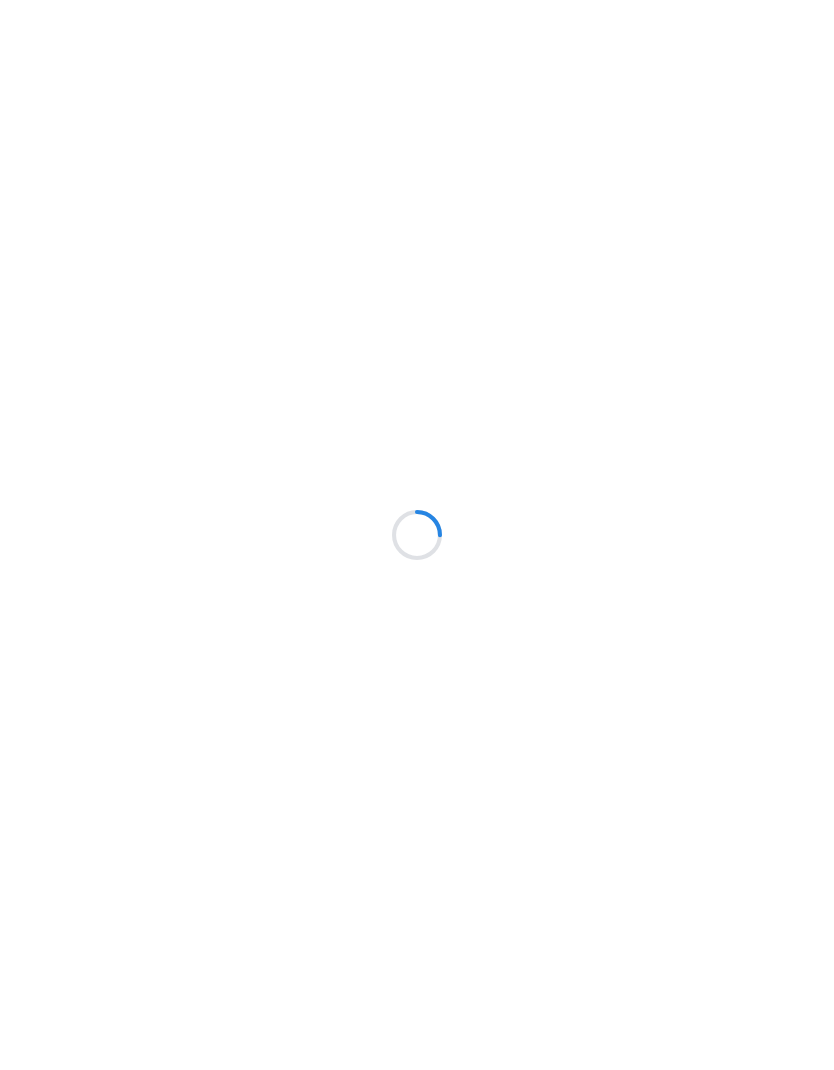 scroll, scrollTop: 0, scrollLeft: 0, axis: both 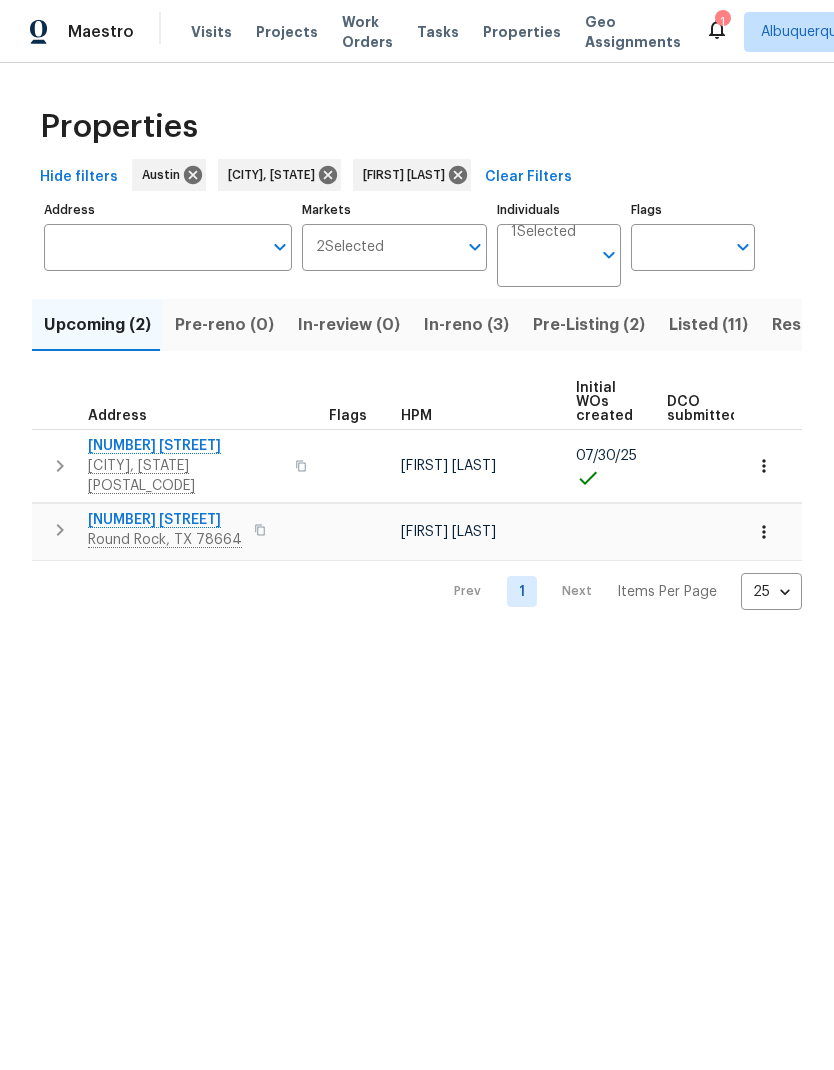 click on "Work Orders" at bounding box center [367, 32] 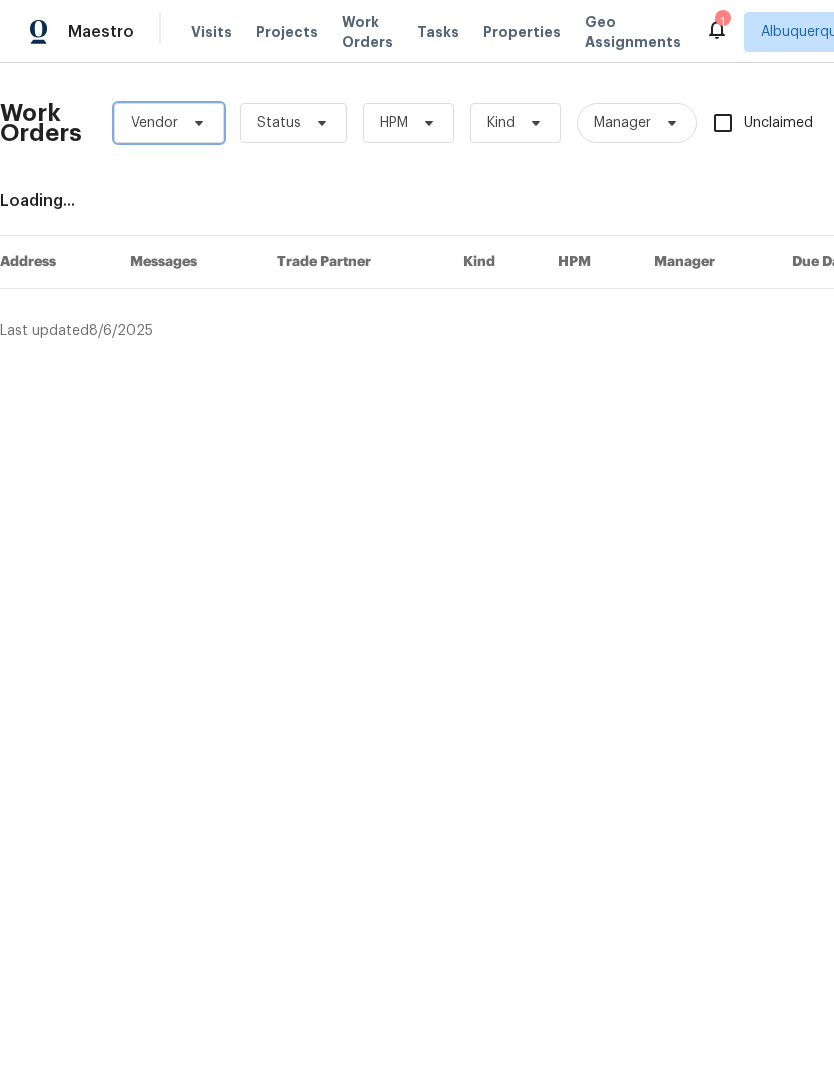 click on "Vendor" at bounding box center (169, 123) 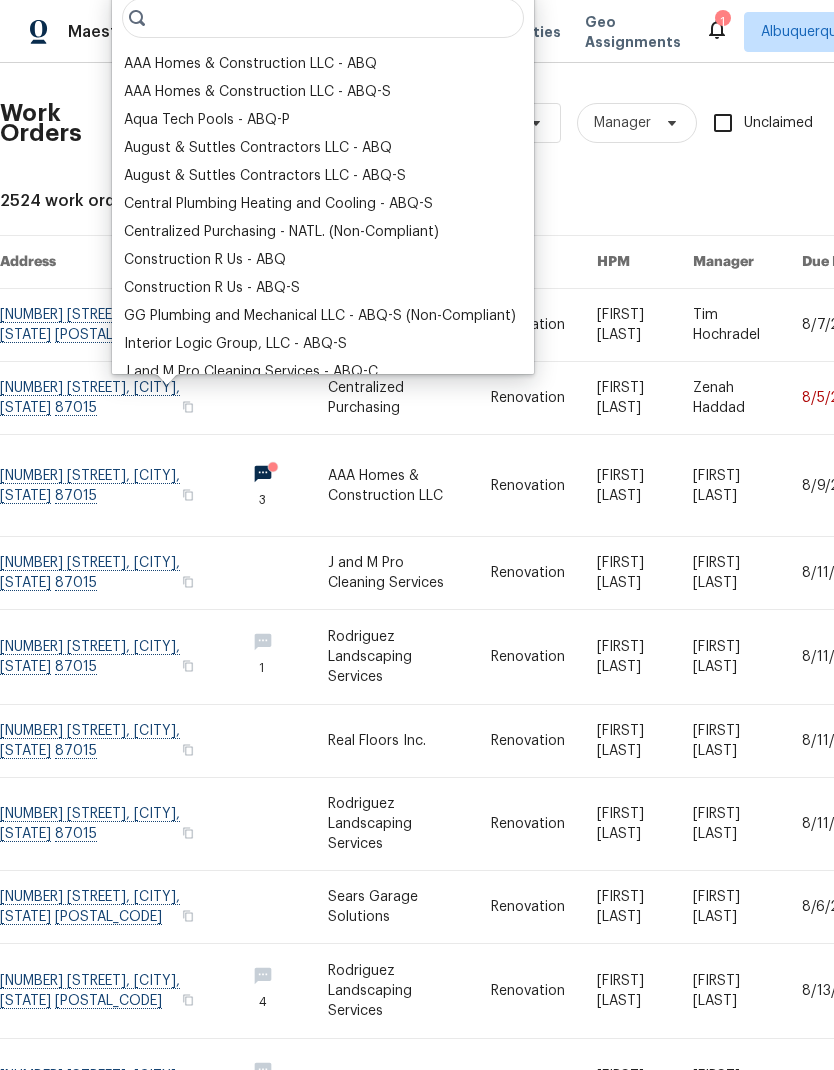 click on "Work Orders Vendor Status HPM Kind Manager Unclaimed ​ View Reno Index 2524 work orders Address Messages Trade Partner Kind HPM Manager Due Date Budget Status 5736 Irving Blvd NW, Albuquerque, NM   87114 Centralized Purchasing Renovation Mark Cardenas Tim Hochradel 8/7/2025 $1,078.48 Sent to vendor 33 Blue Mule Dr, Edgewood, NM   87015 Centralized Purchasing Renovation Mark Cardenas Zenah Haddad 8/5/2025 $421.10 Sent to vendor 33 Blue Mule Dr, Edgewood, NM   87015 3 AAA Homes & Construction LLC Renovation Mark Cardenas Mark Cardenas 8/9/2025 $150.00 In Progress 33 Blue Mule Dr, Edgewood, NM   87015 J and M Pro Cleaning Services Renovation Mark Cardenas Mark Cardenas 8/11/2025 $250.00 Vendor Accepted 33 Blue Mule Dr, Edgewood, NM   87015 1 Rodriguez Landscaping Services Renovation Mark Cardenas Mark Cardenas 8/11/2025 $4,683.38 In Progress 33 Blue Mule Dr, Edgewood, NM   87015 Real Floors Inc. Renovation Mark Cardenas Mark Cardenas 8/11/2025 $1,690.00 Vendor Accepted 33 Blue Mule Dr, Edgewood, NM   87015" at bounding box center (565, 632) 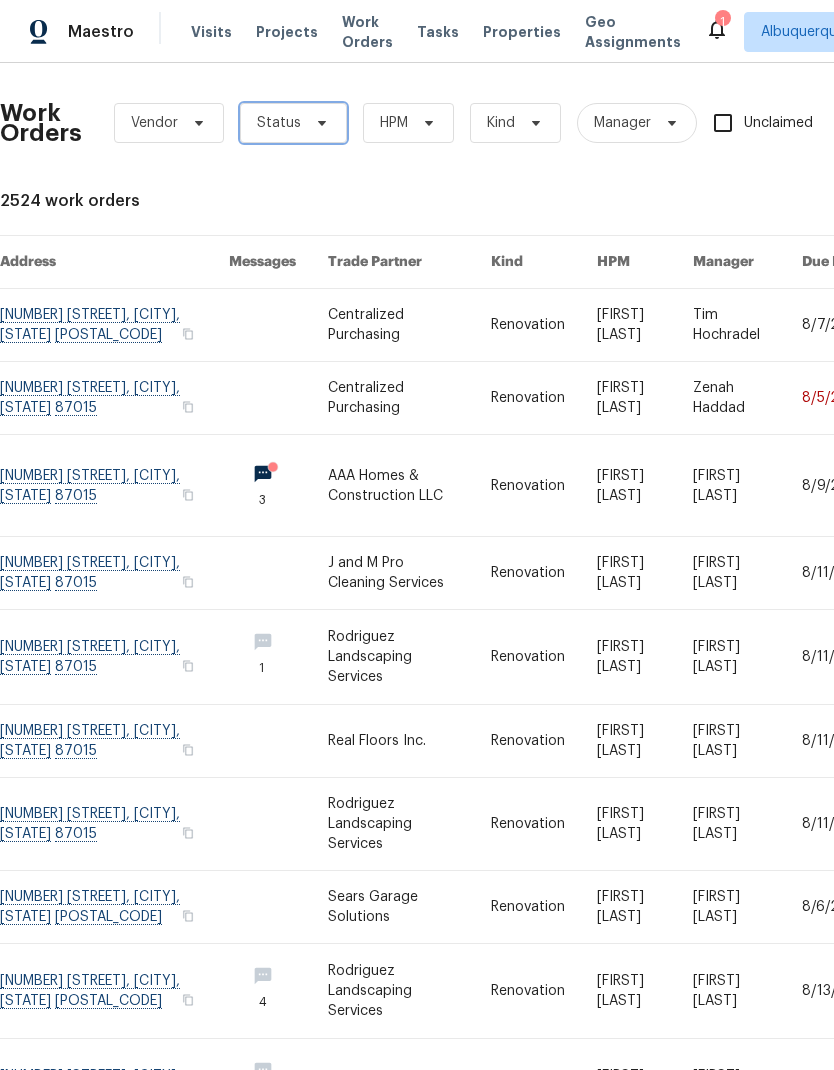 click on "Status" at bounding box center [293, 123] 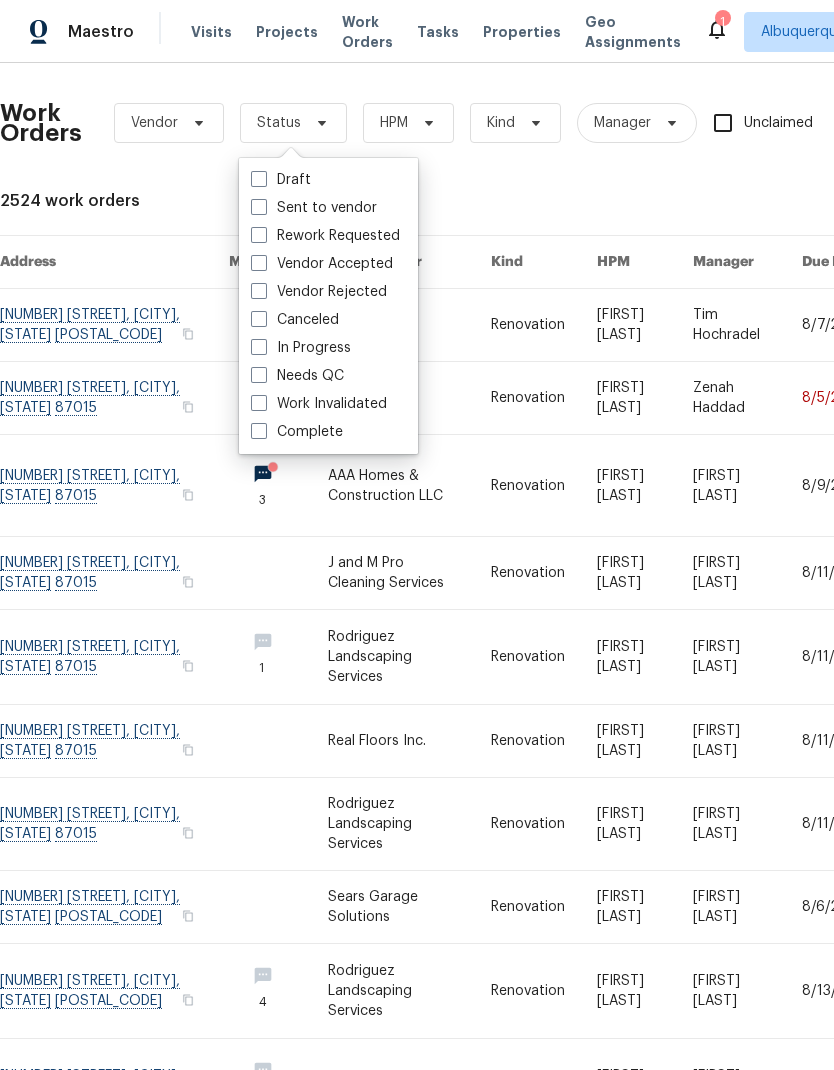 click on "Needs QC" at bounding box center (297, 376) 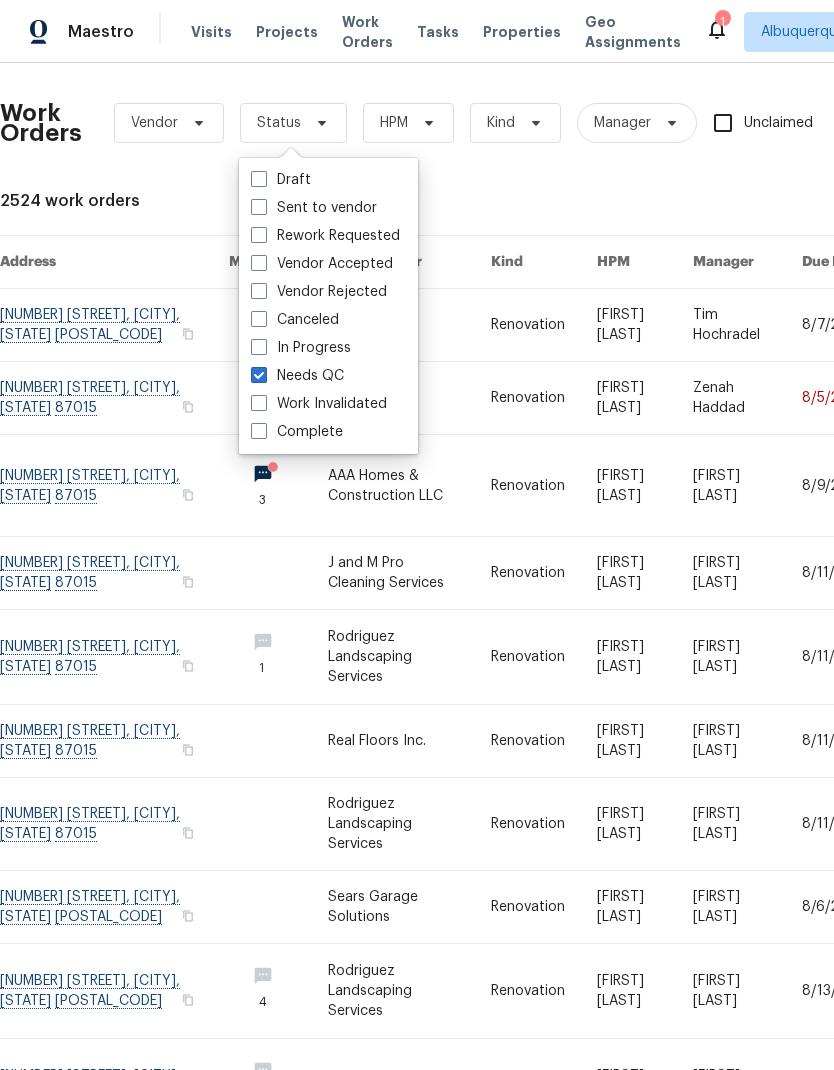 checkbox on "true" 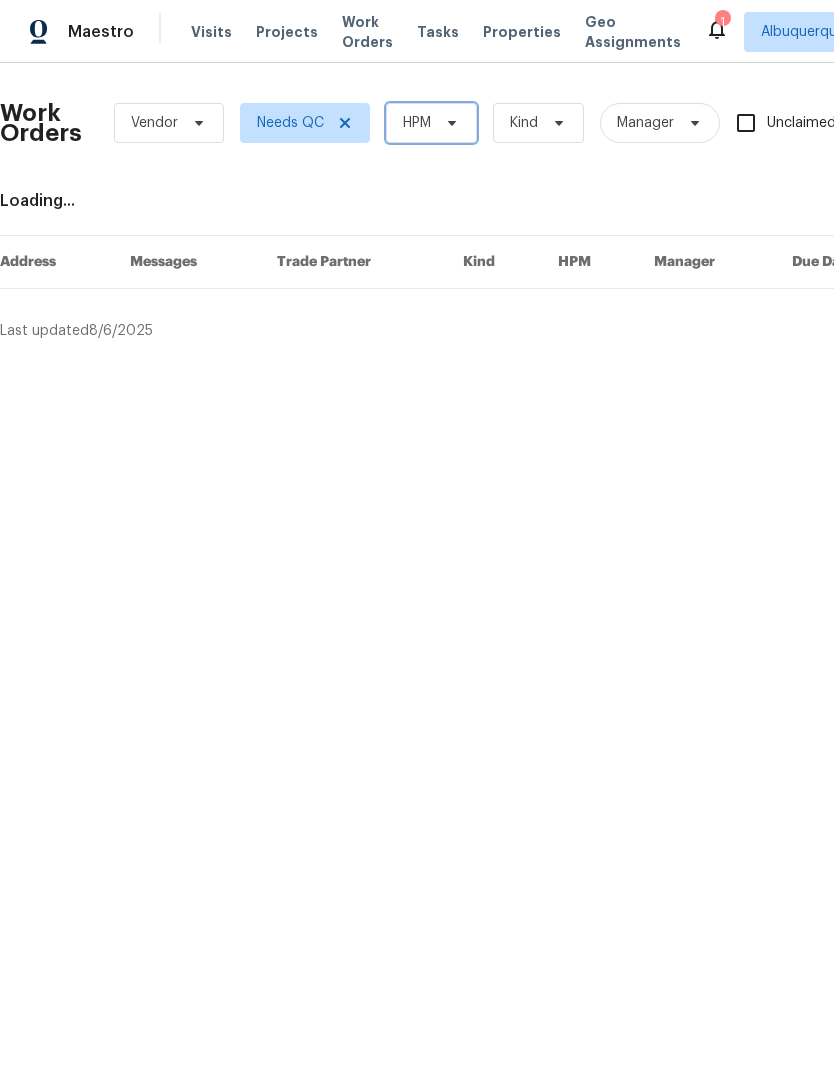 click on "HPM" at bounding box center (431, 123) 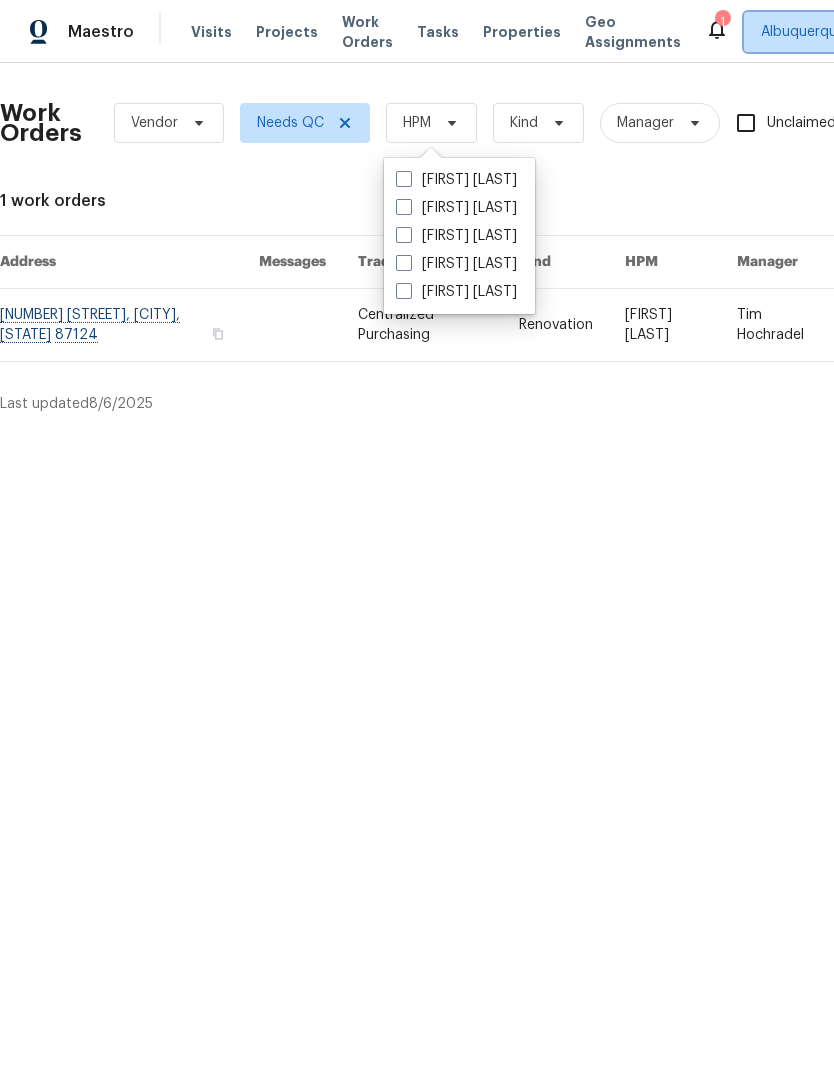click on "Albuquerque, NM" at bounding box center [817, 32] 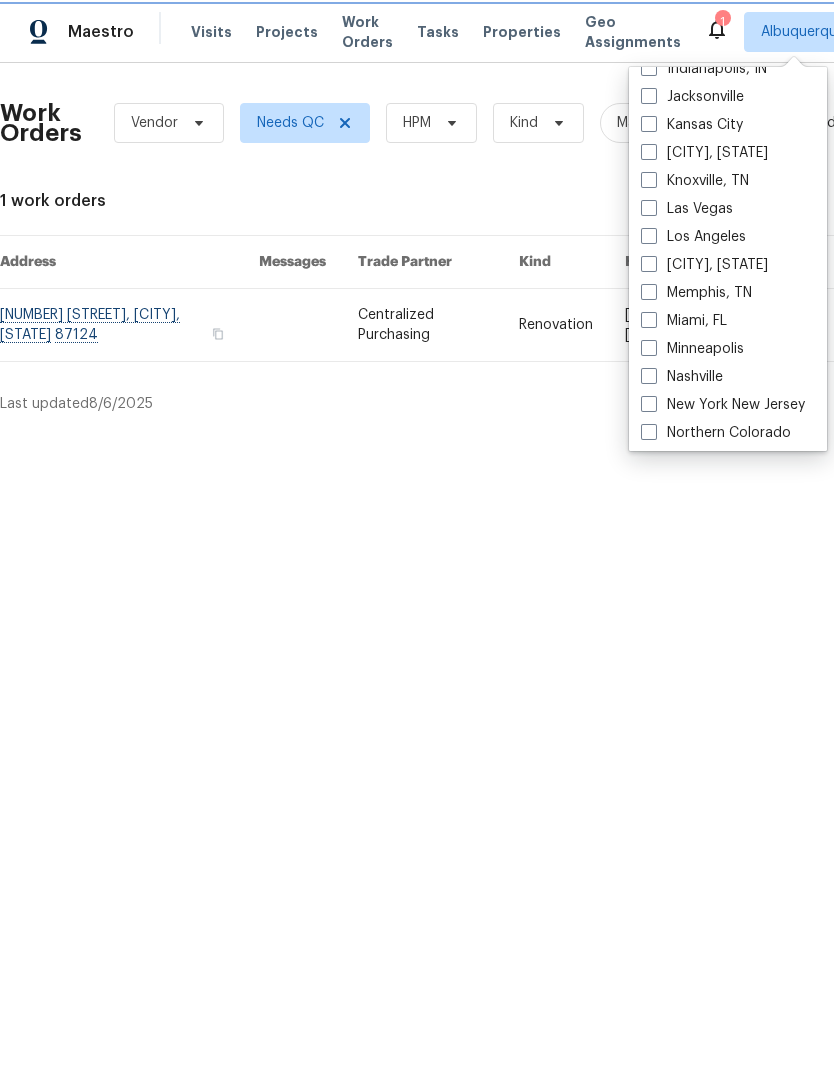 scroll, scrollTop: 684, scrollLeft: 0, axis: vertical 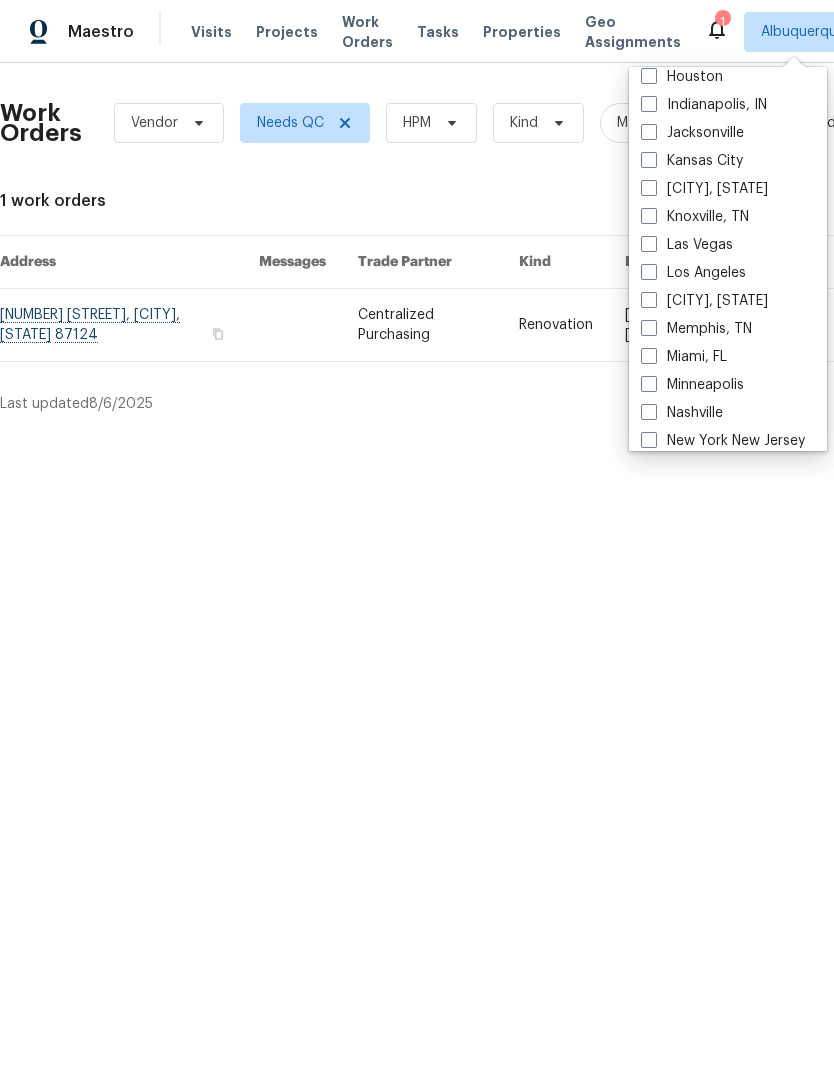 click on "[CITY], [STATE]" at bounding box center (704, 189) 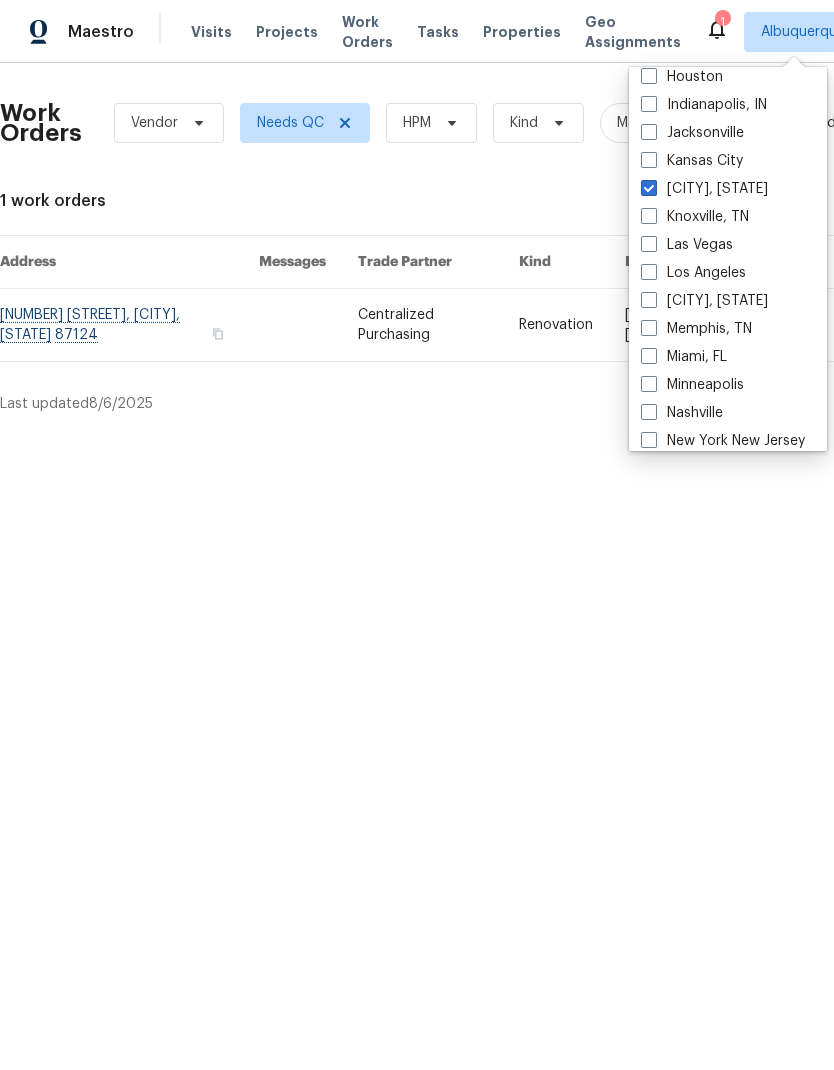 checkbox on "true" 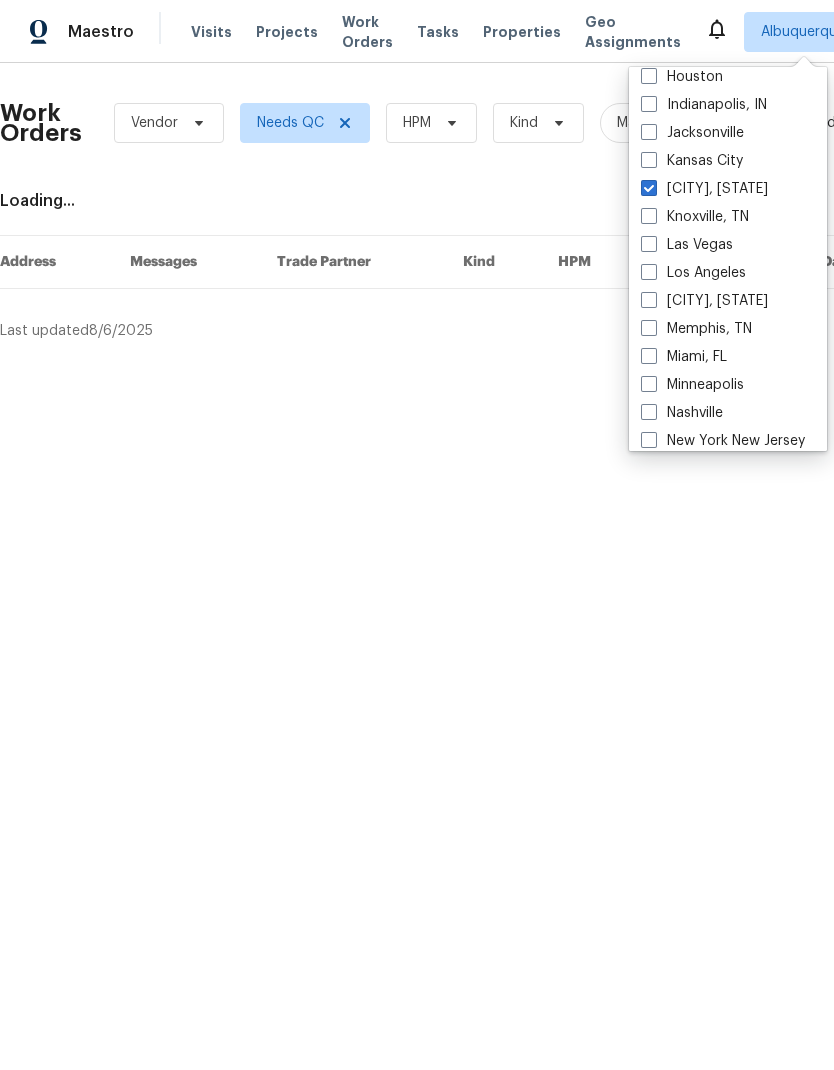 click on "Work Orders Vendor Needs QC HPM Kind Manager Unclaimed ​ View Reno Index Loading... Address Messages Trade Partner Kind HPM Manager Due Date Budget Status Last updated  8/6/2025 1  of  1" at bounding box center [565, 210] 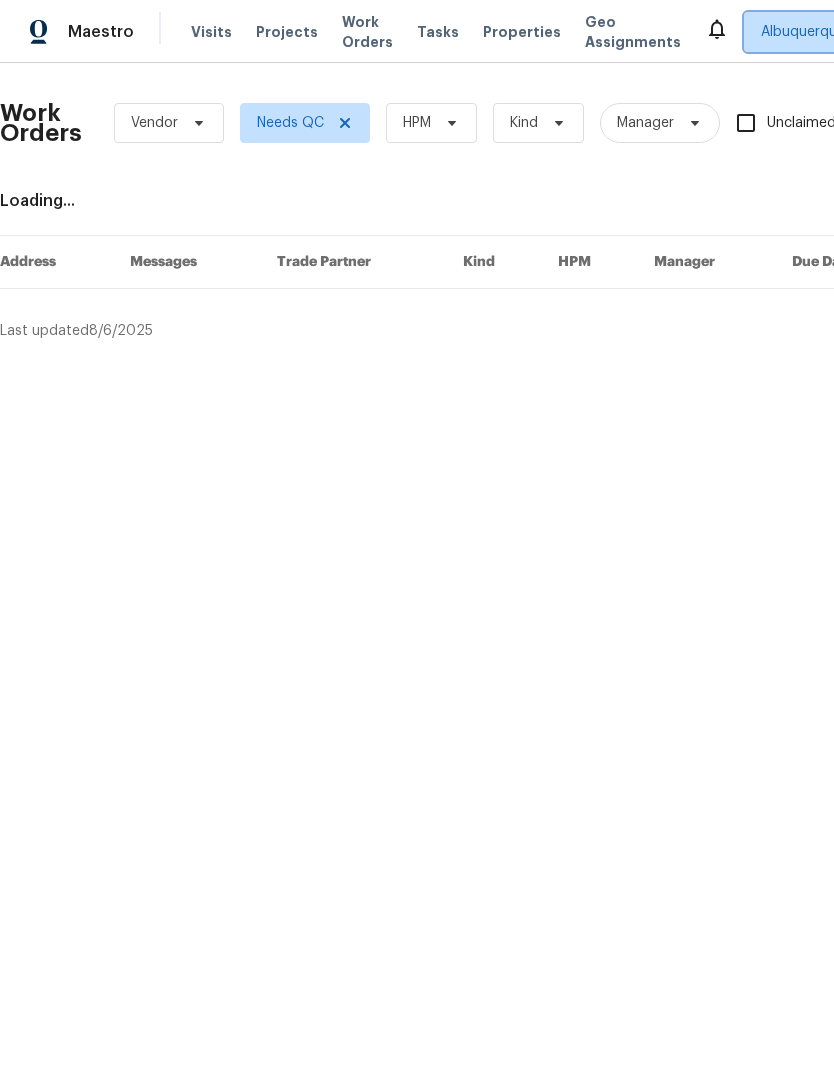 click on "Albuquerque, NM + 1" at bounding box center [828, 32] 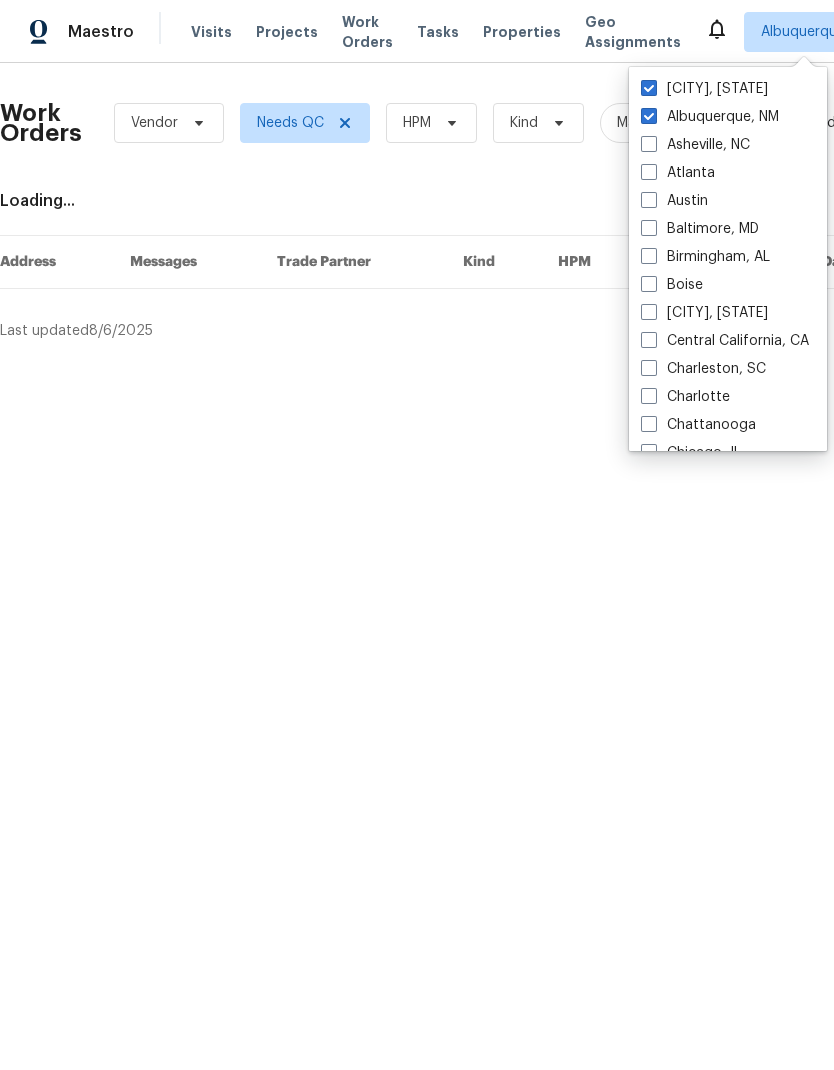 click on "Albuquerque, NM" at bounding box center [710, 117] 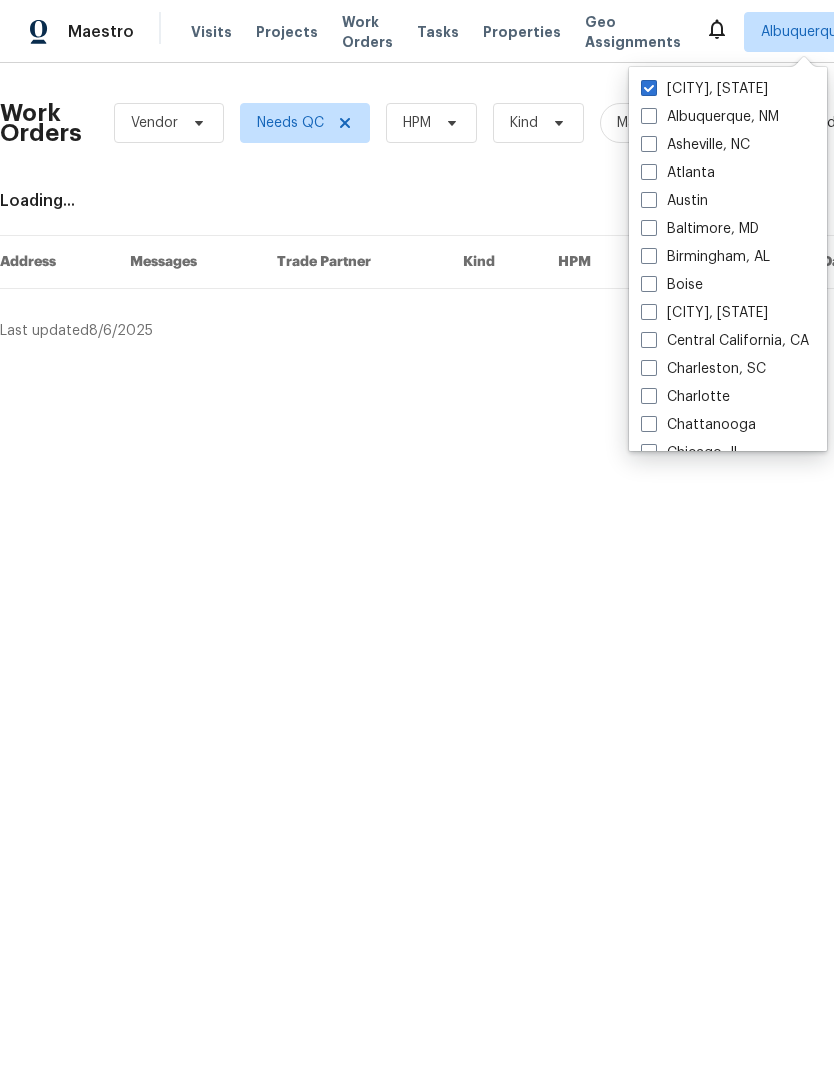 checkbox on "false" 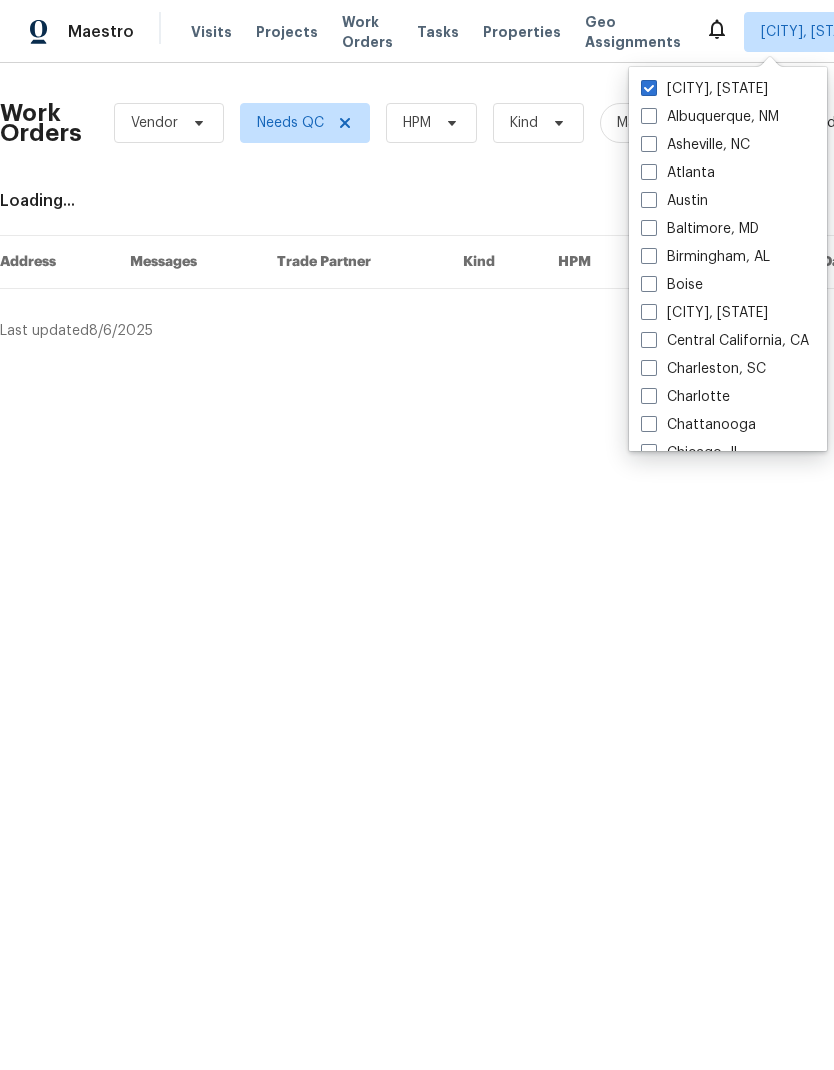 click on "Austin" at bounding box center [674, 201] 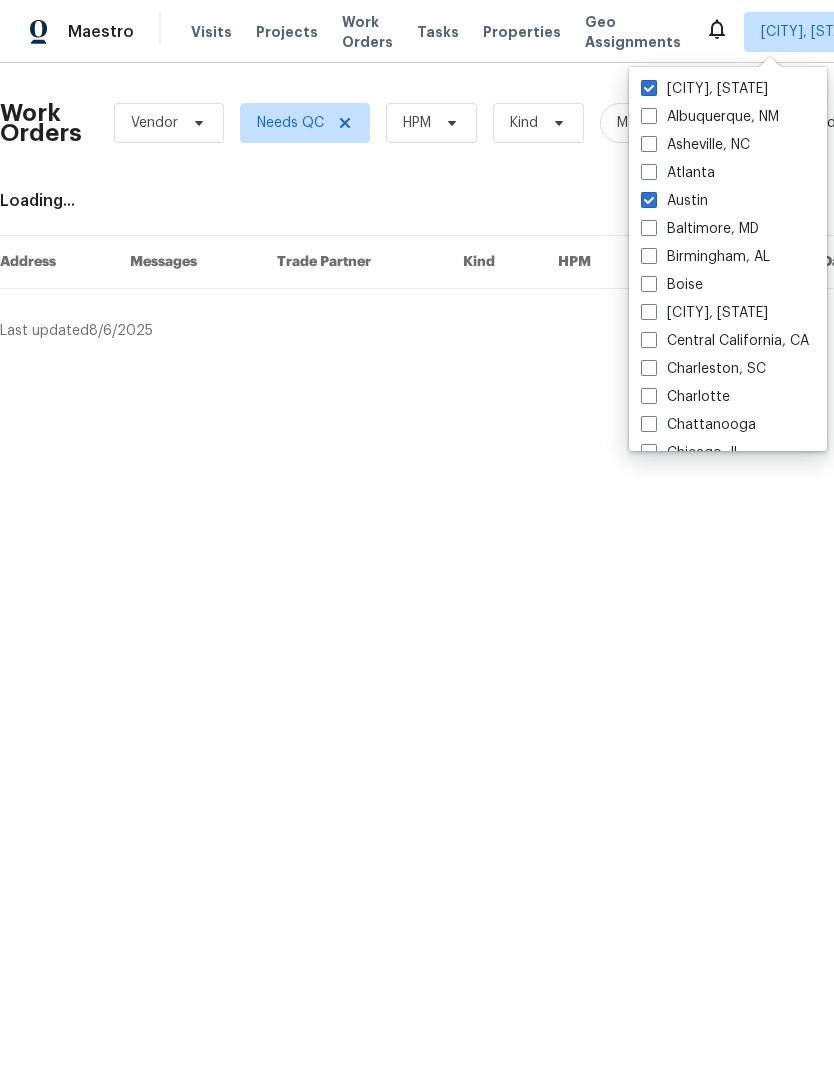 checkbox on "true" 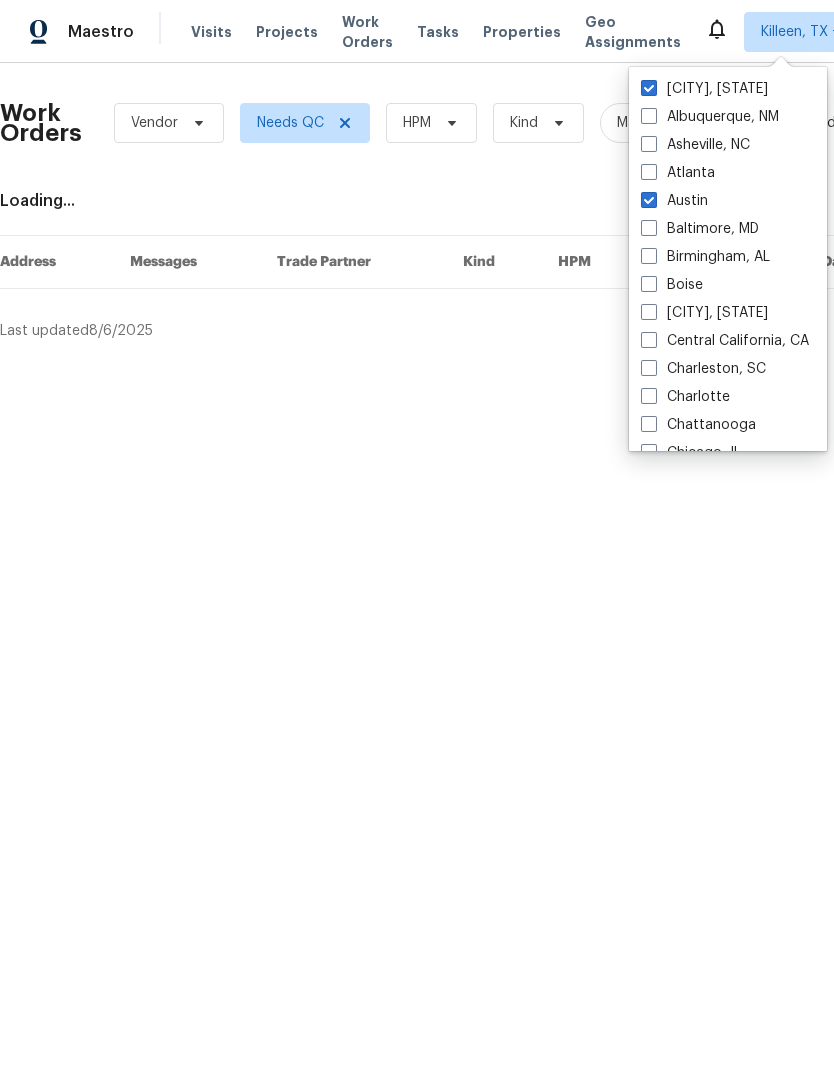 click on "Loading..." at bounding box center [565, 201] 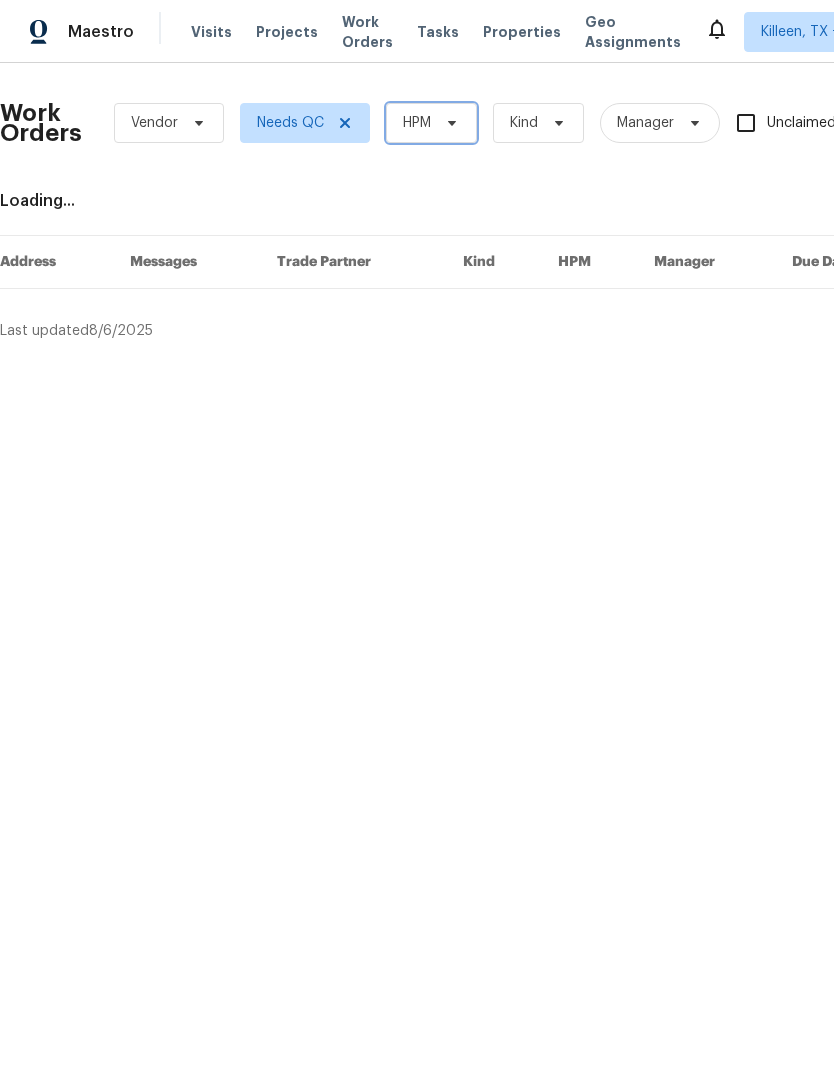 click on "HPM" at bounding box center [417, 123] 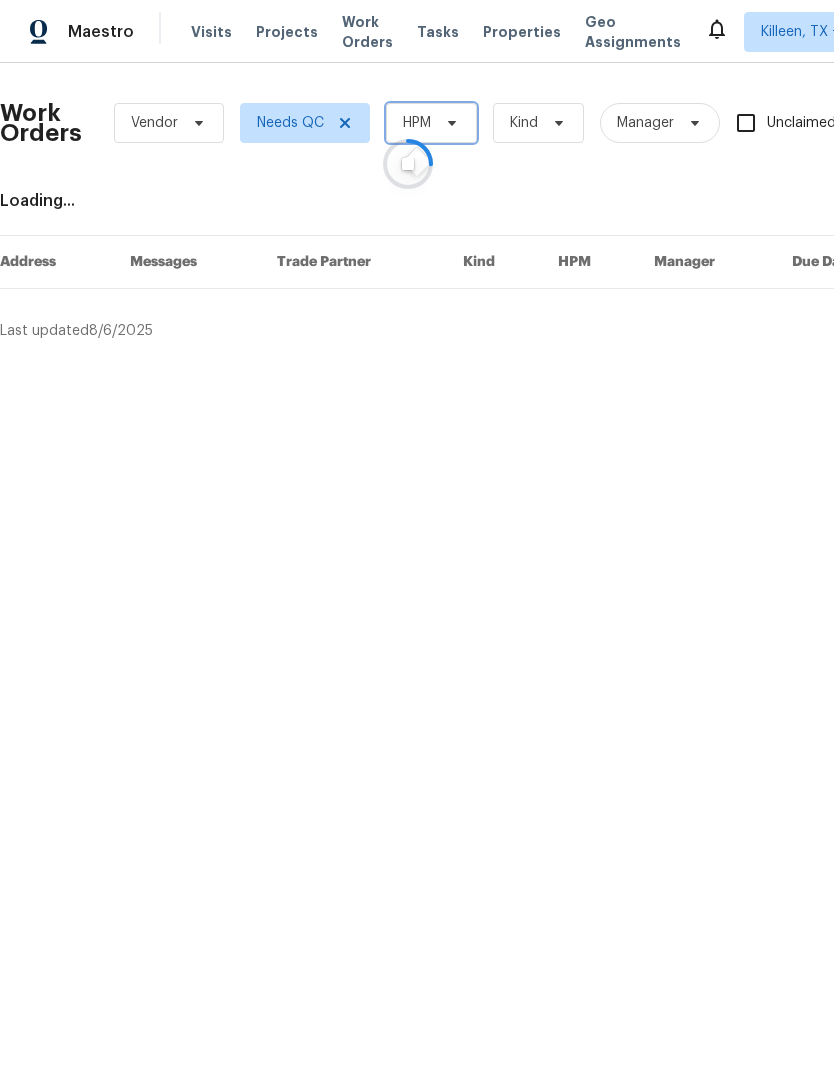 click 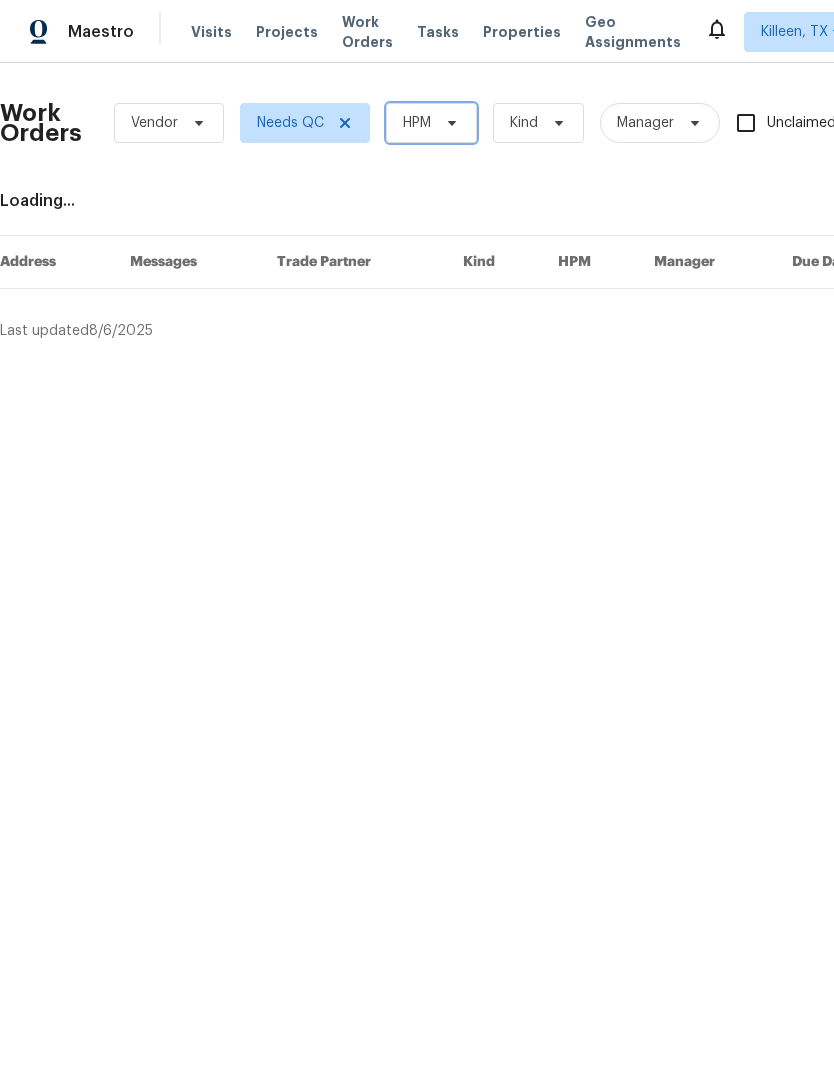 click on "HPM" at bounding box center (431, 123) 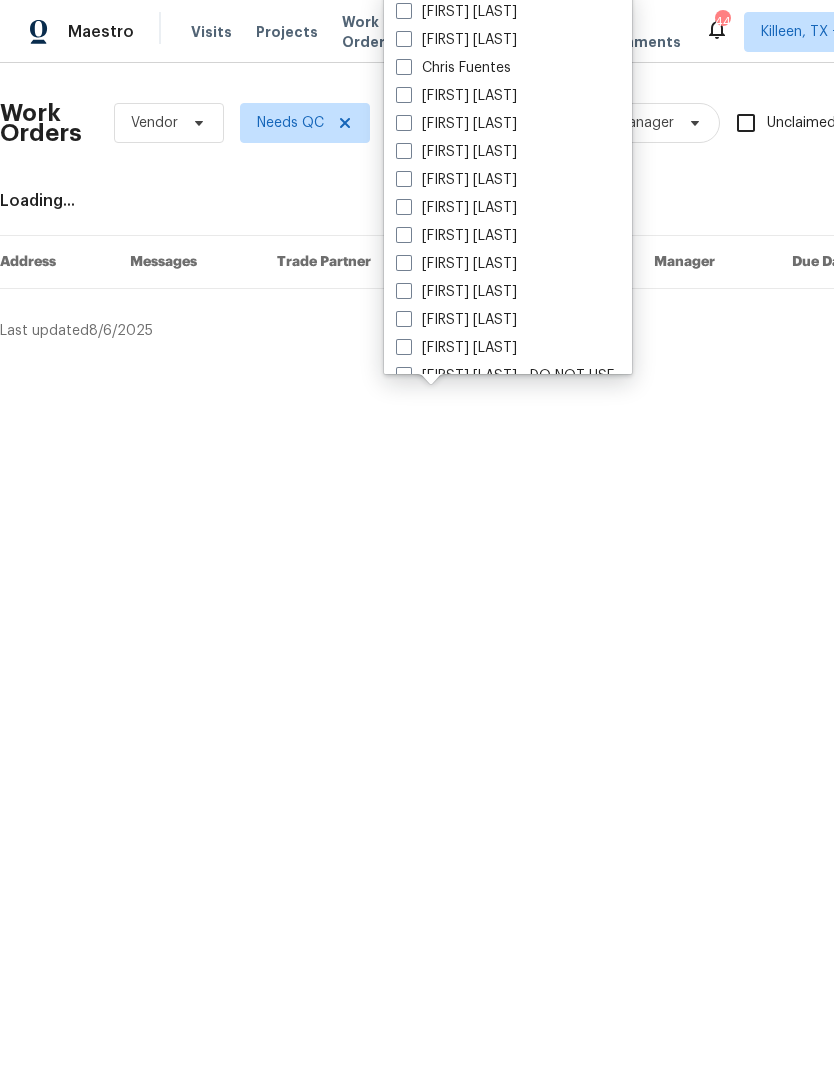 click at bounding box center [404, 319] 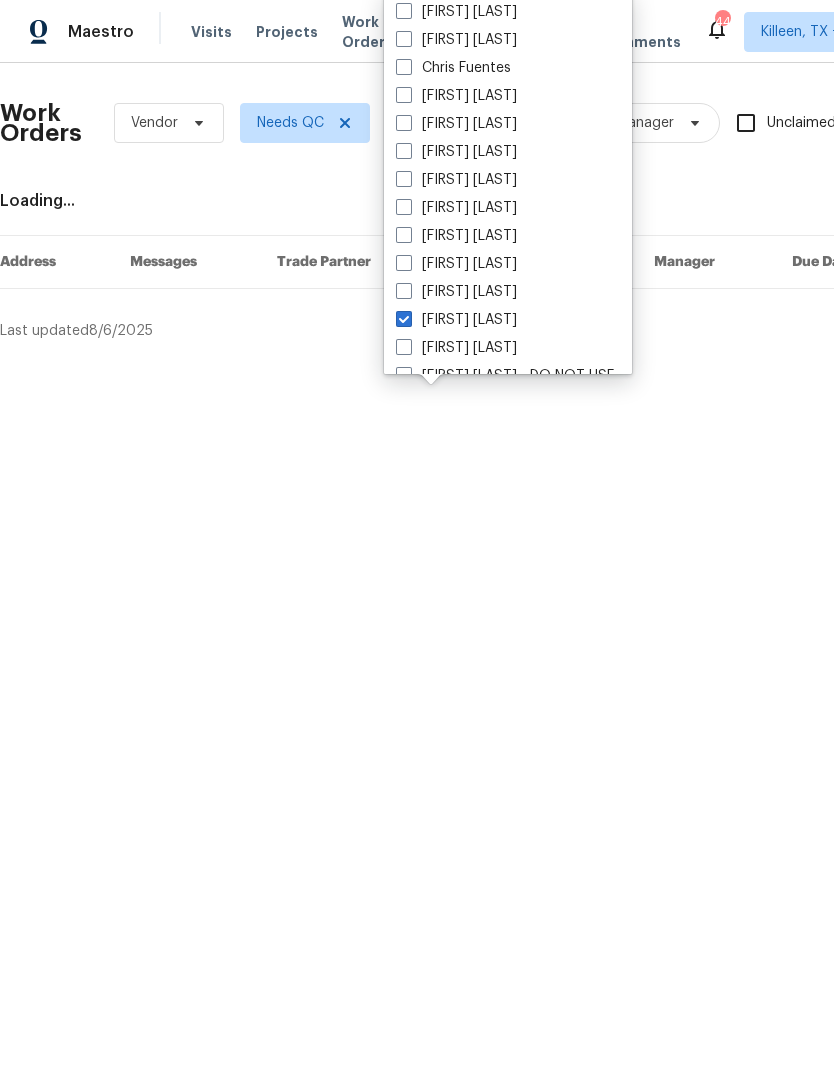 checkbox on "true" 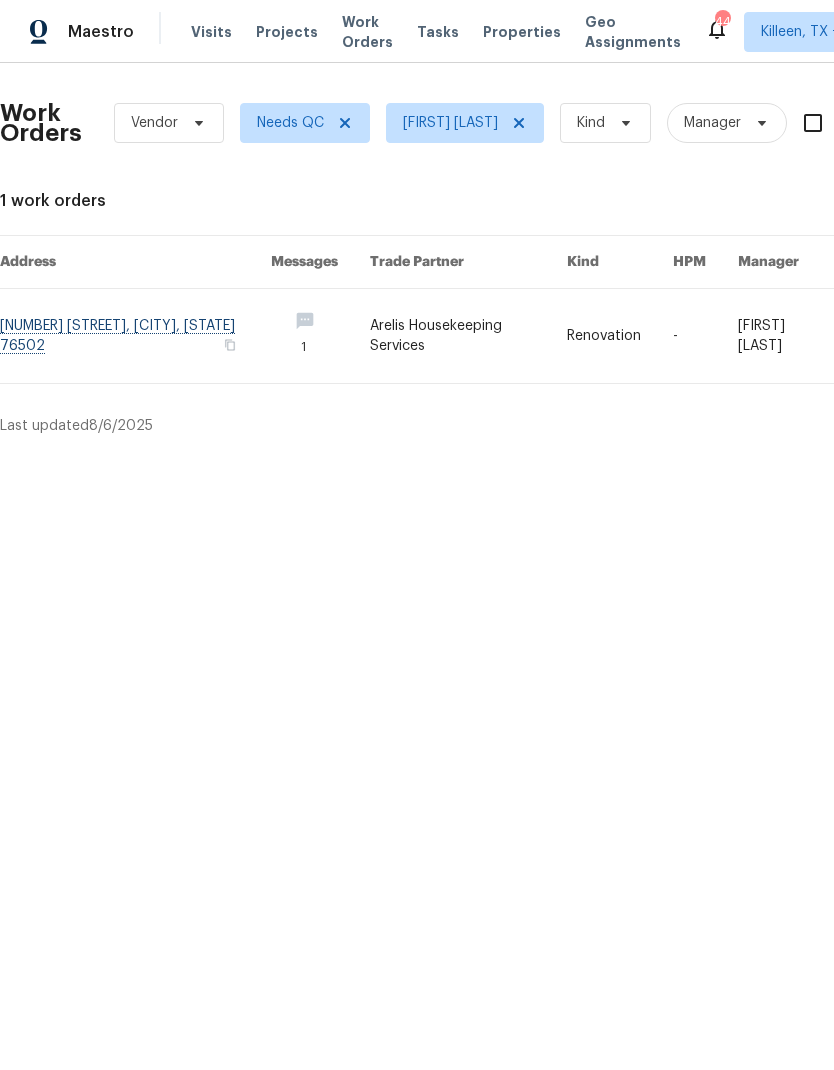 scroll, scrollTop: 0, scrollLeft: 0, axis: both 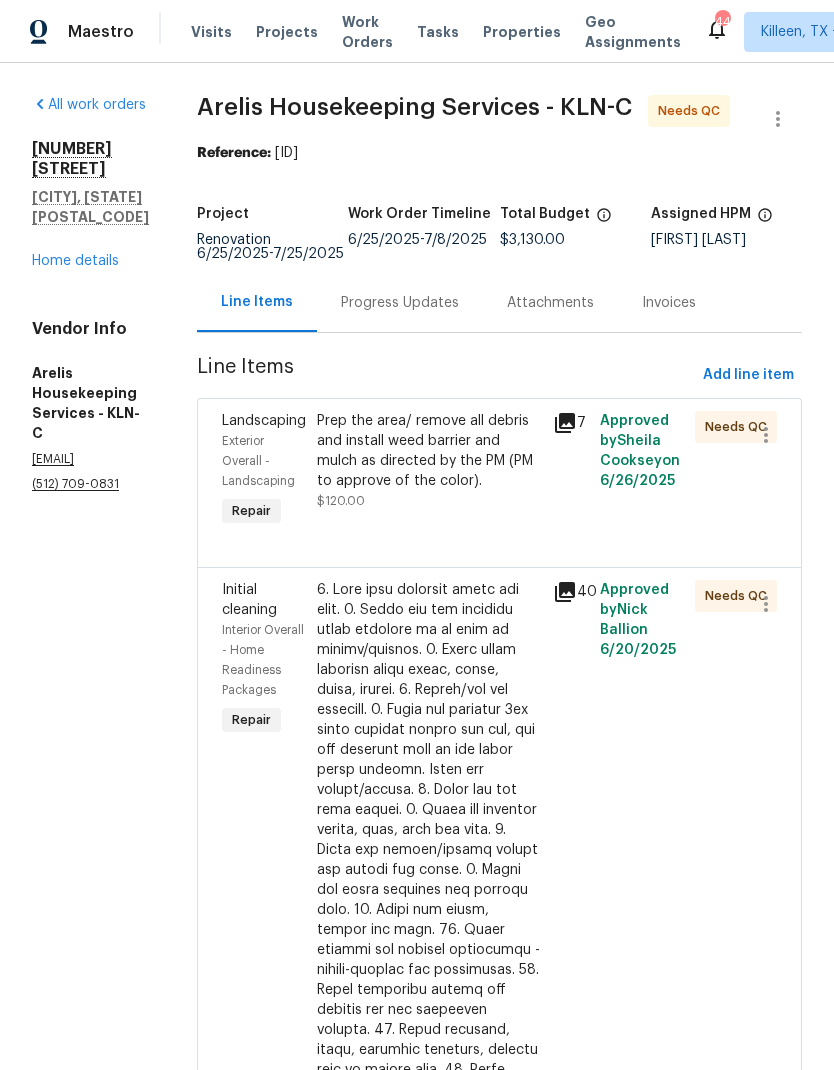 click on "Progress Updates" at bounding box center (400, 303) 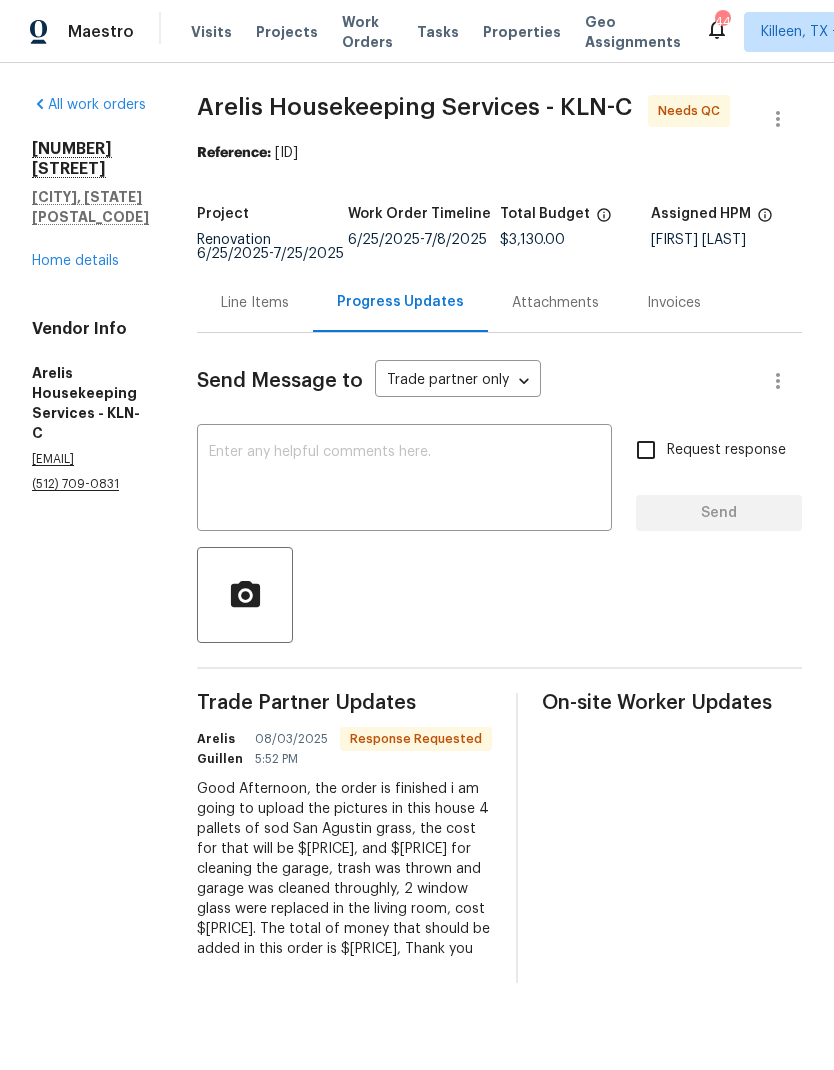 click on "Line Items" at bounding box center (255, 302) 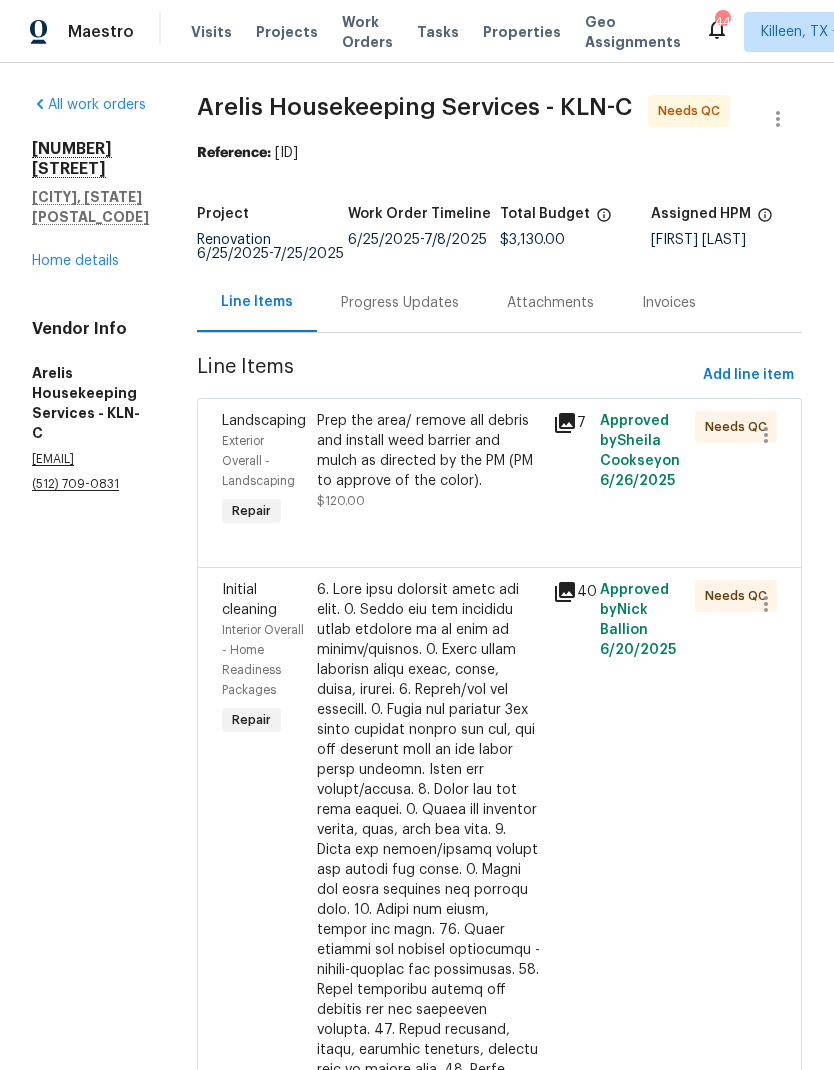 scroll, scrollTop: 0, scrollLeft: 0, axis: both 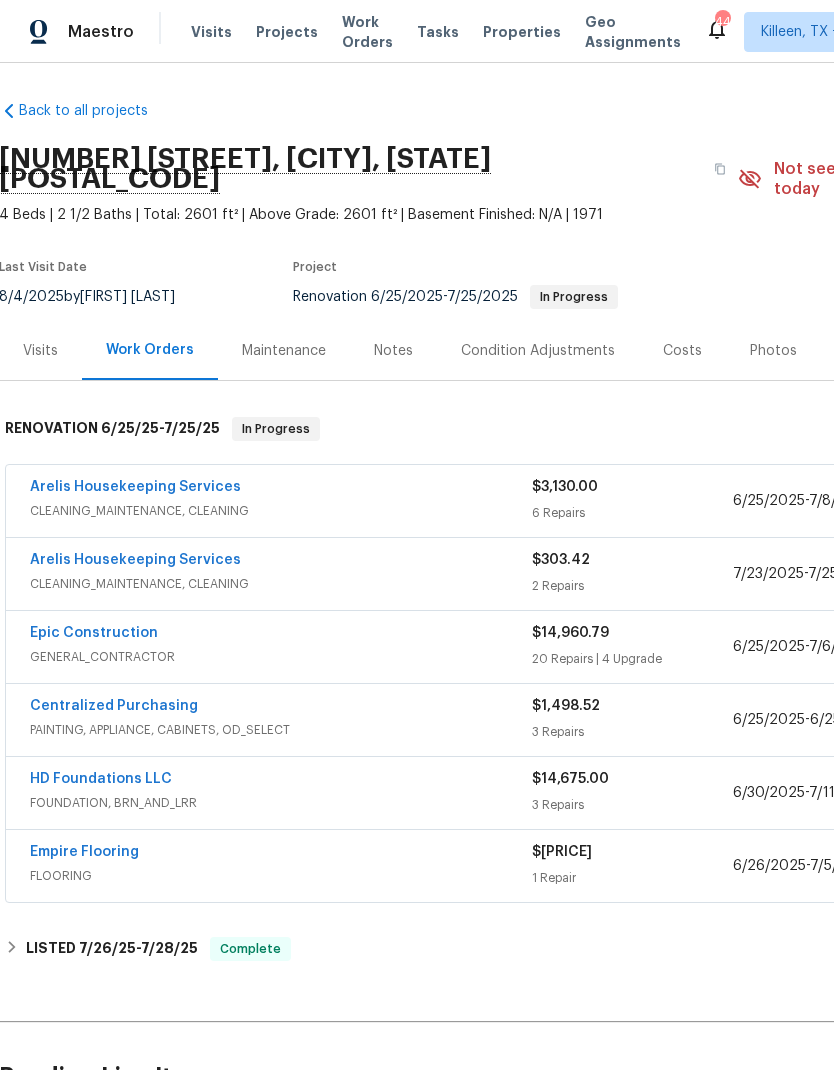 click on "Arelis Housekeeping Services" at bounding box center [135, 560] 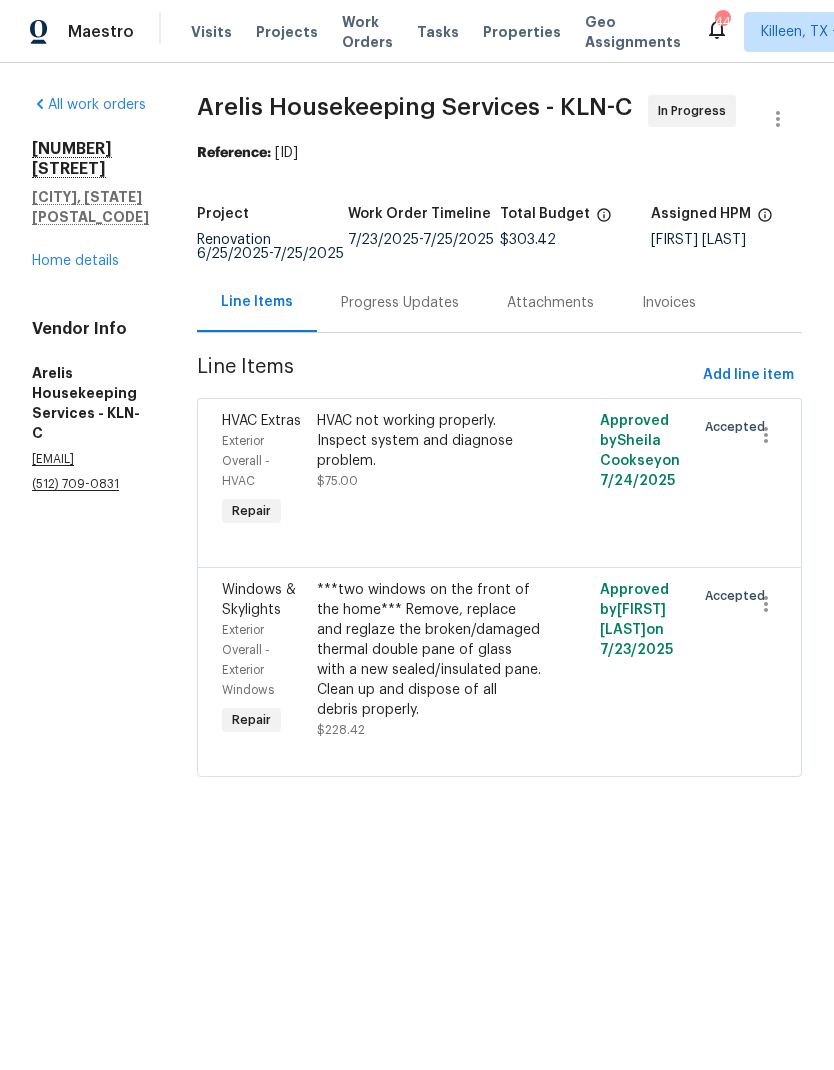 click on "Home details" at bounding box center [75, 261] 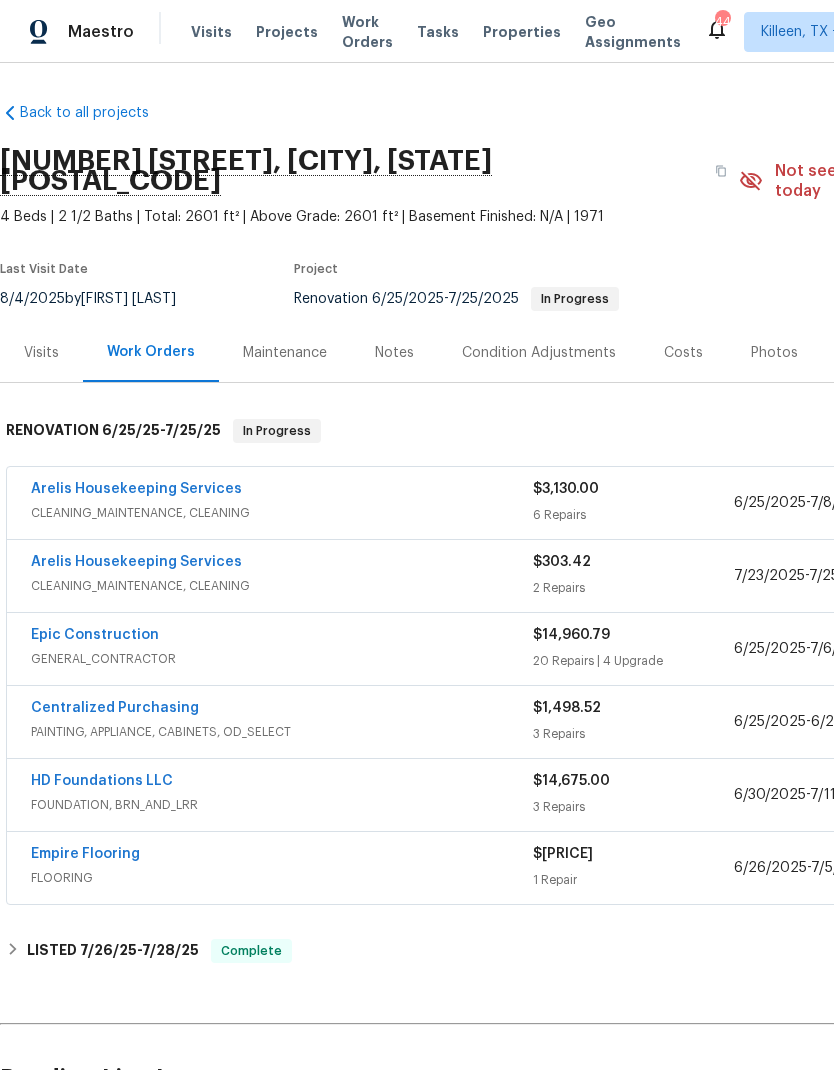 click on "Arelis Housekeeping Services" at bounding box center [136, 489] 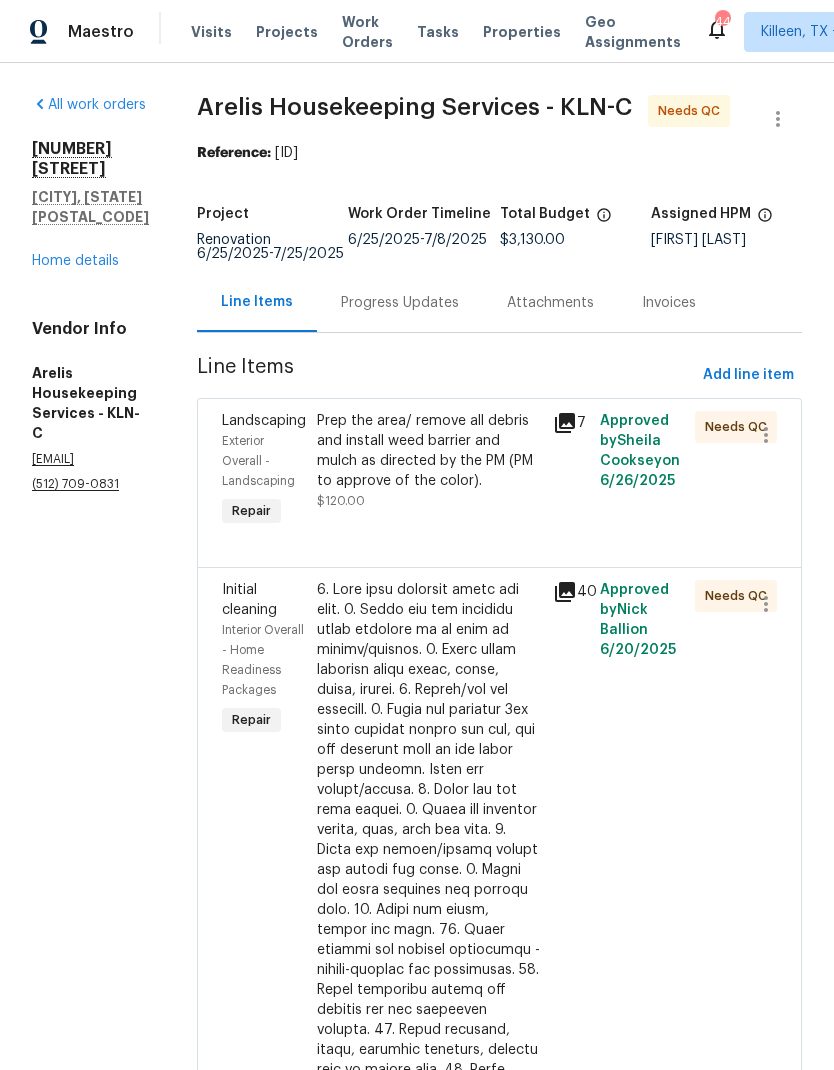 scroll, scrollTop: 0, scrollLeft: 0, axis: both 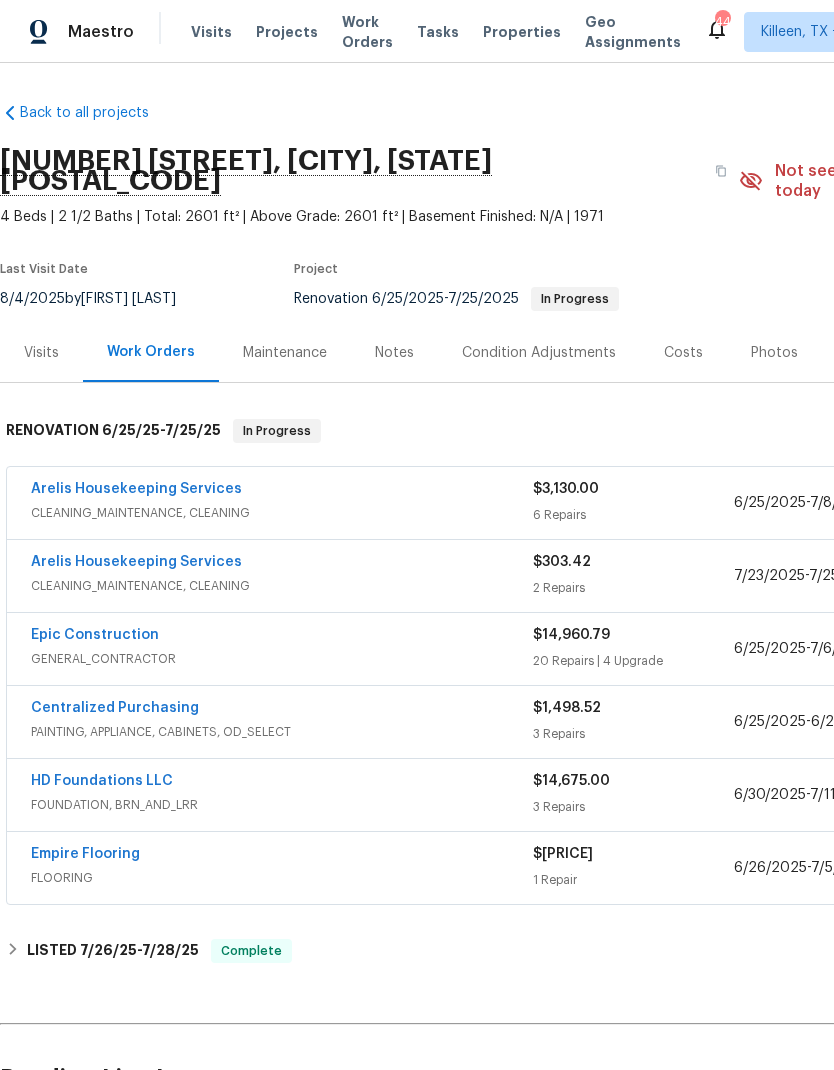 click on "Arelis Housekeeping Services" at bounding box center (136, 562) 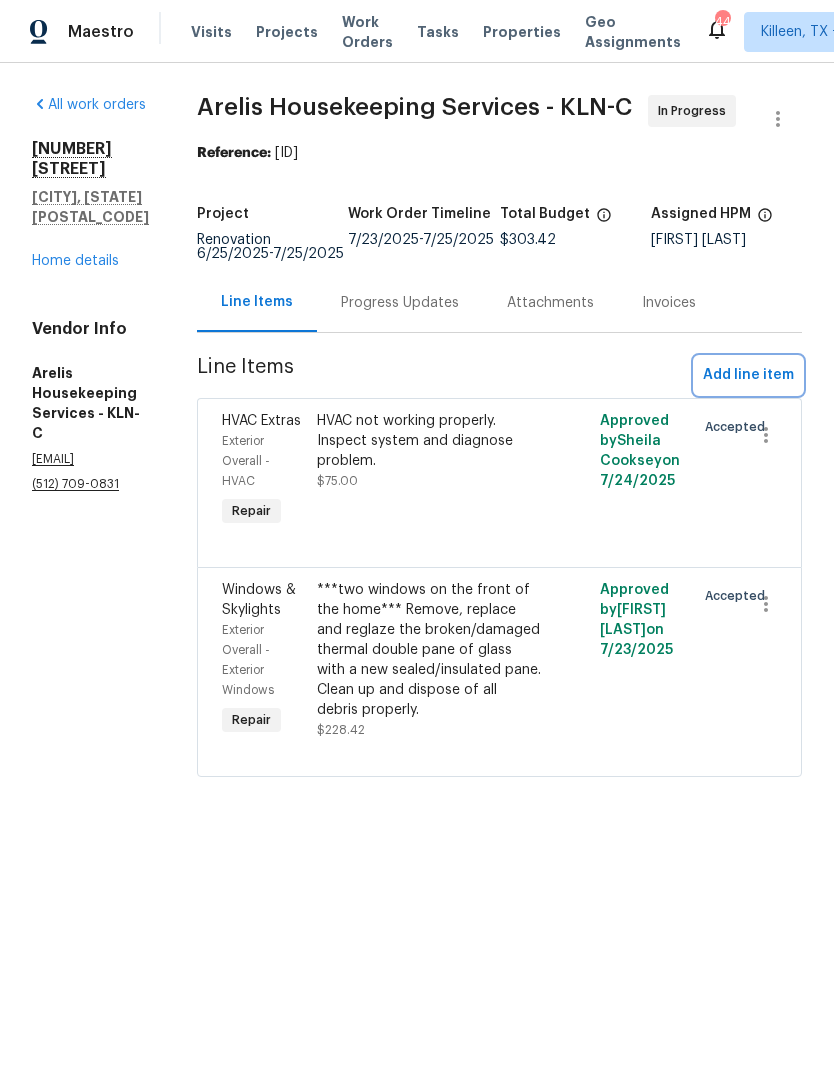 click on "Add line item" at bounding box center [748, 375] 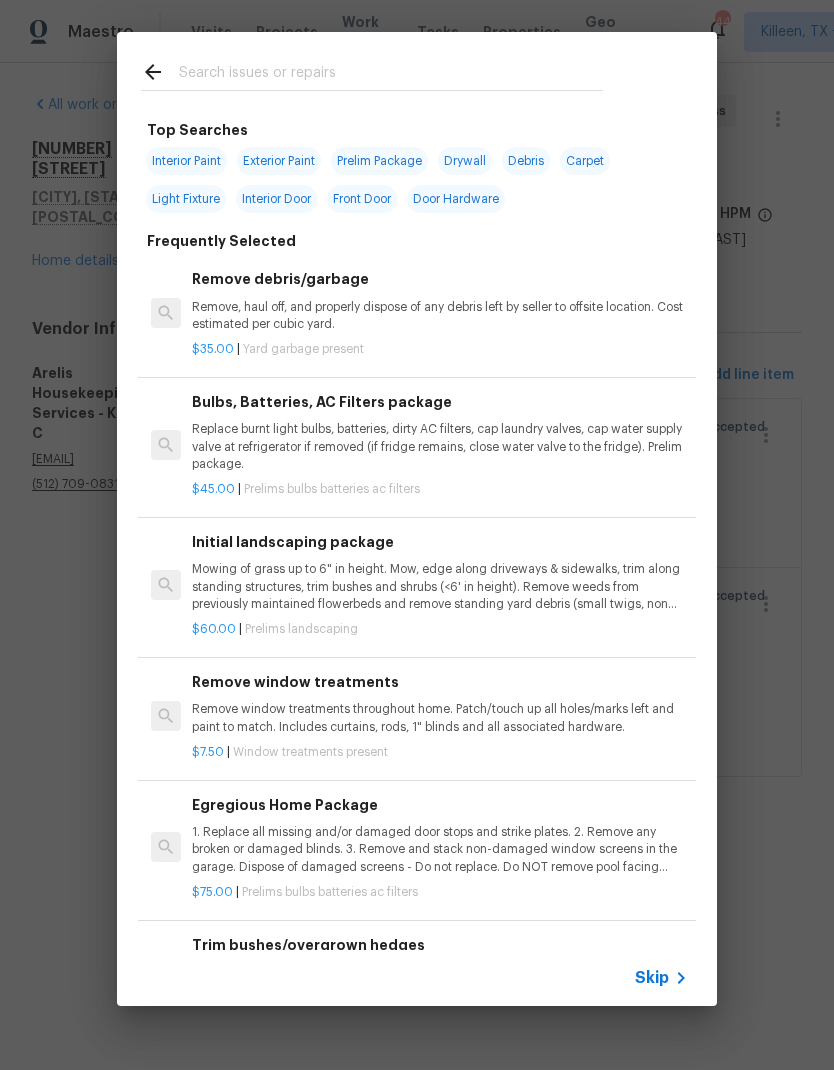 click at bounding box center (391, 75) 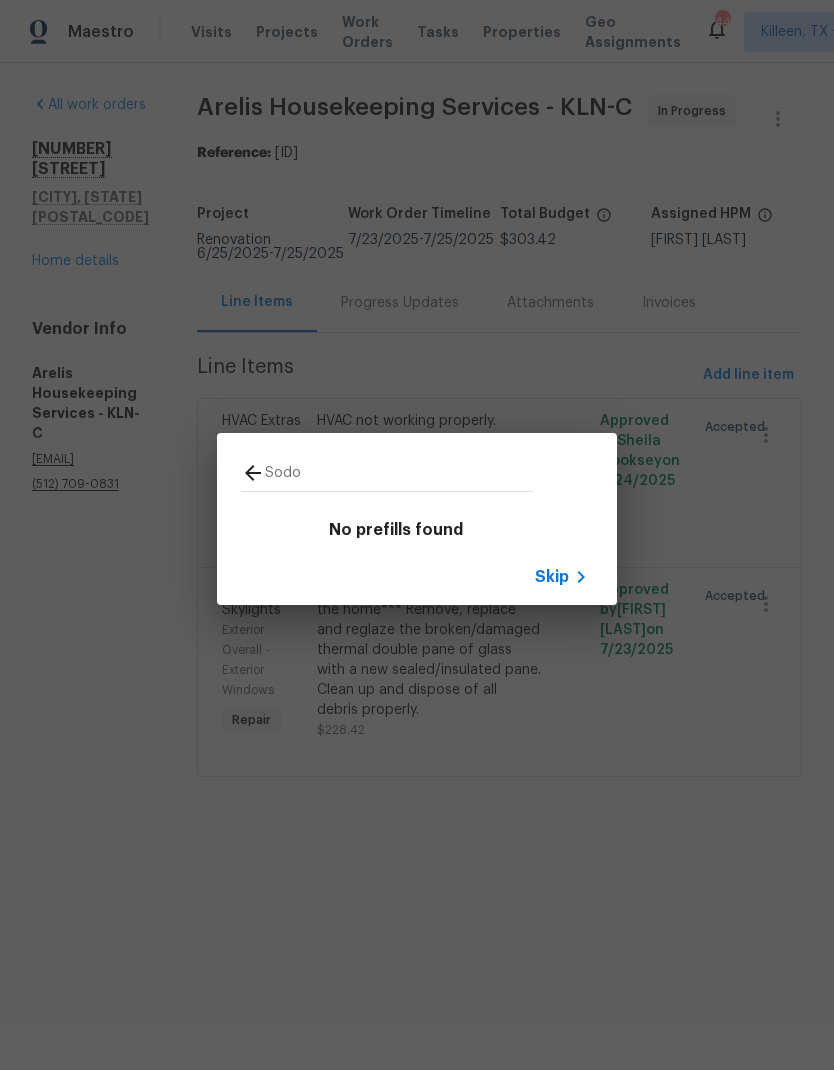 type on "Sod" 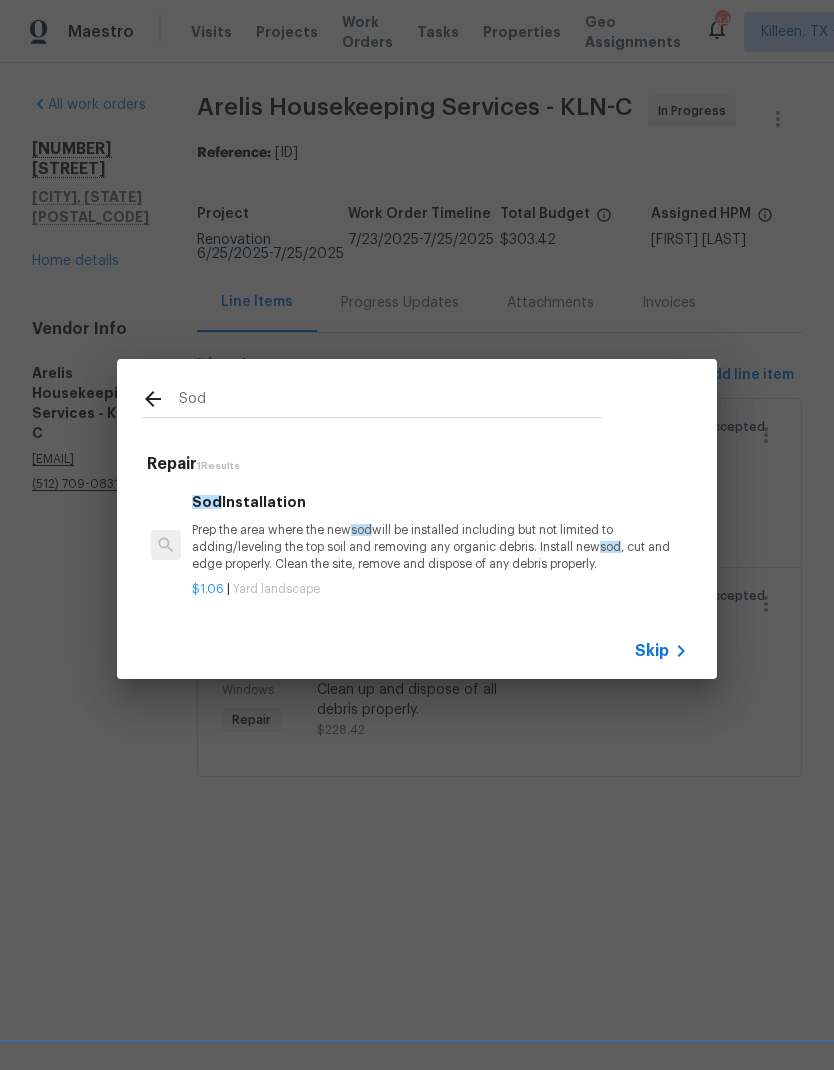 click on "Prep the area where the new  sod  will be installed including but not limited to adding/leveling the top soil and removing any organic debris. Install new  sod , cut and edge properly. Clean the site, remove and dispose of any debris properly." at bounding box center [440, 547] 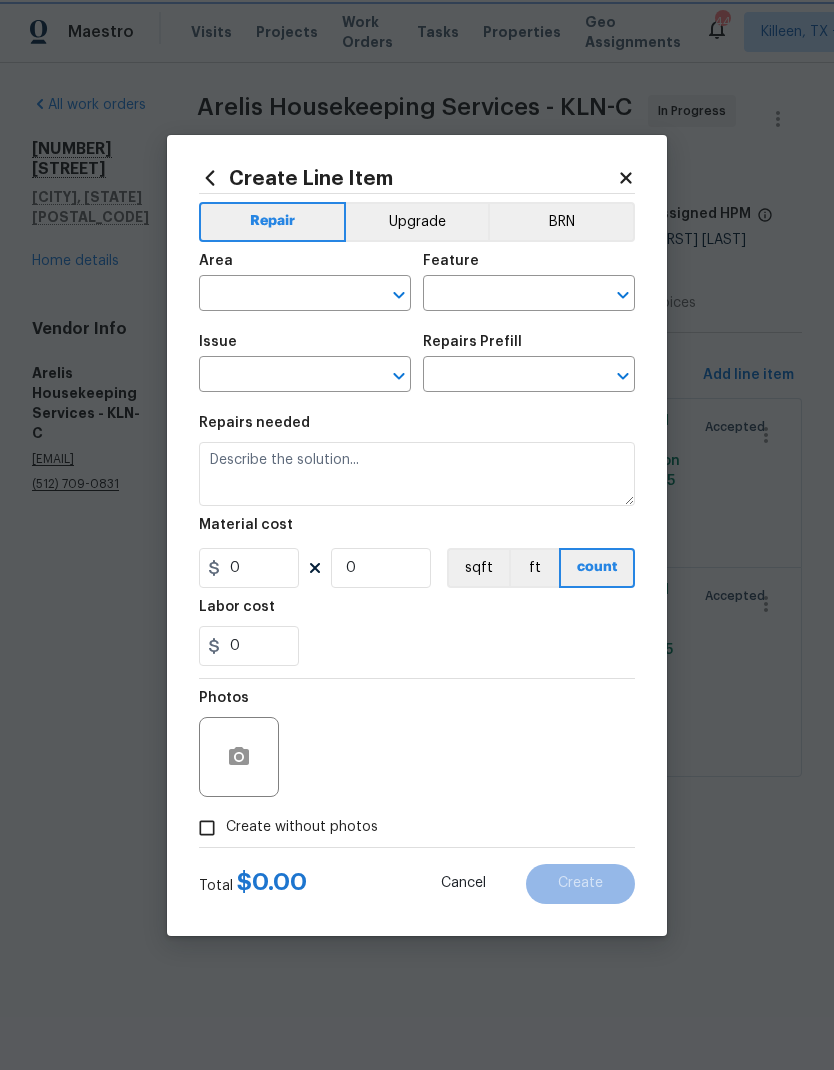 type on "Landscaping" 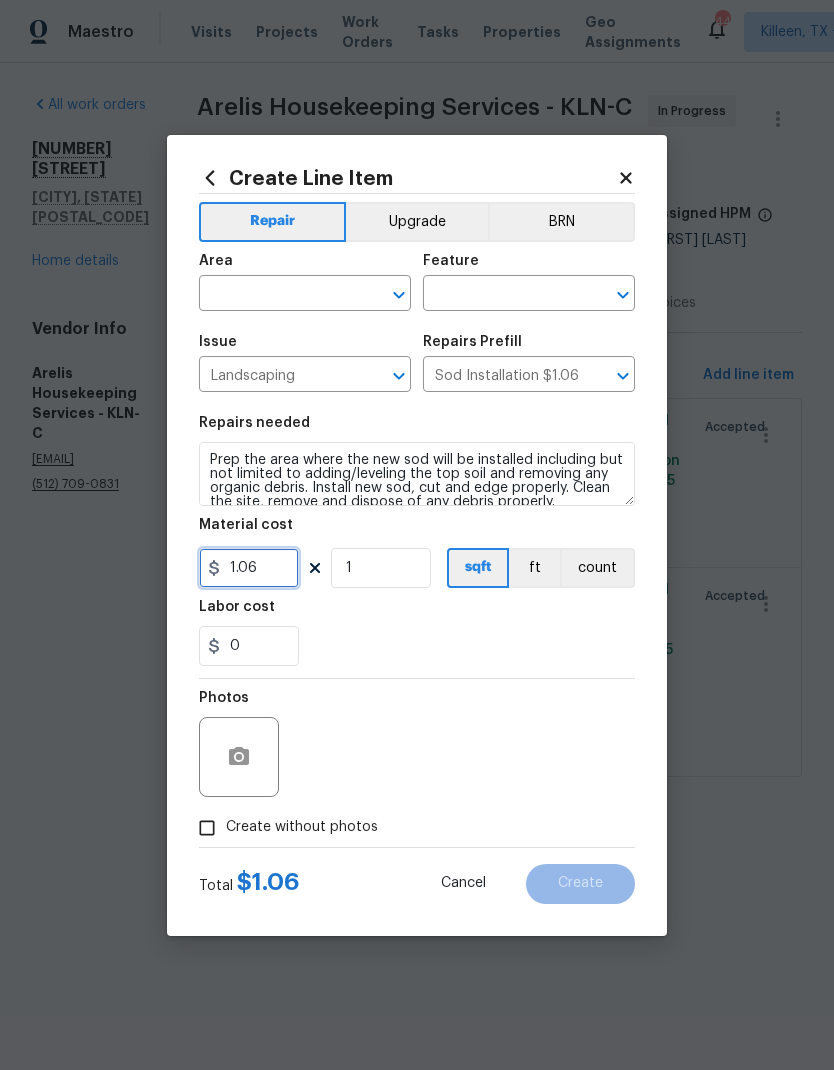 click on "1.06" at bounding box center [249, 568] 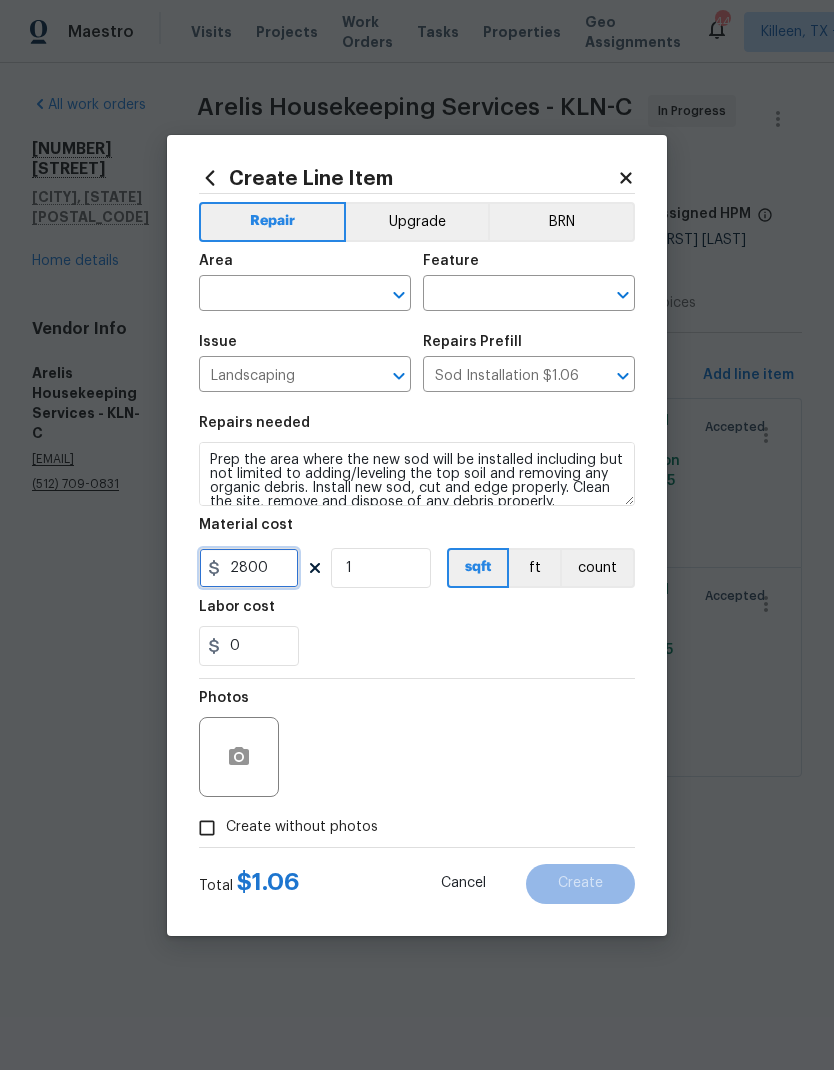 type on "2800" 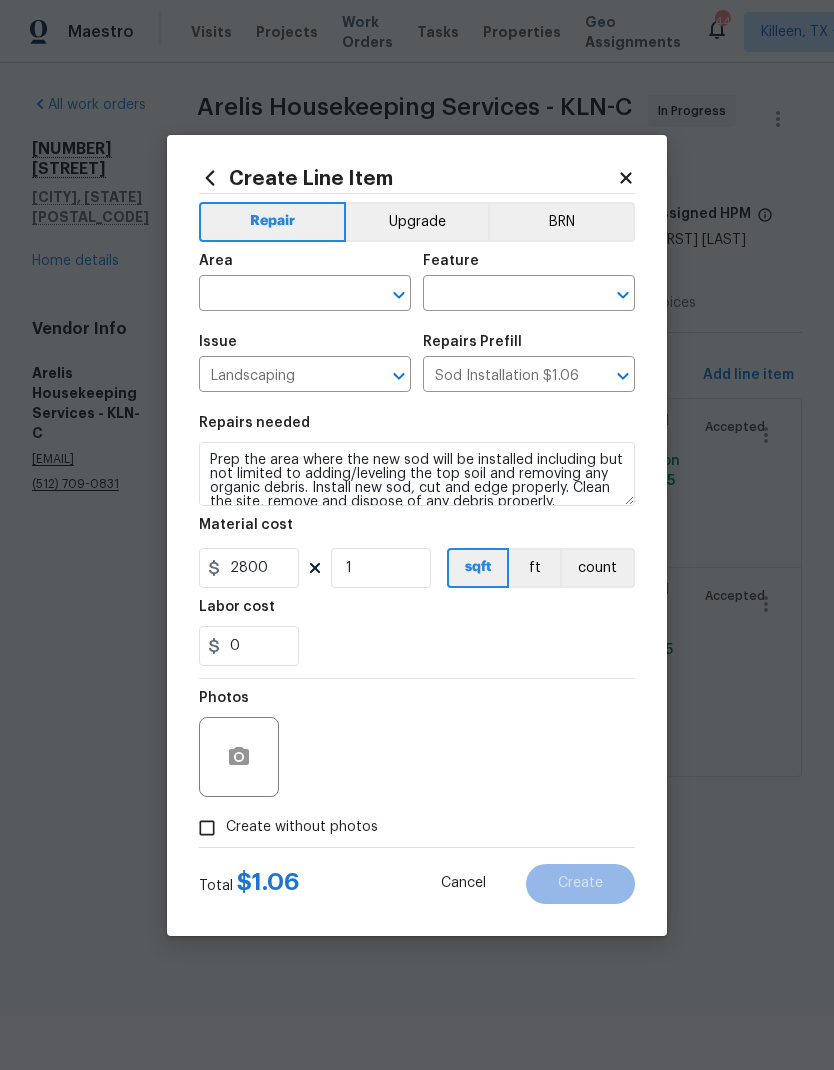 click on "Area ​" at bounding box center [305, 282] 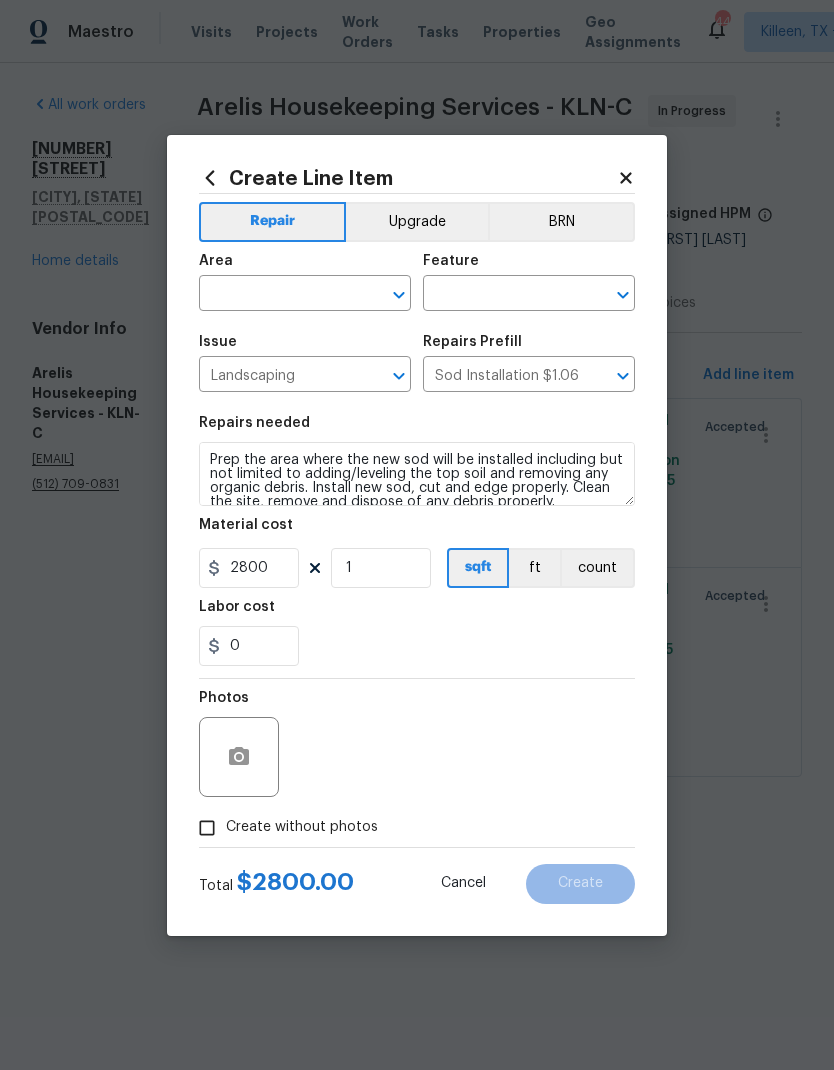 click at bounding box center (277, 295) 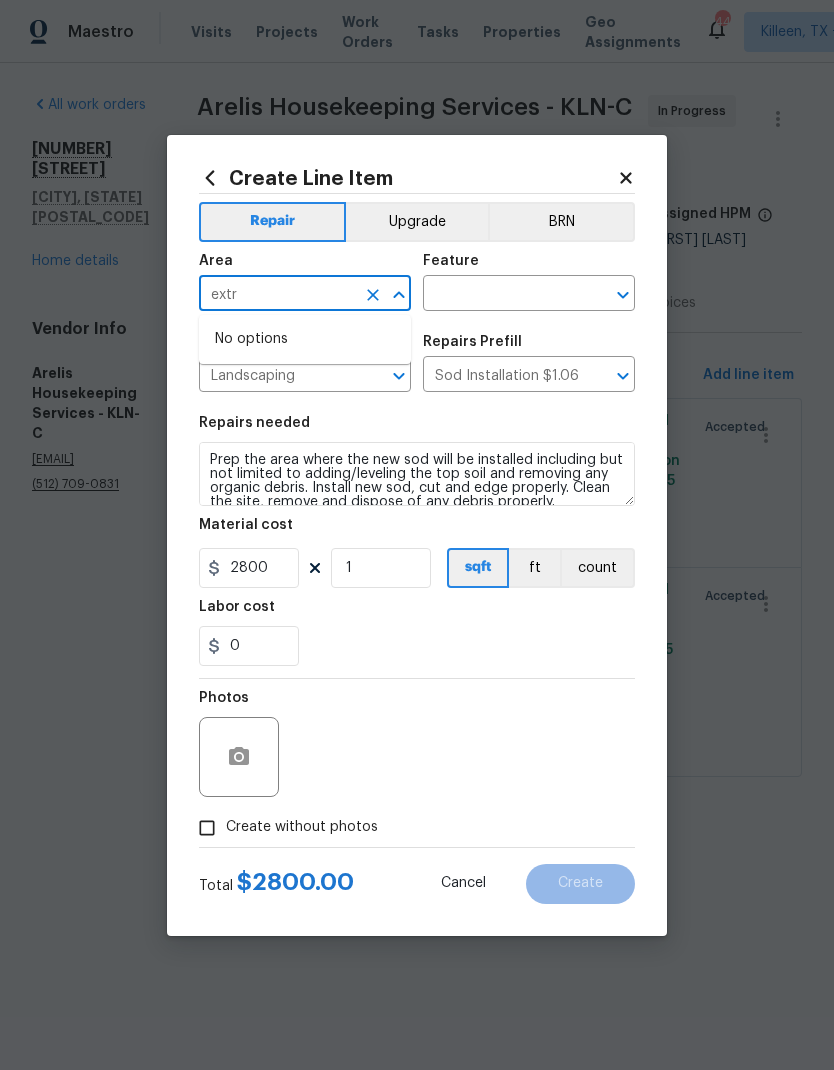 type on "extr" 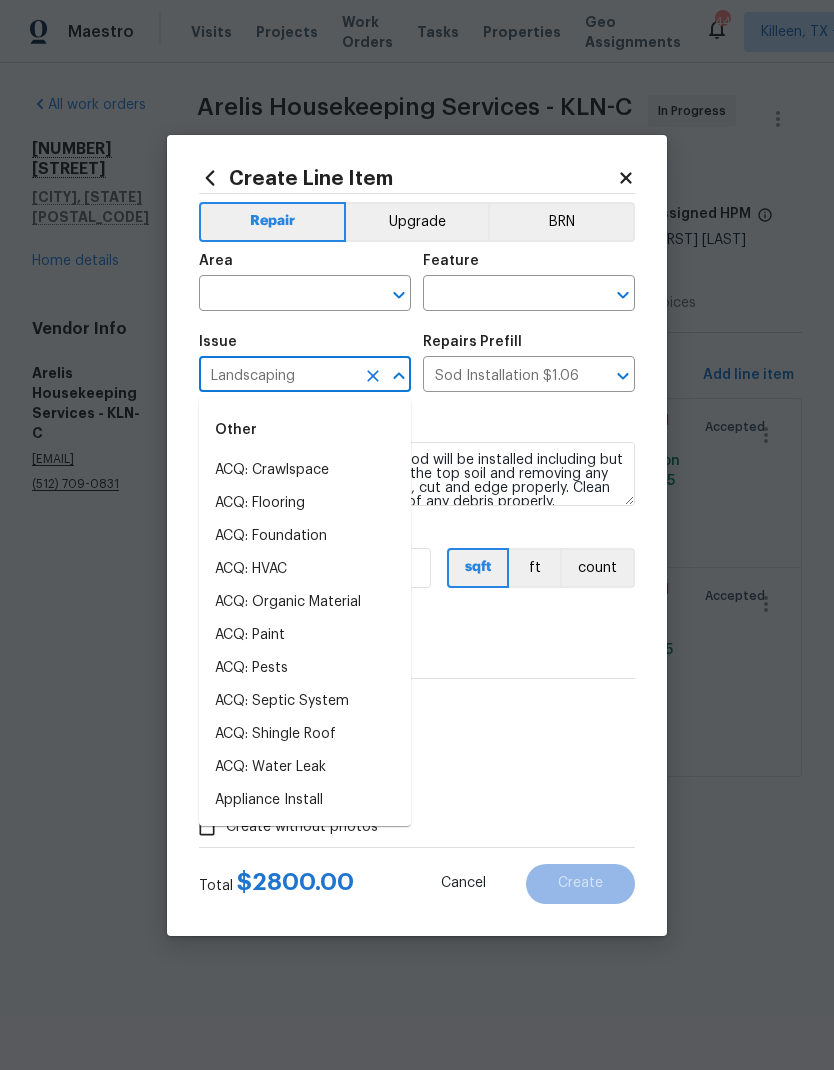 click at bounding box center (277, 295) 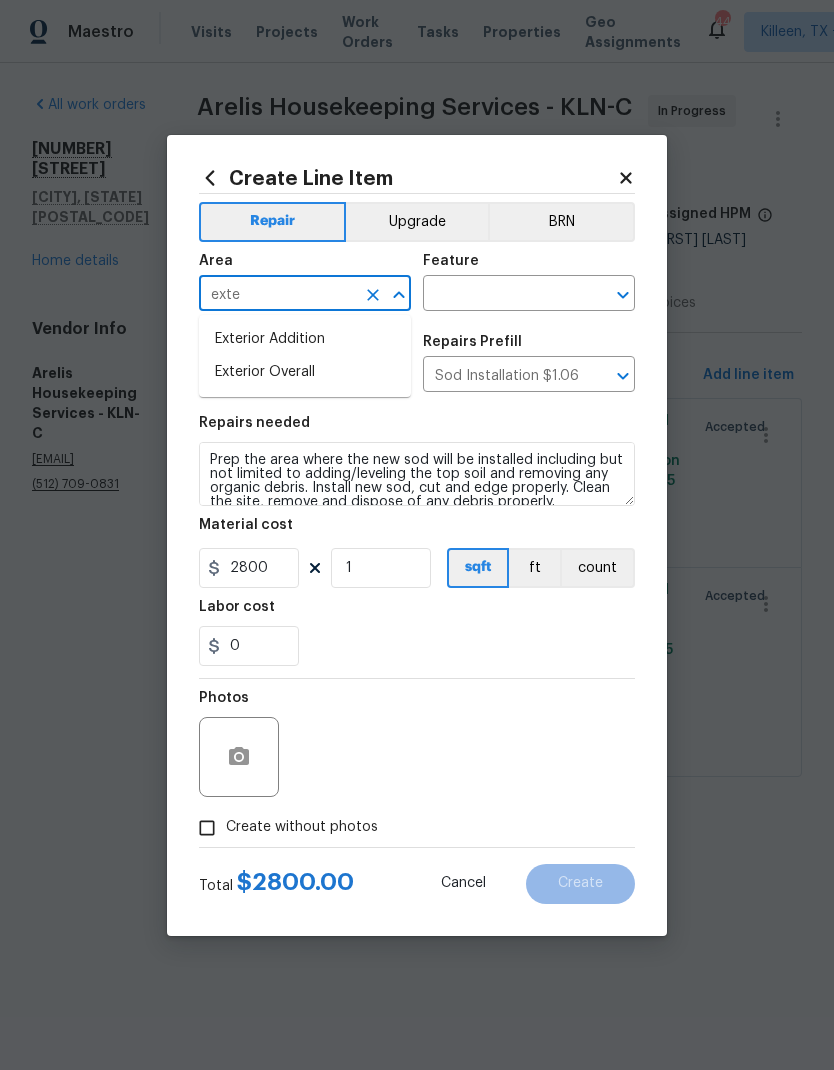 click on "Exterior Overall" at bounding box center (305, 372) 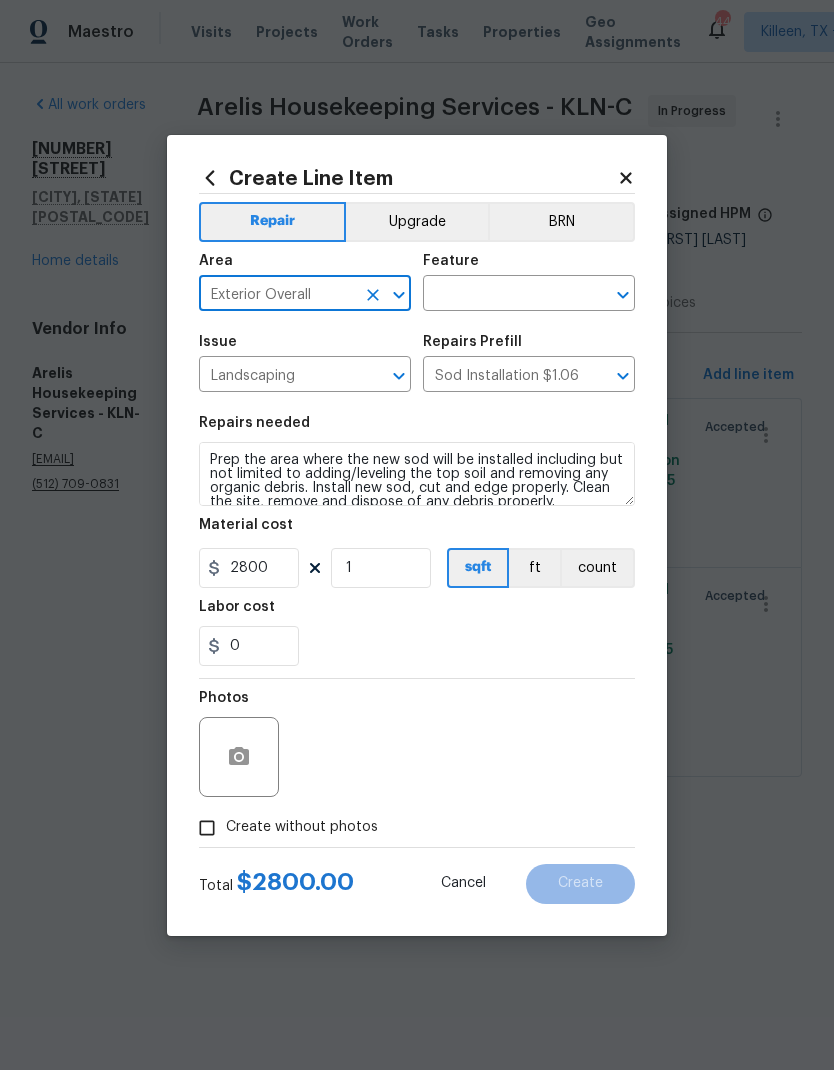 click at bounding box center (501, 295) 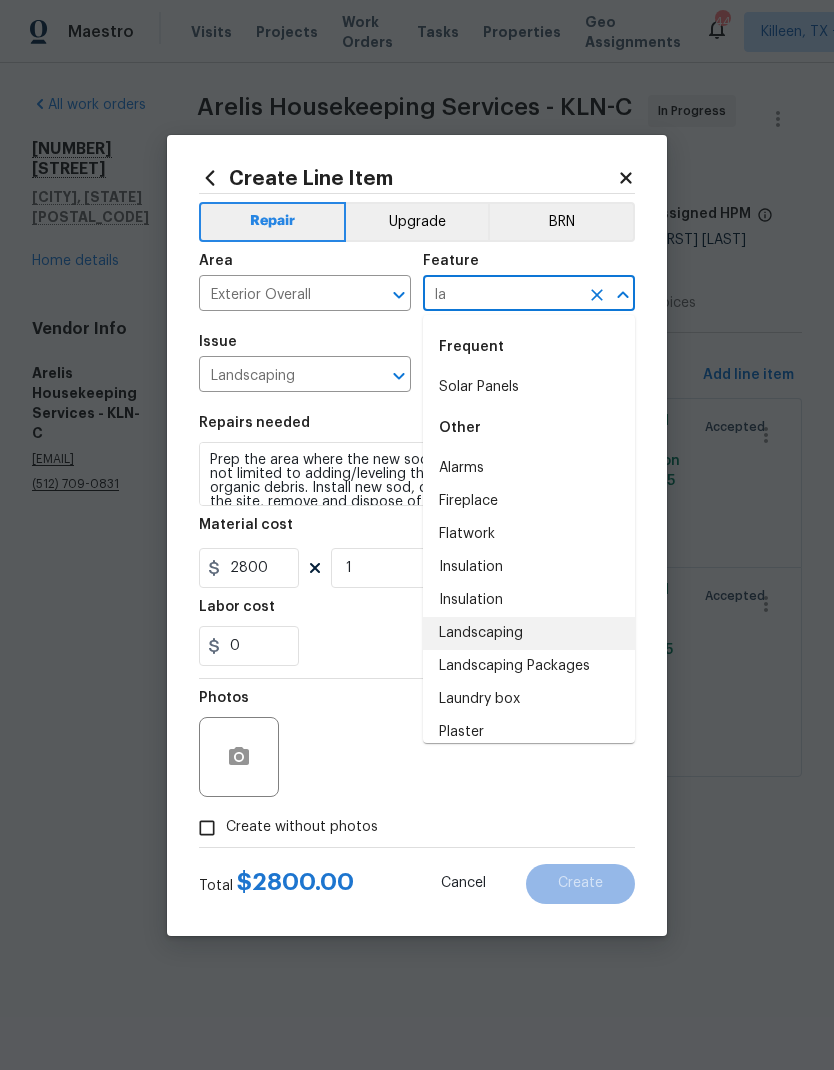 click on "Landscaping" at bounding box center [529, 633] 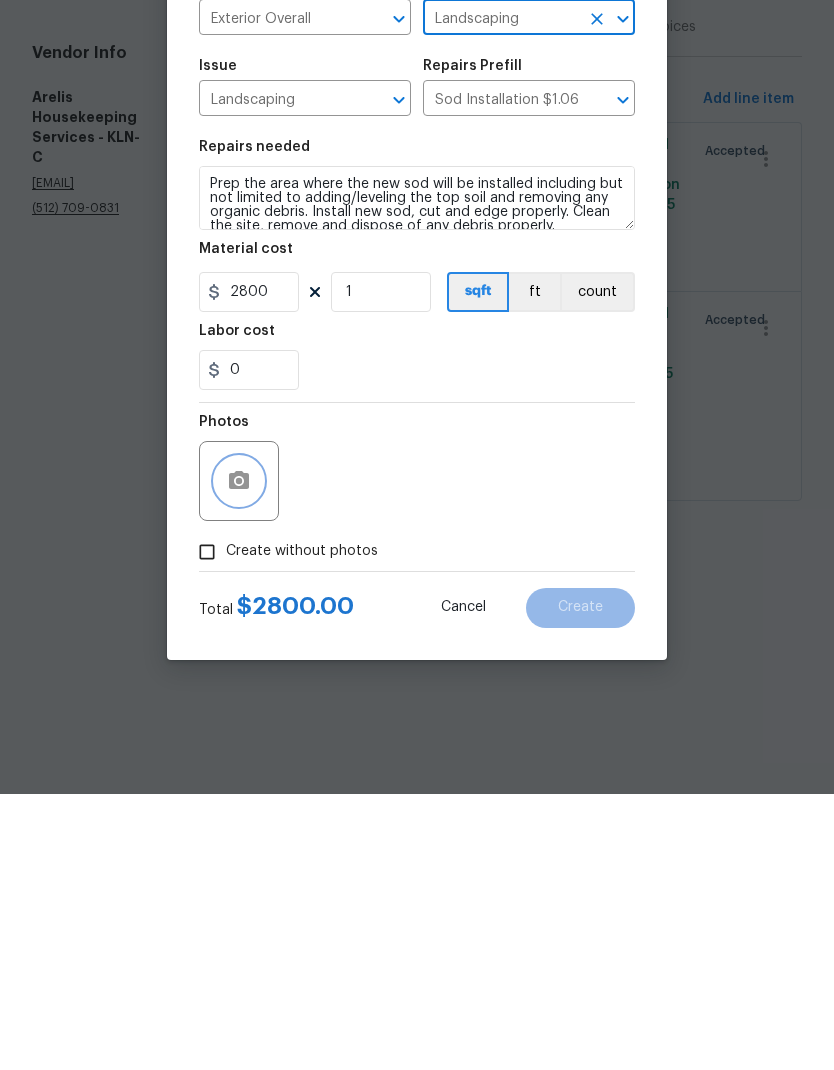 click at bounding box center [239, 757] 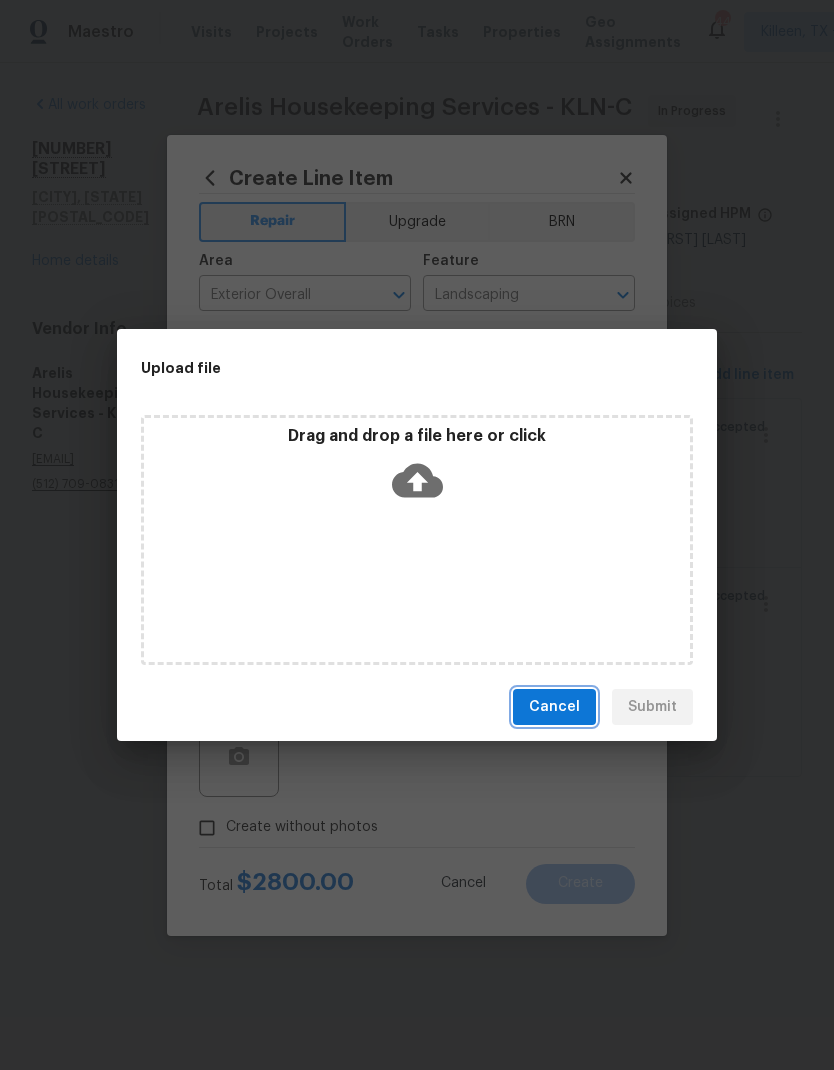 click on "Cancel" at bounding box center [554, 707] 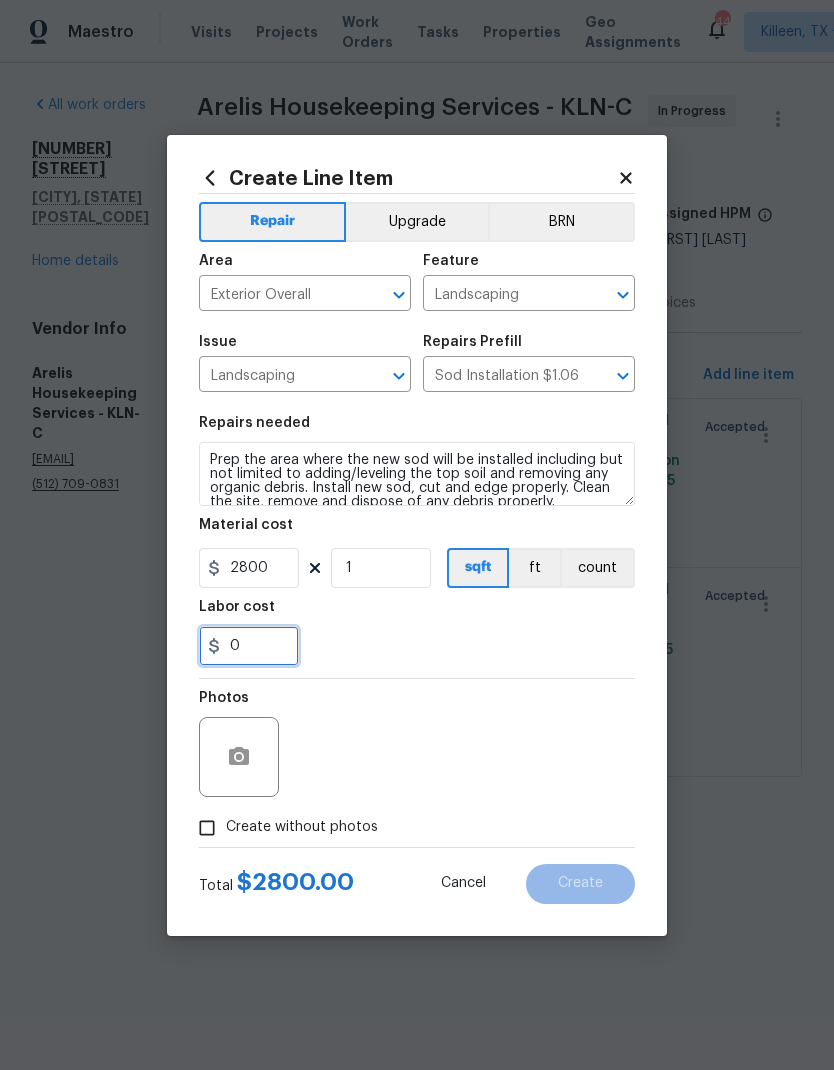click on "0" at bounding box center [249, 646] 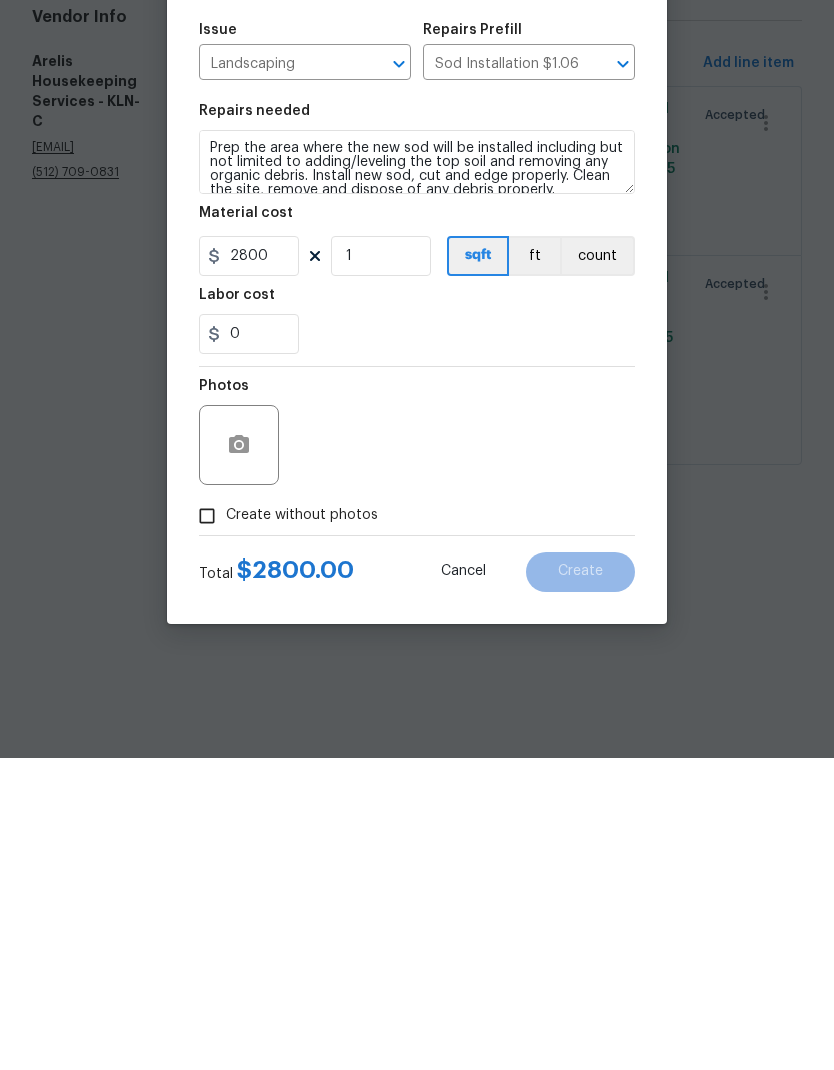 click on "Create without photos" at bounding box center [207, 828] 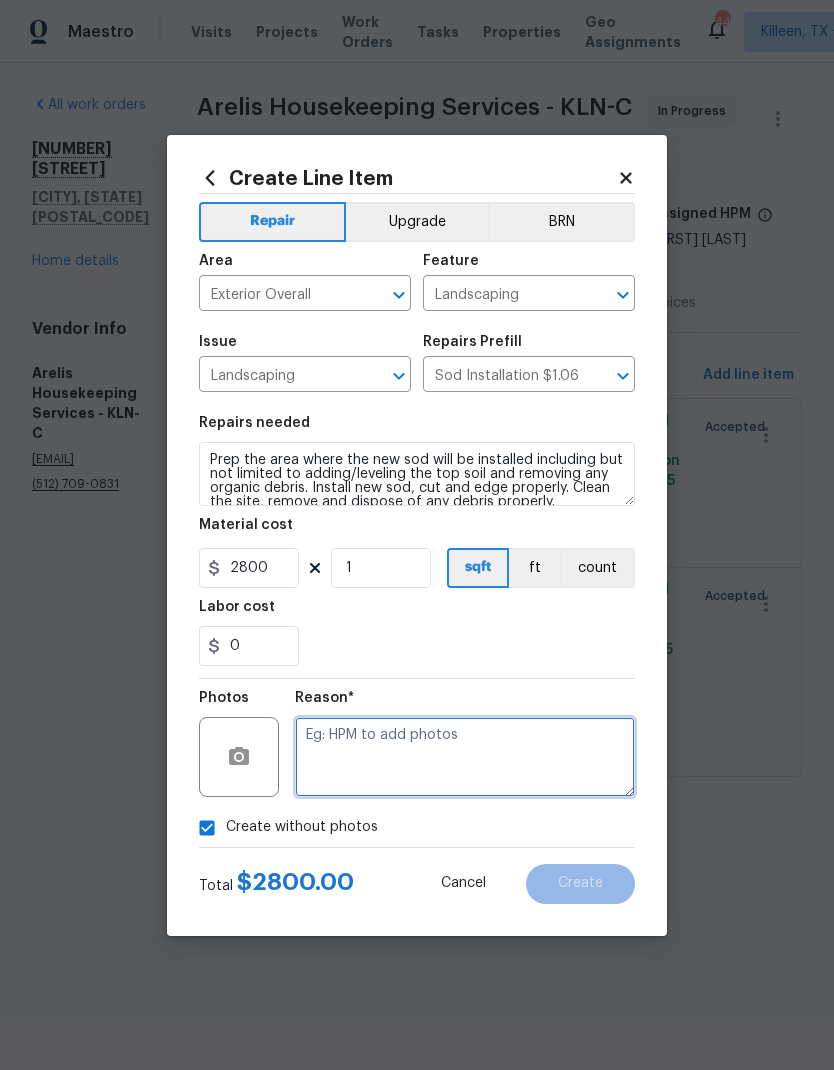 click at bounding box center [465, 757] 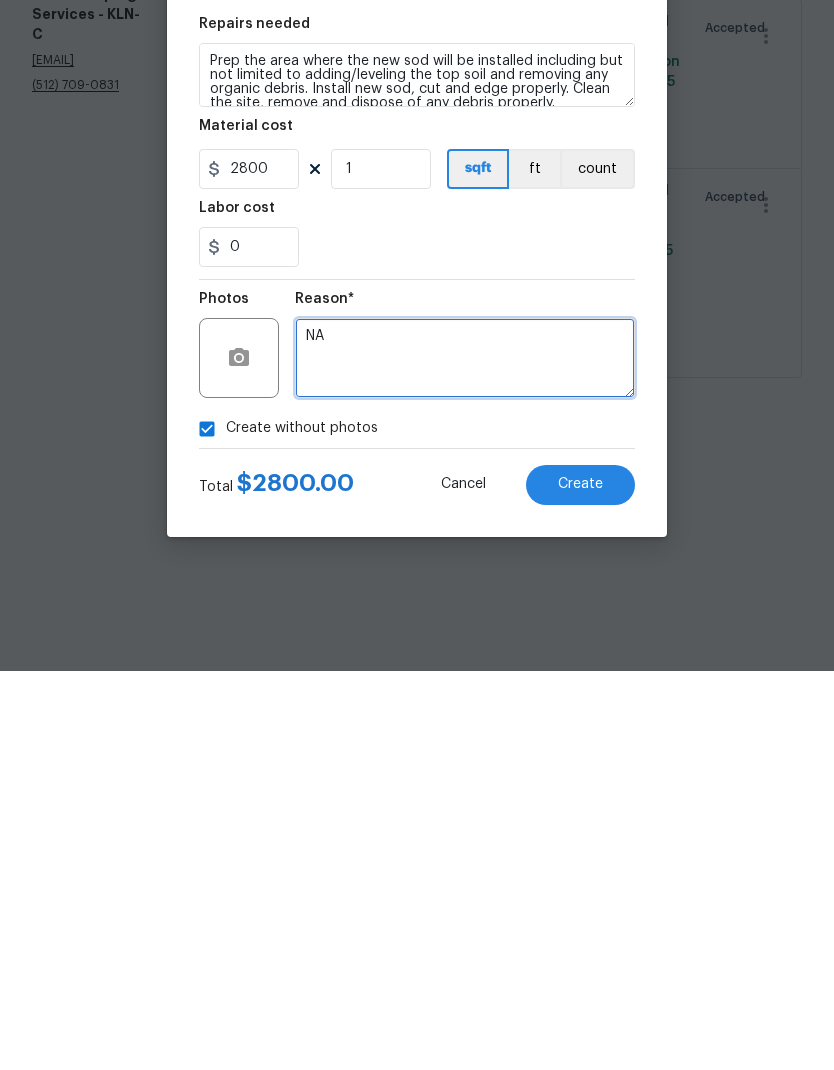 type on "NA" 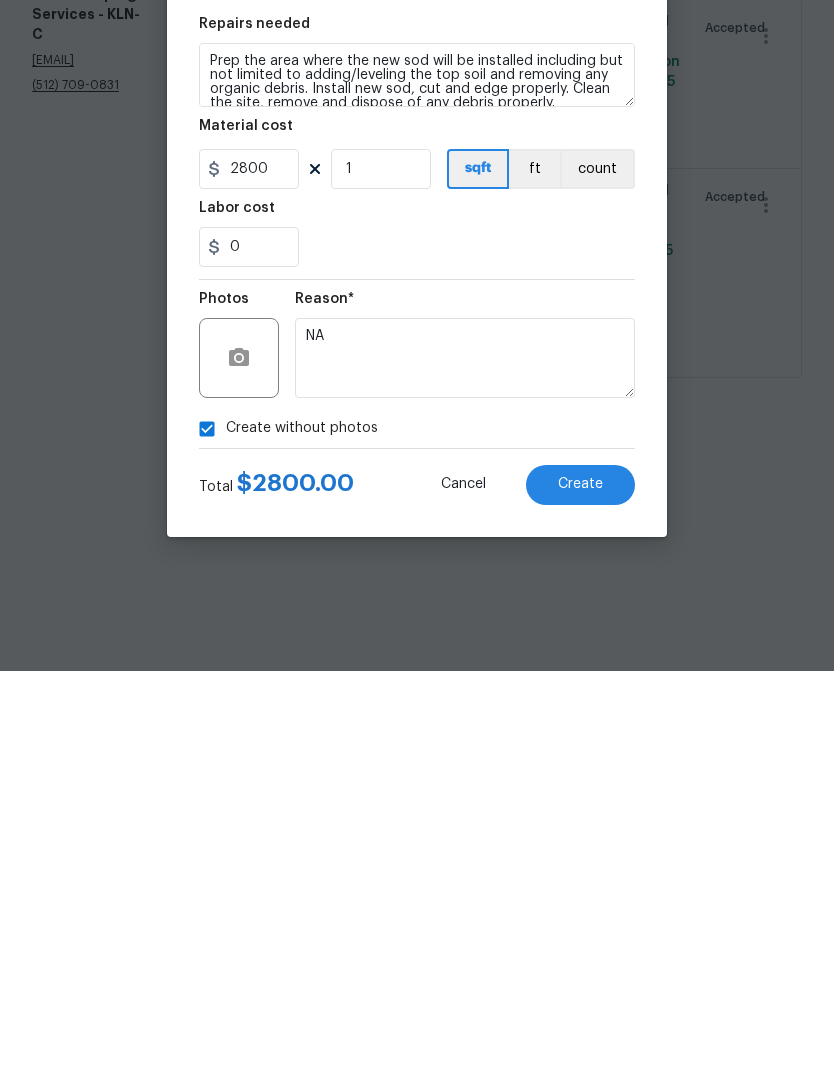 click on "Create" at bounding box center [580, 884] 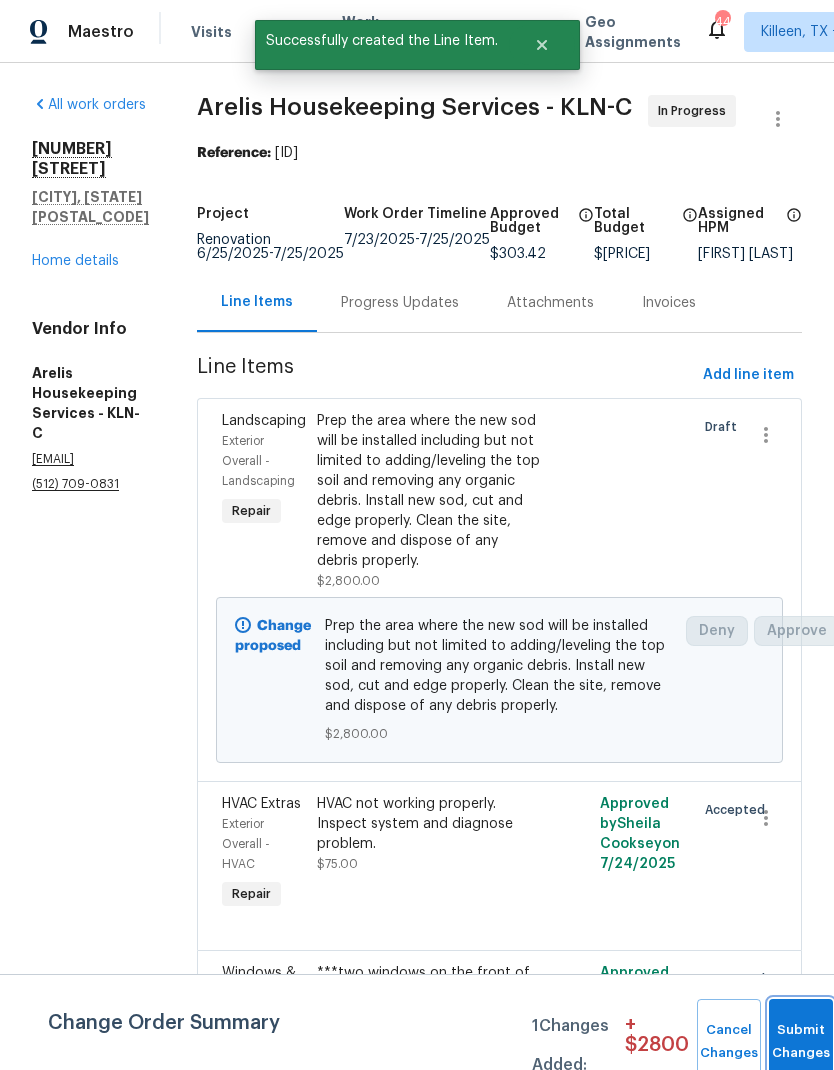 click on "Submit Changes" at bounding box center [801, 1042] 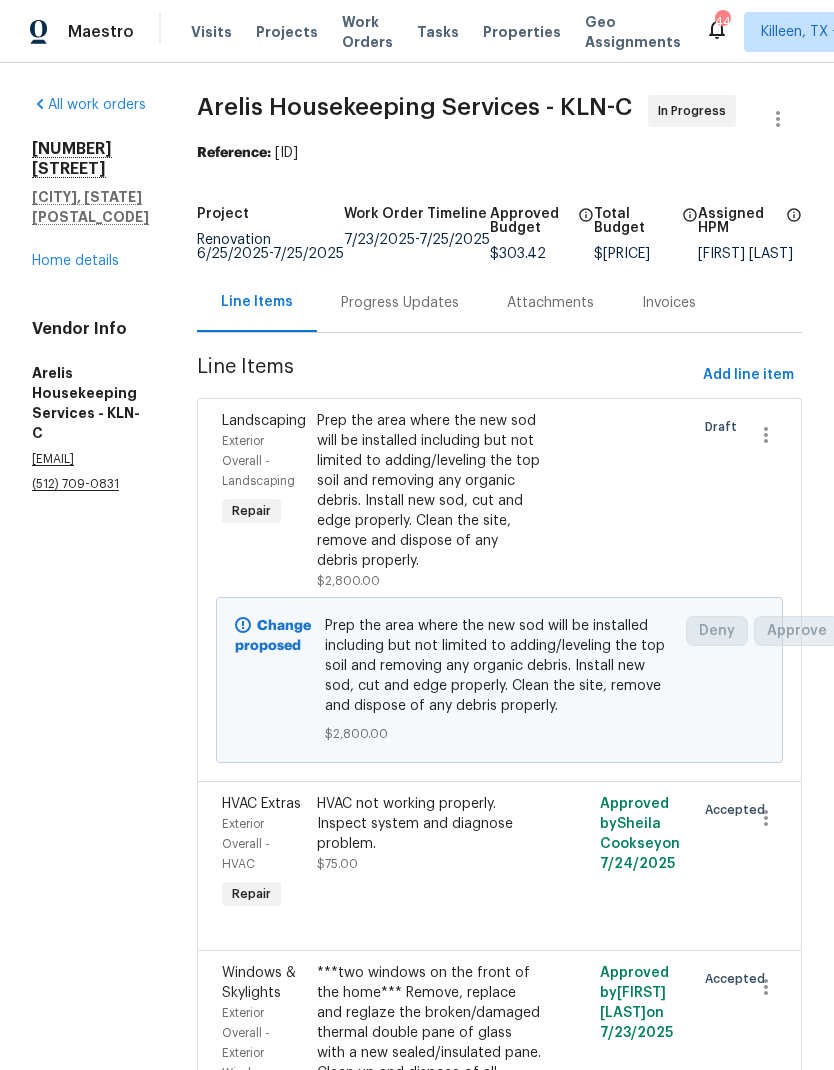 click on "Home details" at bounding box center (75, 261) 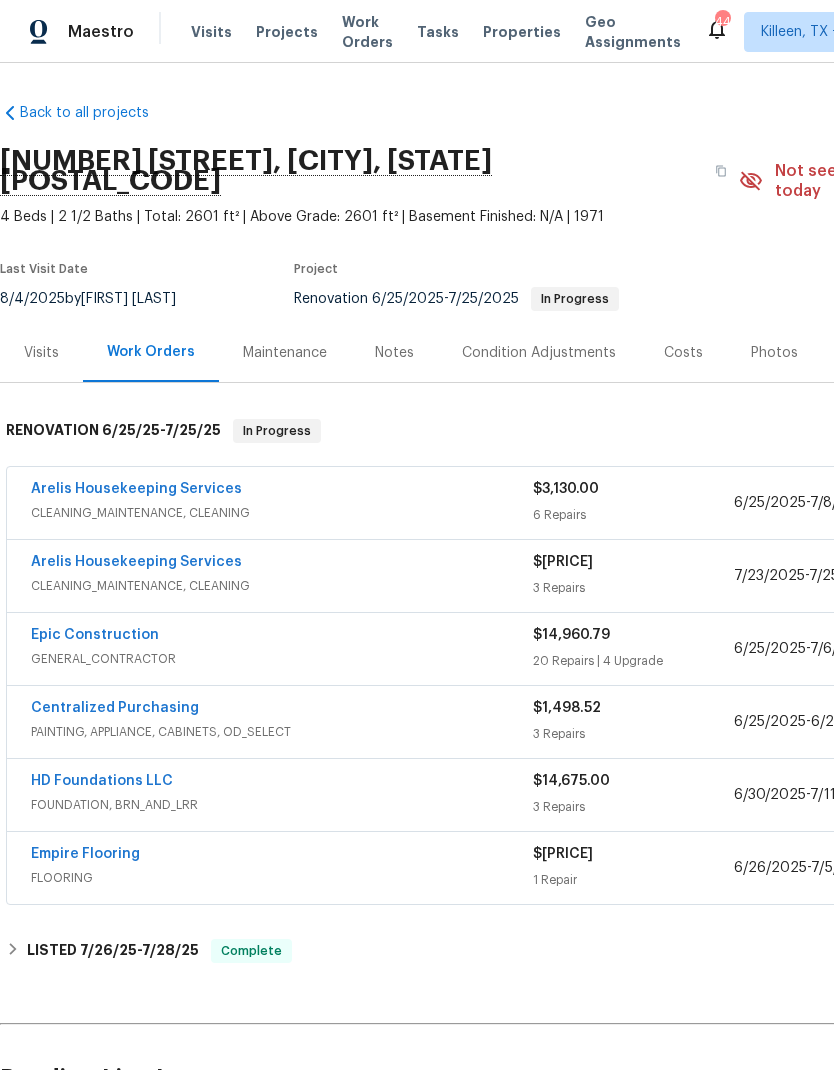 scroll, scrollTop: 0, scrollLeft: 0, axis: both 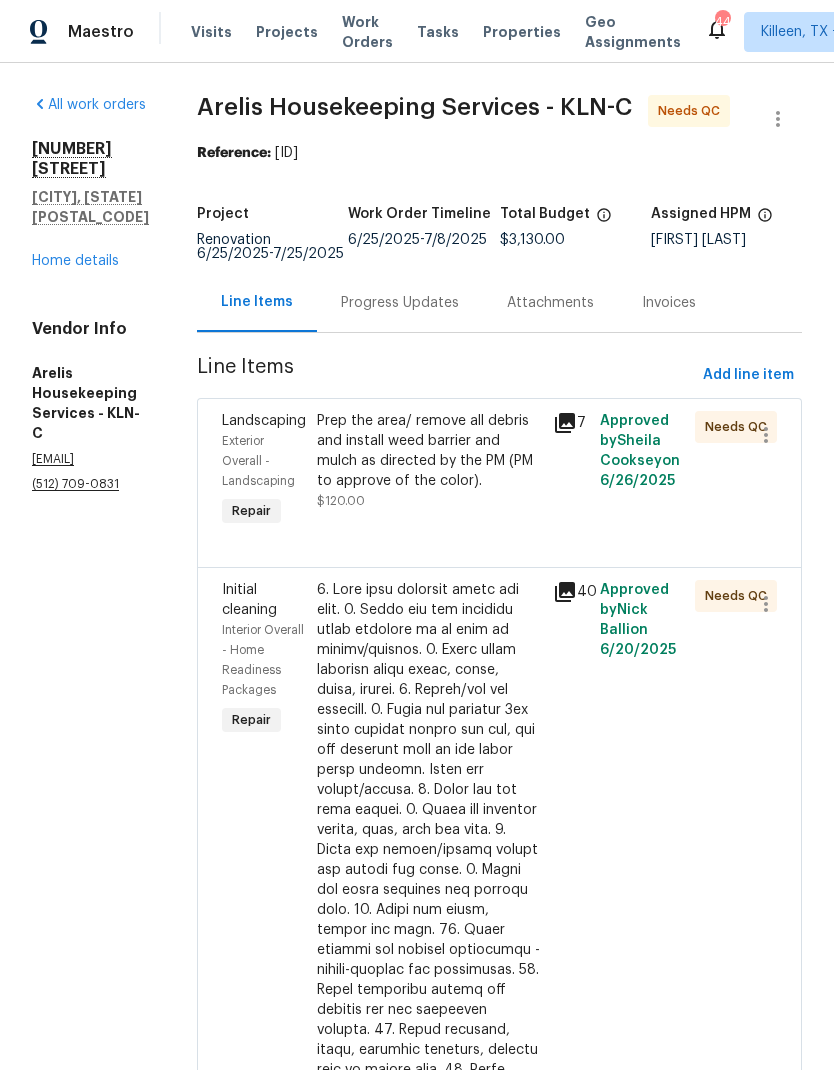 click on "Progress Updates" at bounding box center (400, 303) 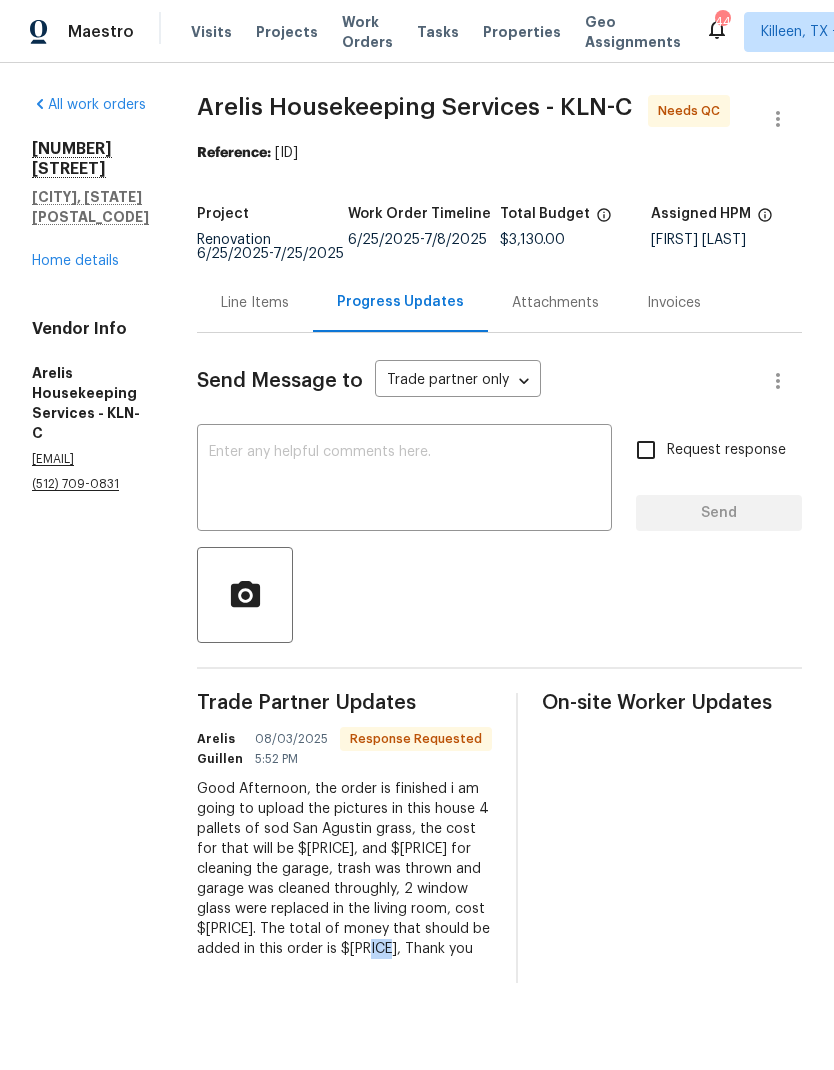 click on "Home details" at bounding box center (75, 261) 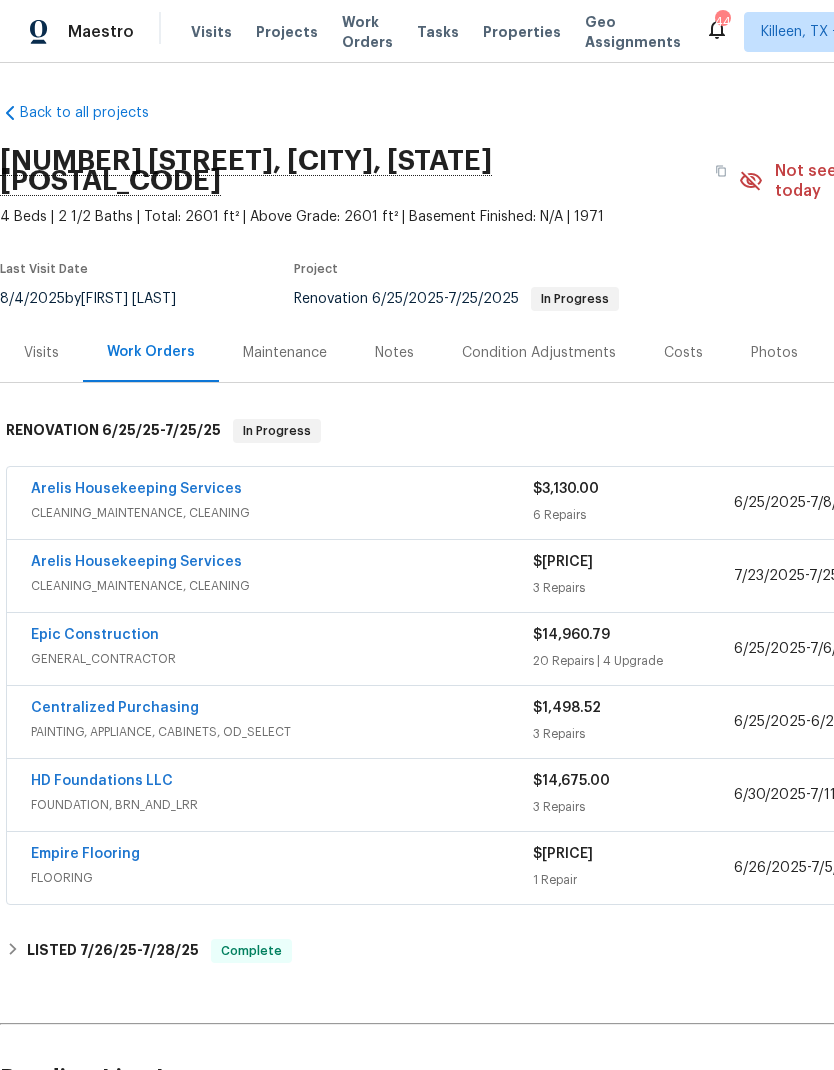 click on "CLEANING_MAINTENANCE, CLEANING" at bounding box center (282, 586) 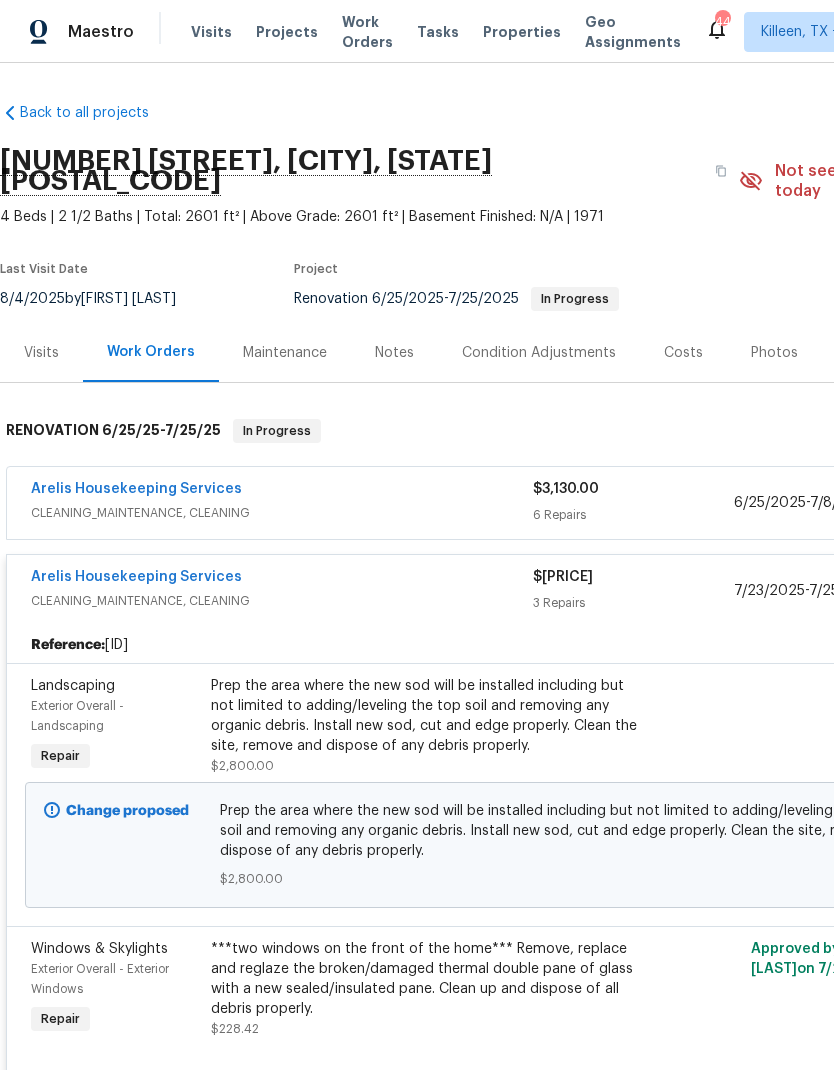 click on "Arelis Housekeeping Services" at bounding box center [136, 577] 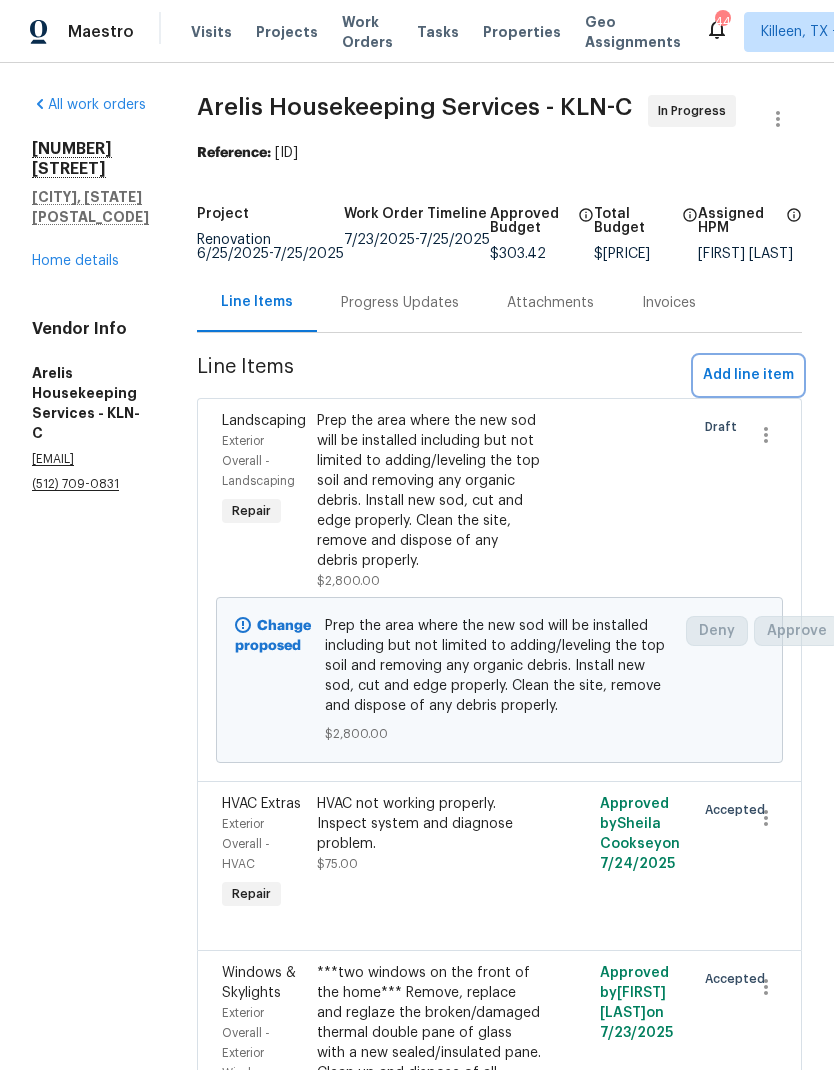 click on "Add line item" at bounding box center (748, 375) 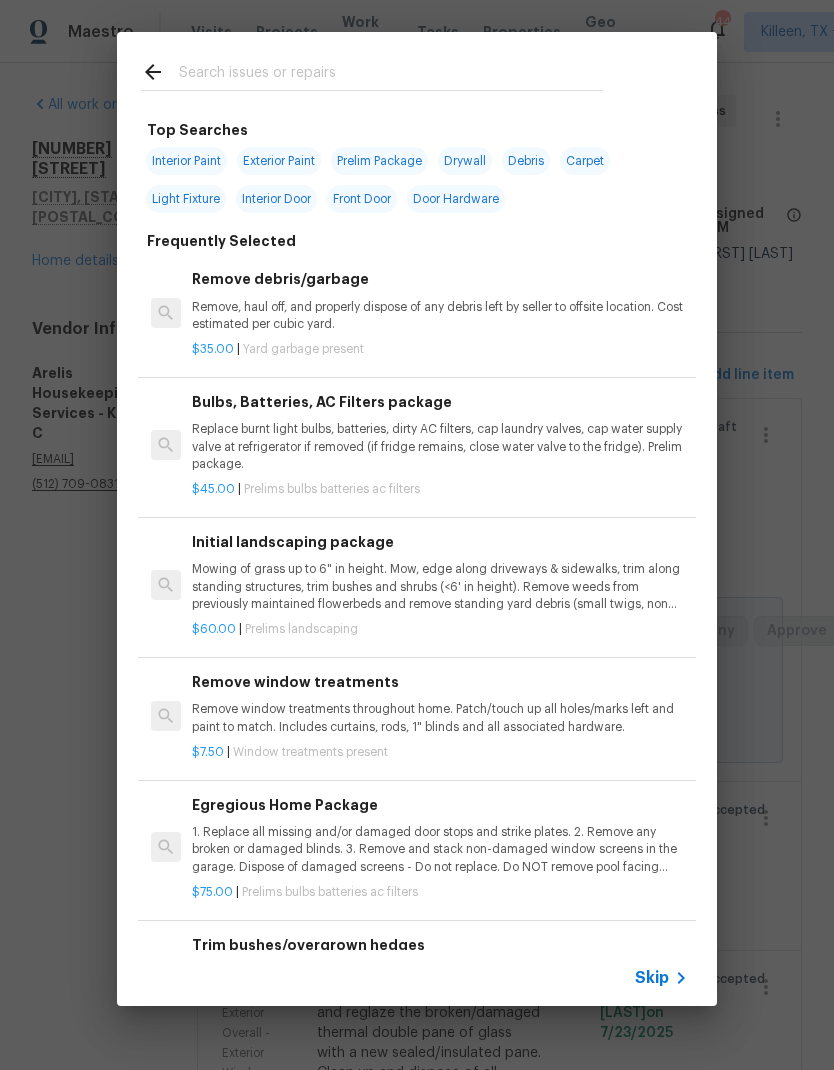 click at bounding box center [391, 75] 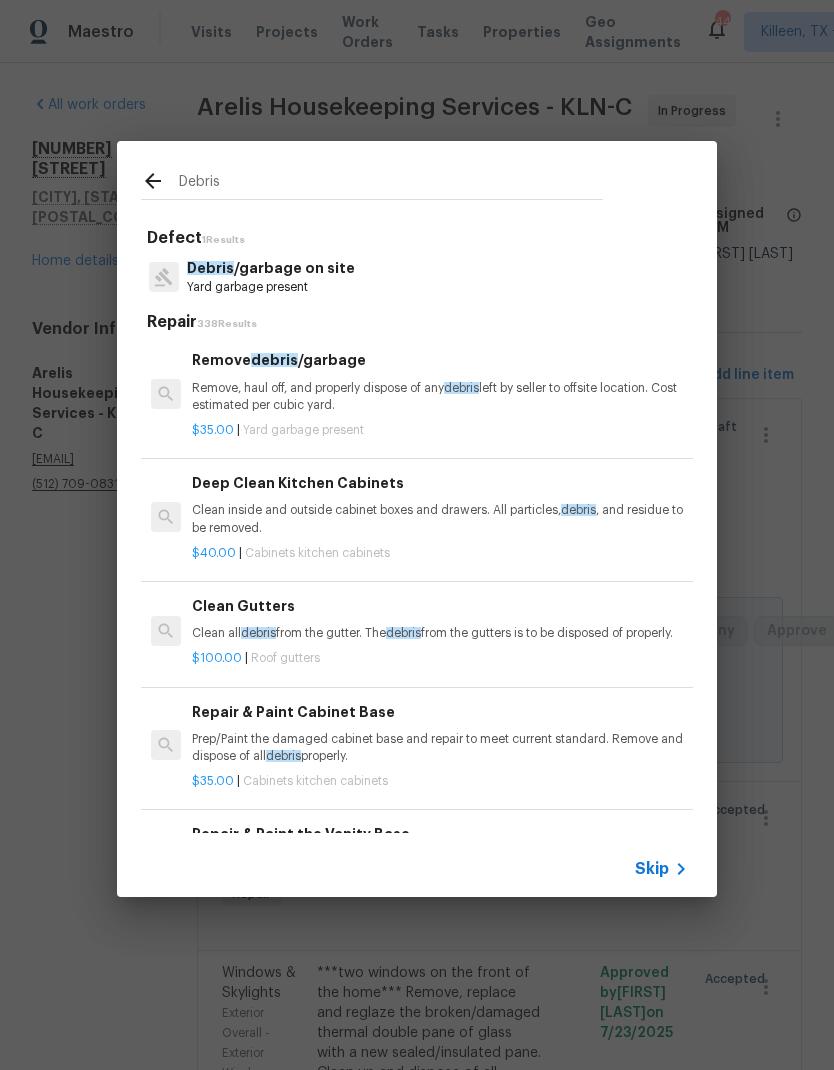 type on "Debris" 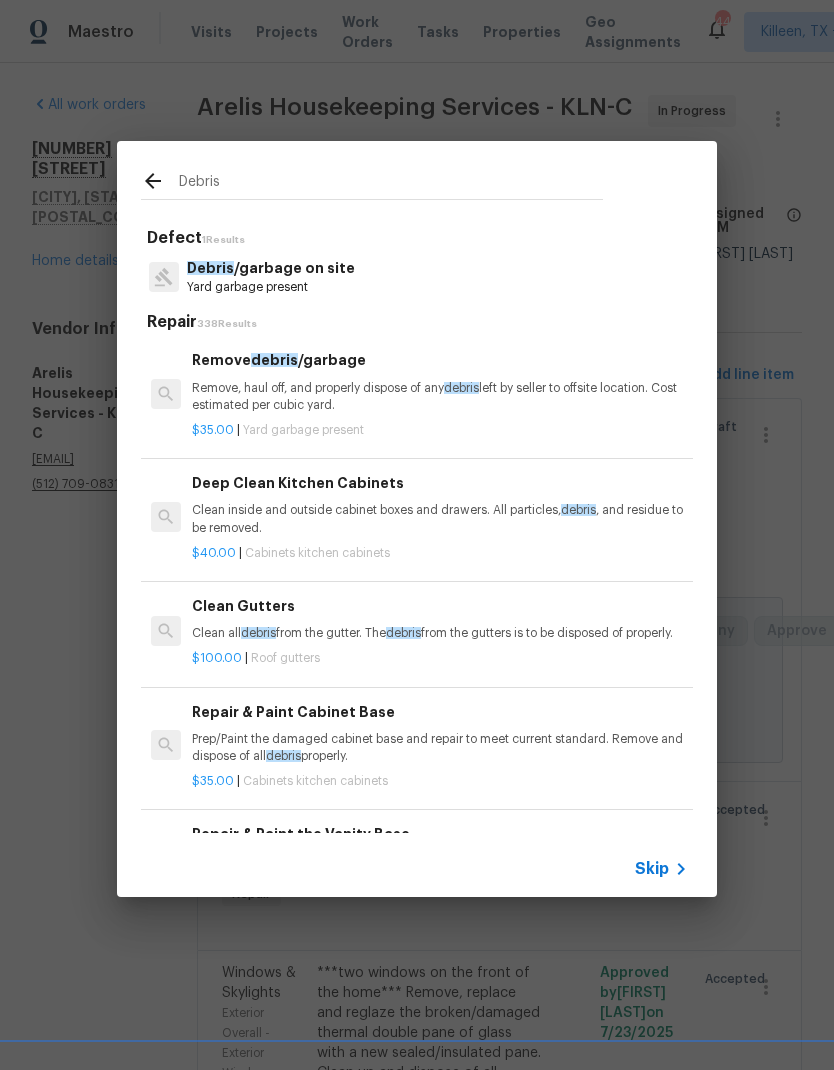 click on "Debris /garbage on site Yard garbage present" at bounding box center [417, 277] 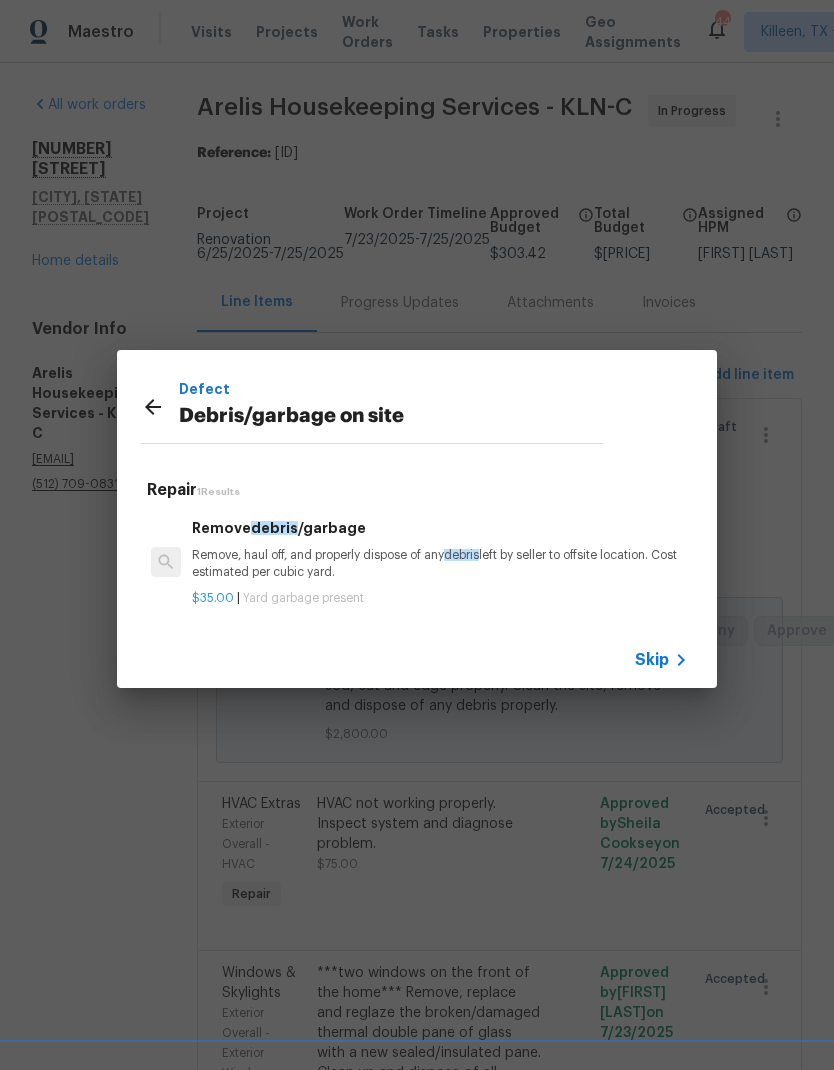 click on "Remove, haul off, and properly dispose of any  debris  left by seller to offsite location. Cost estimated per cubic yard." at bounding box center [440, 564] 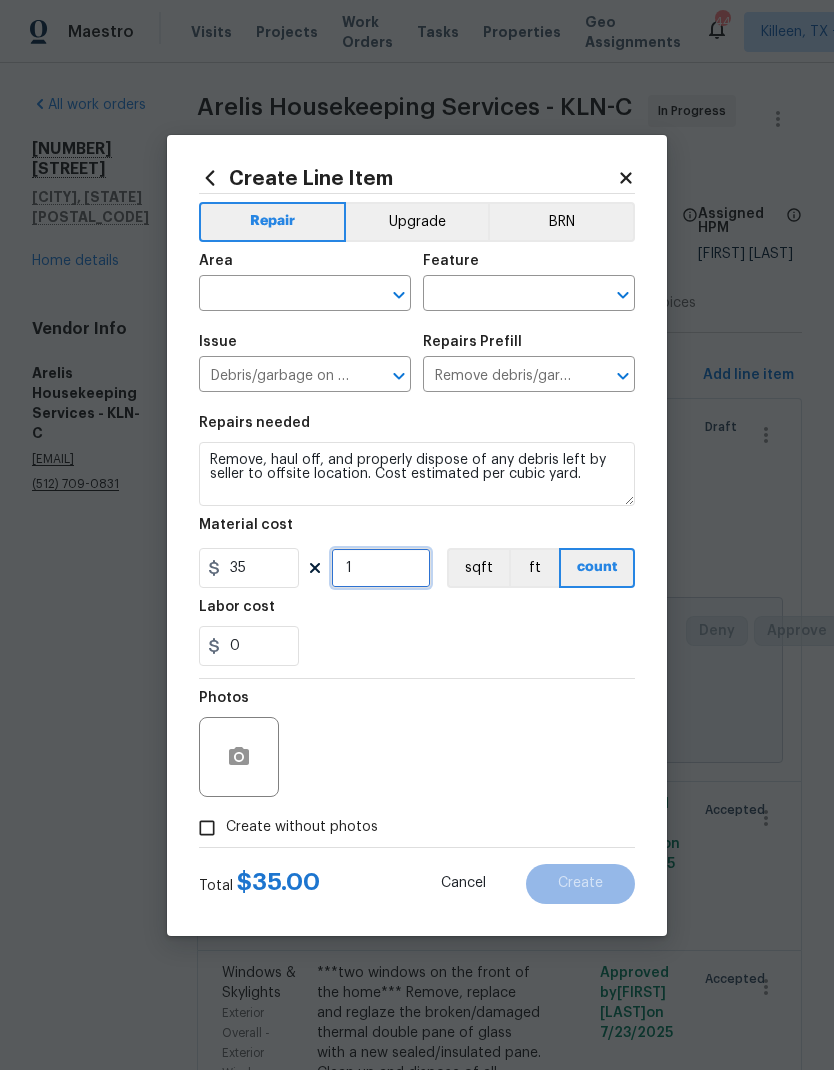 click on "1" at bounding box center [381, 568] 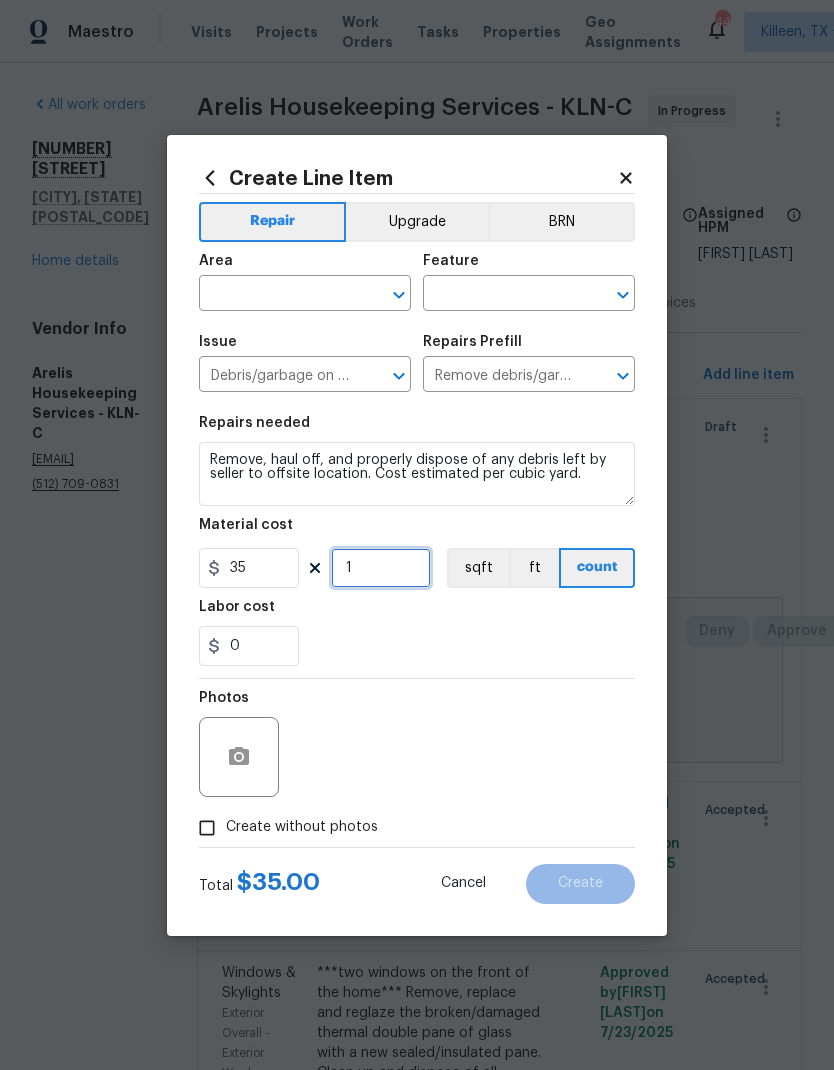 click on "1" at bounding box center (381, 568) 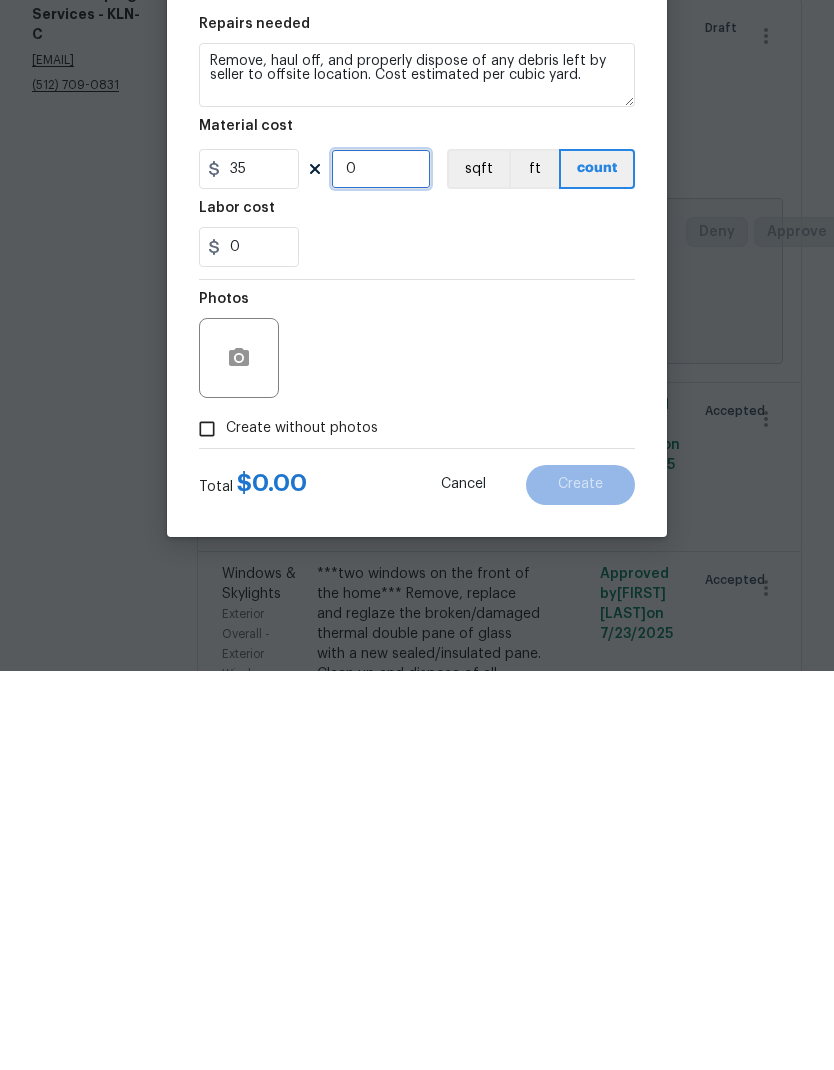 type on "4" 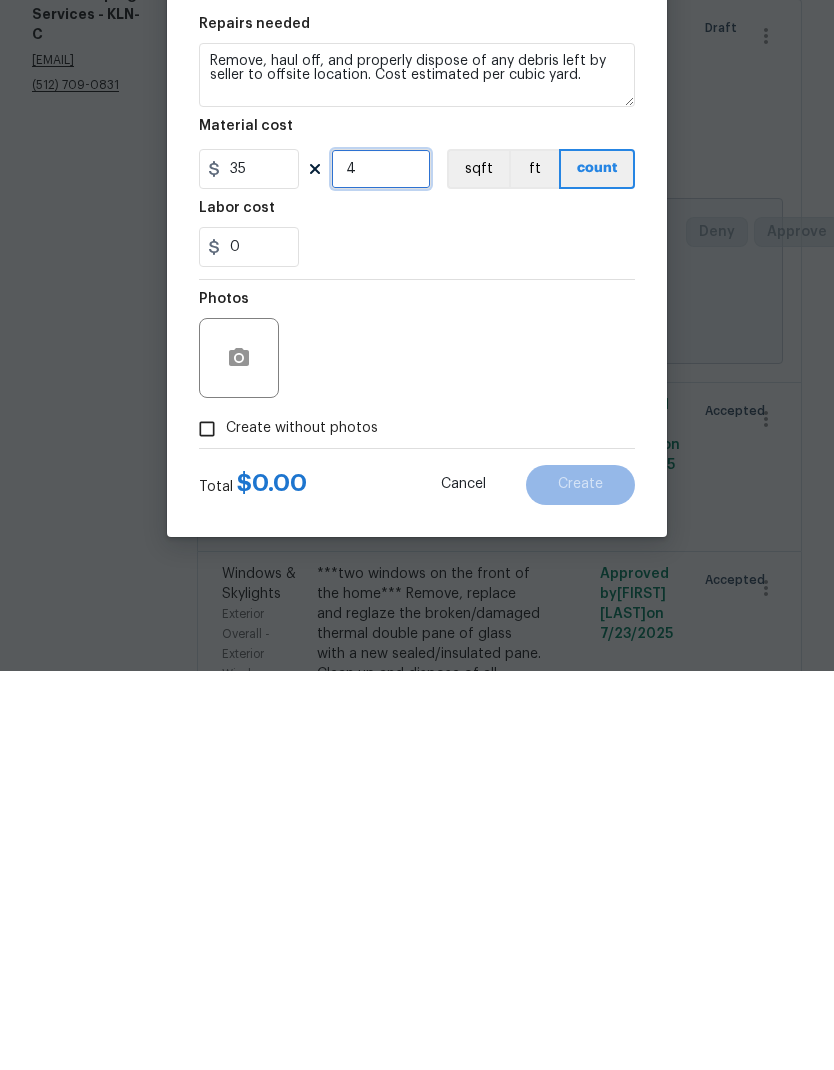 scroll, scrollTop: 80, scrollLeft: 0, axis: vertical 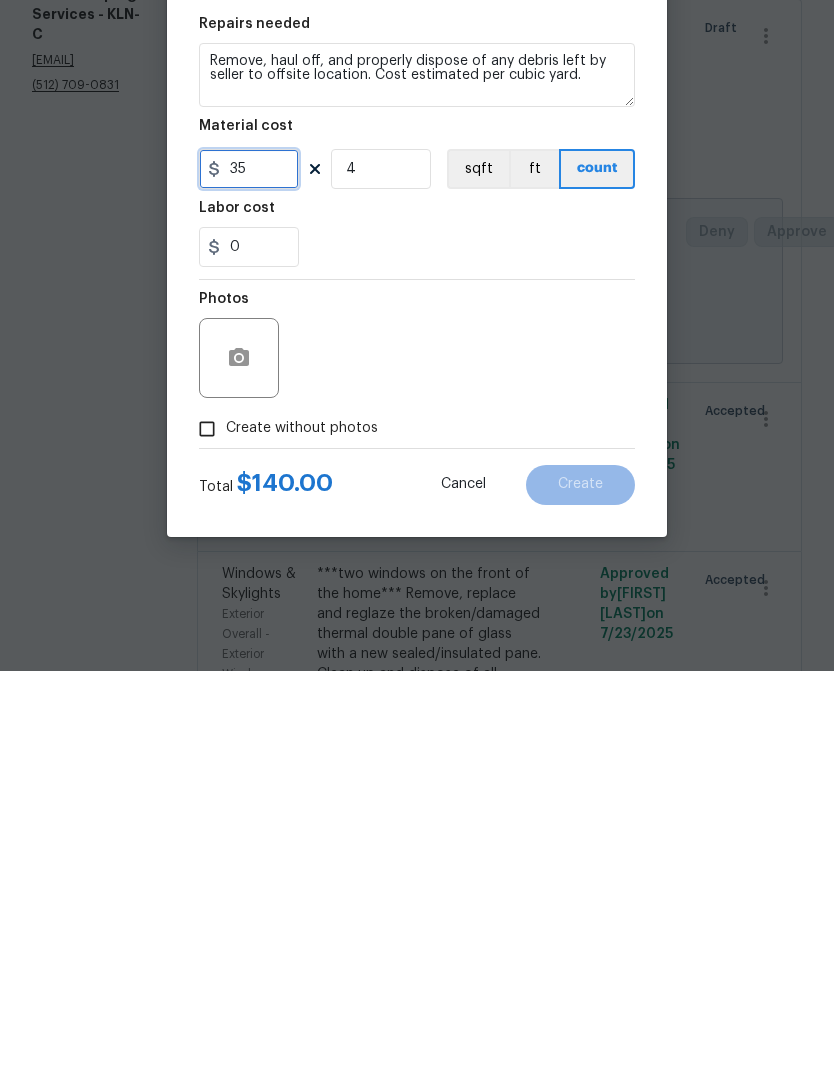click on "35" at bounding box center (249, 568) 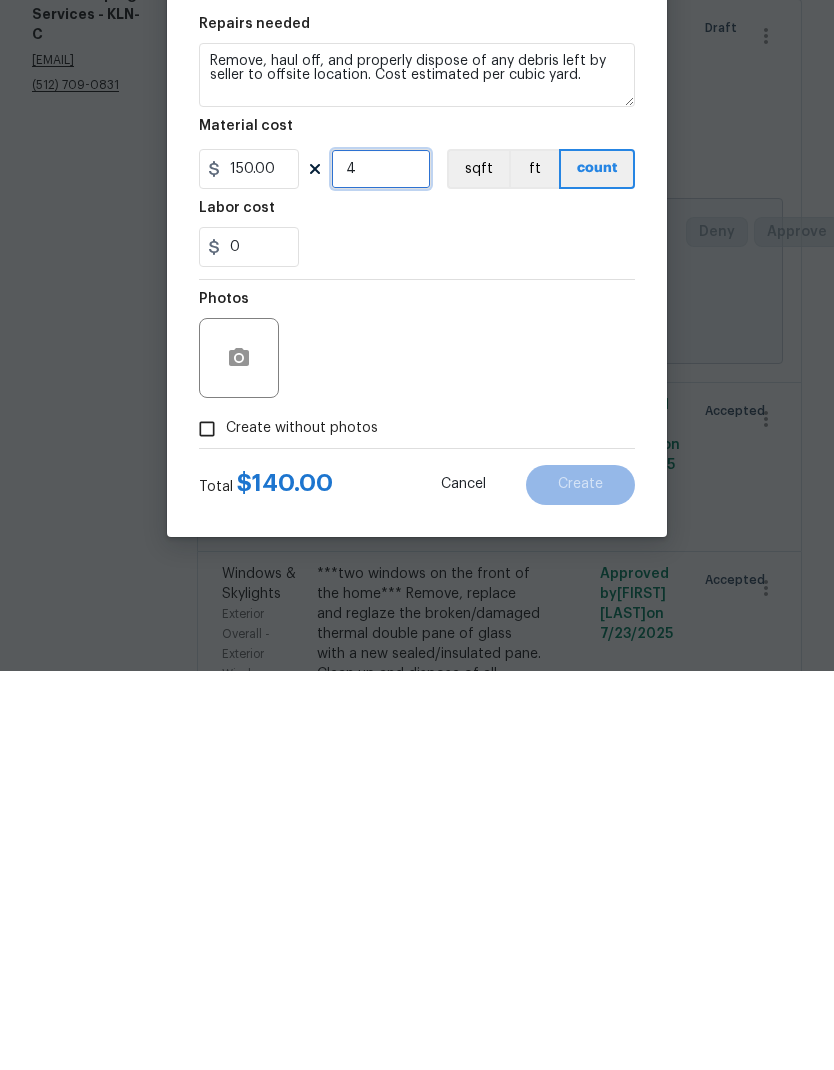 click on "4" at bounding box center [381, 568] 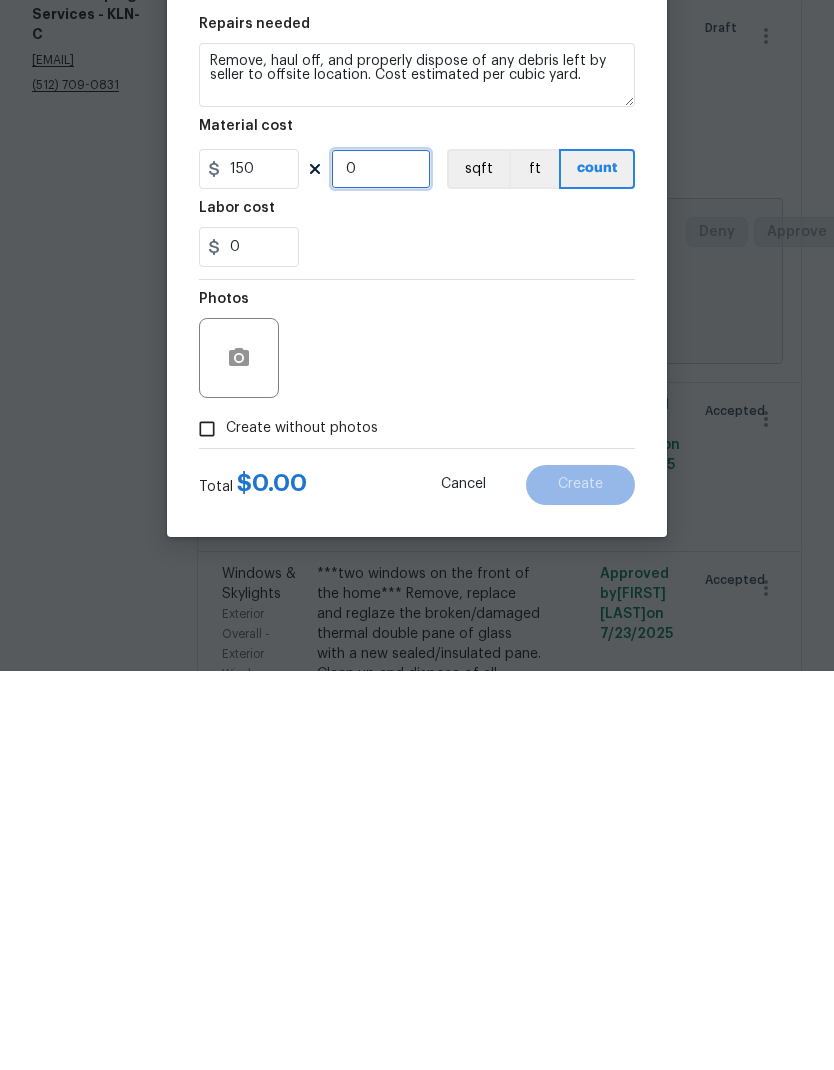 type on "1" 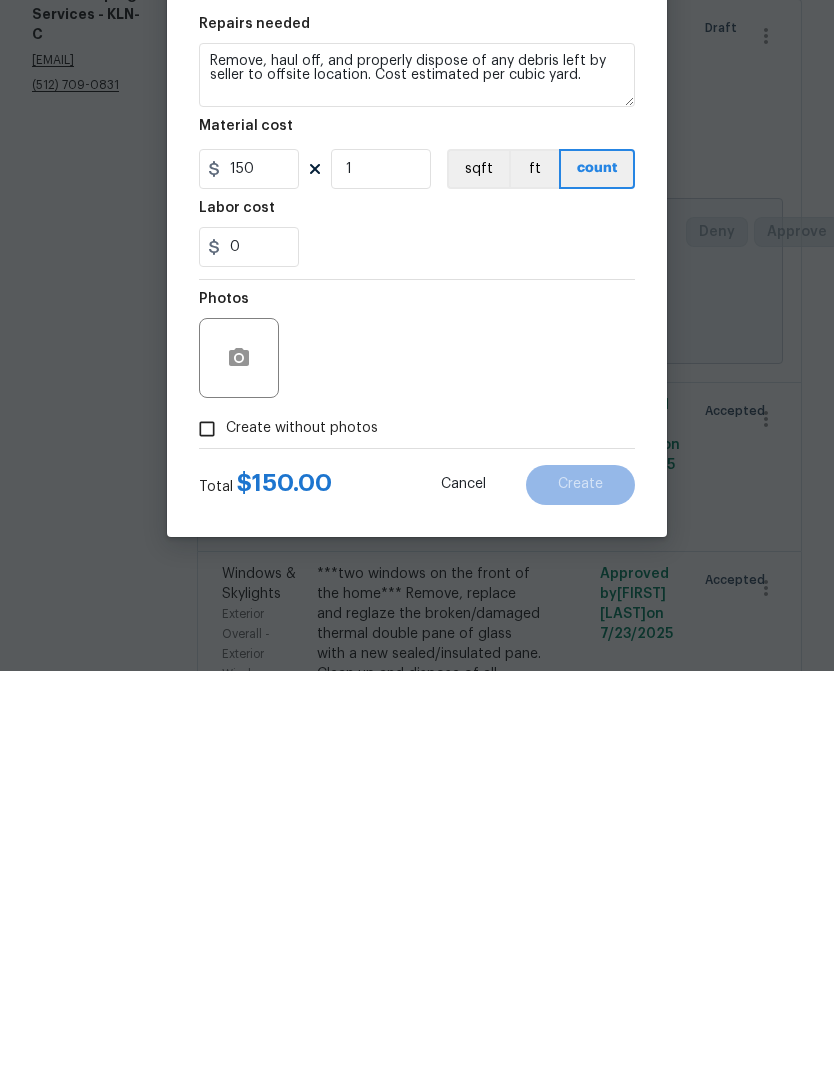 click on "Photos" at bounding box center [417, 744] 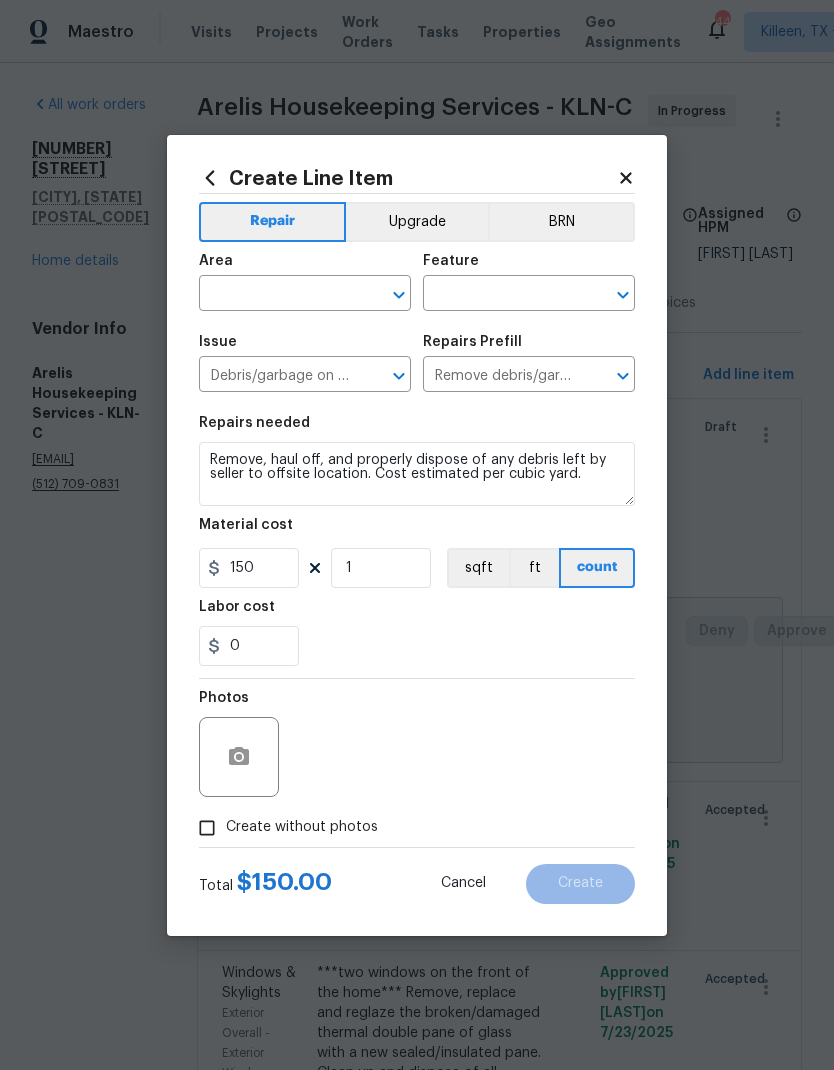 click on "Create without photos" at bounding box center (207, 828) 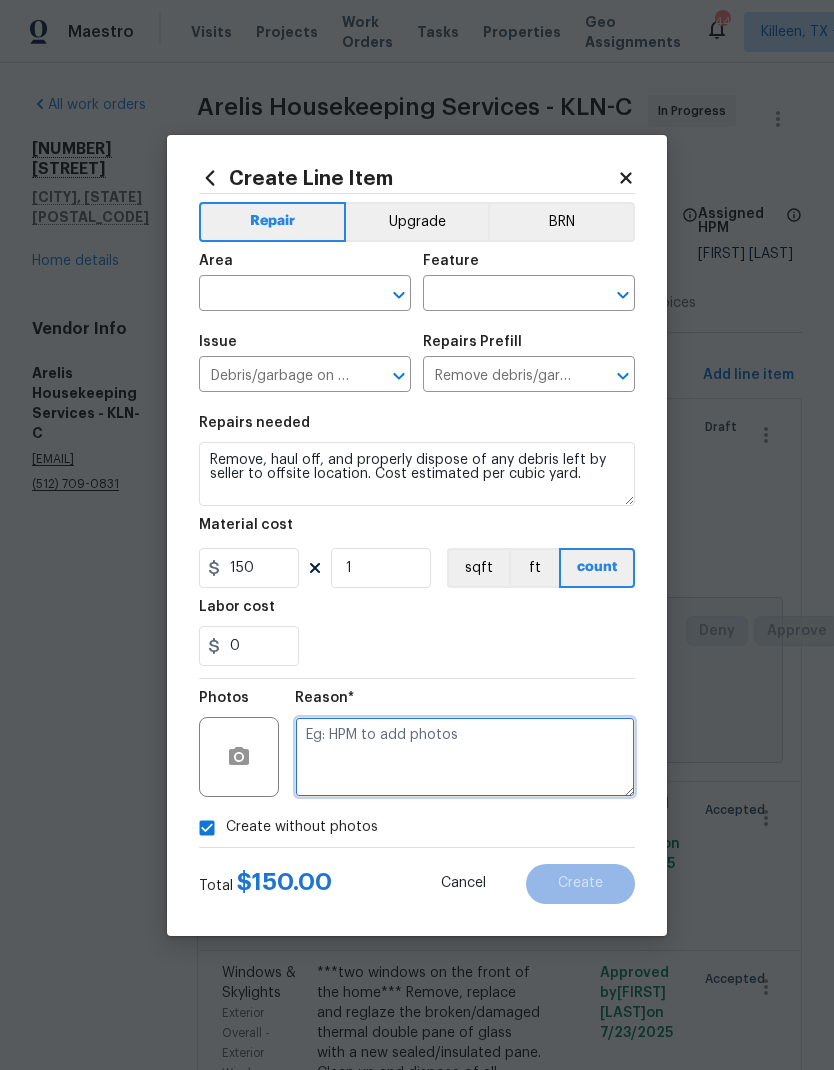 click at bounding box center [465, 757] 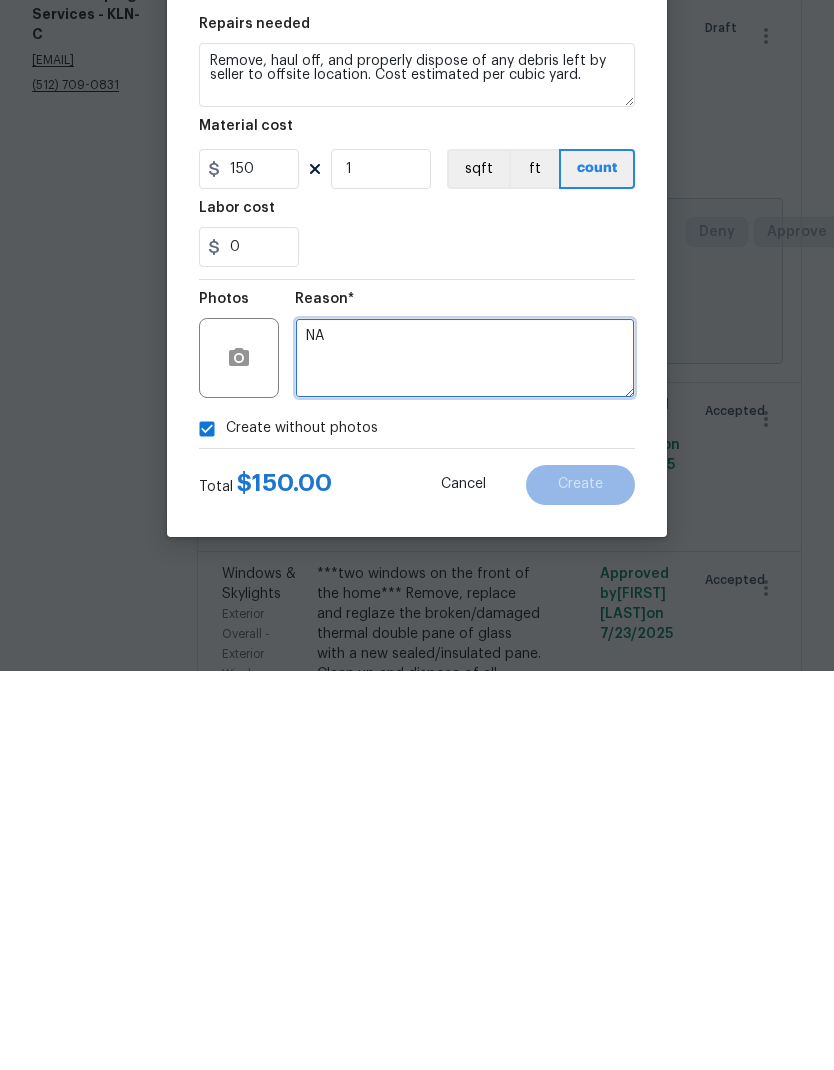 type on "NA" 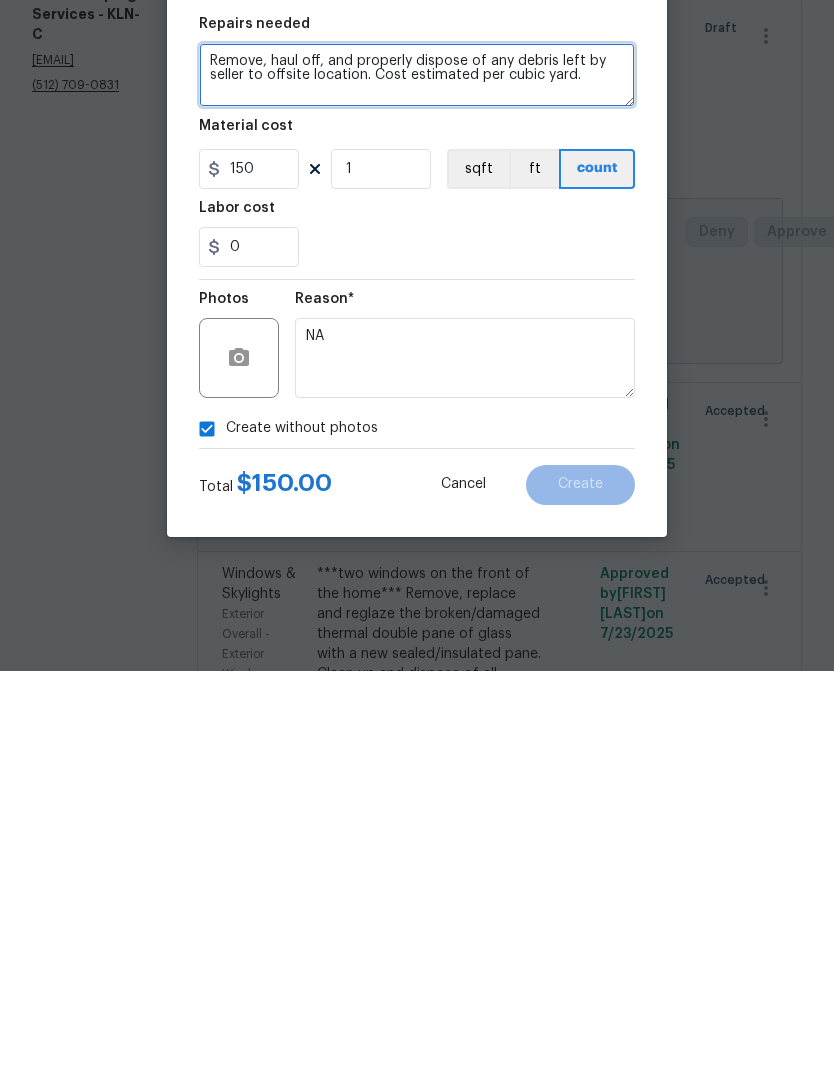 click on "Remove, haul off, and properly dispose of any debris left by seller to offsite location. Cost estimated per cubic yard." at bounding box center [417, 474] 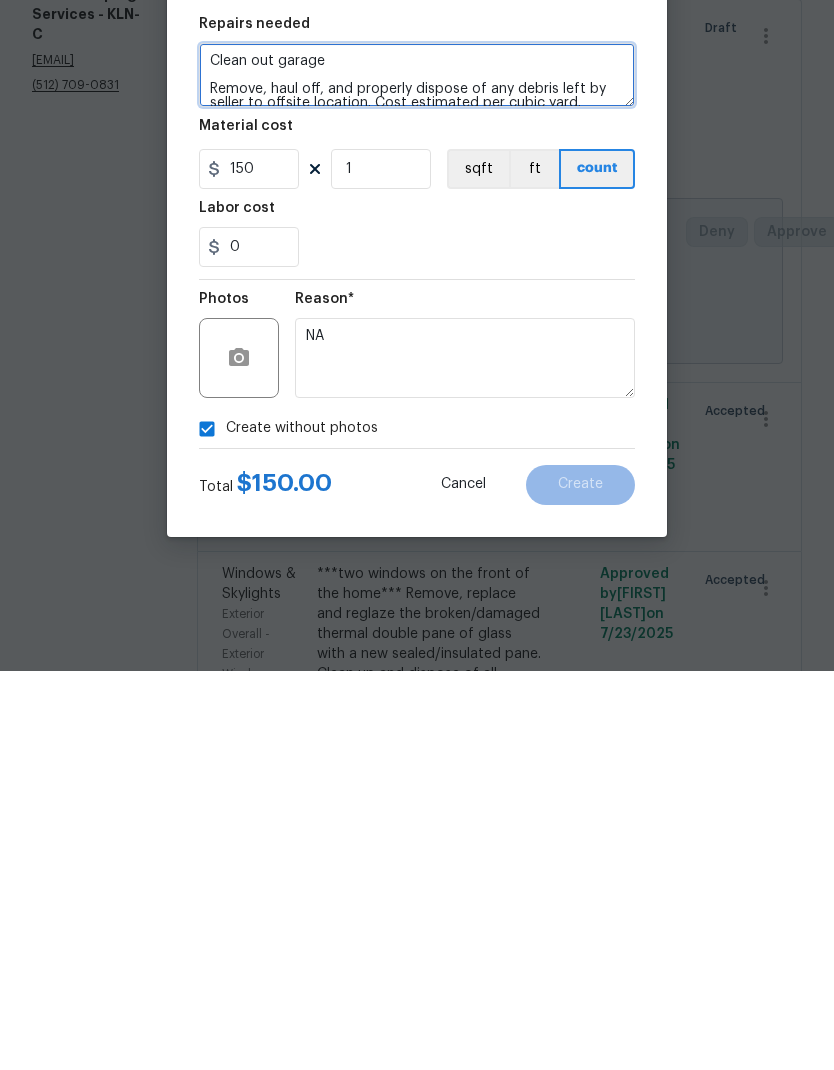 type on "Clean out garage
Remove, haul off, and properly dispose of any debris left by seller to offsite location. Cost estimated per cubic yard." 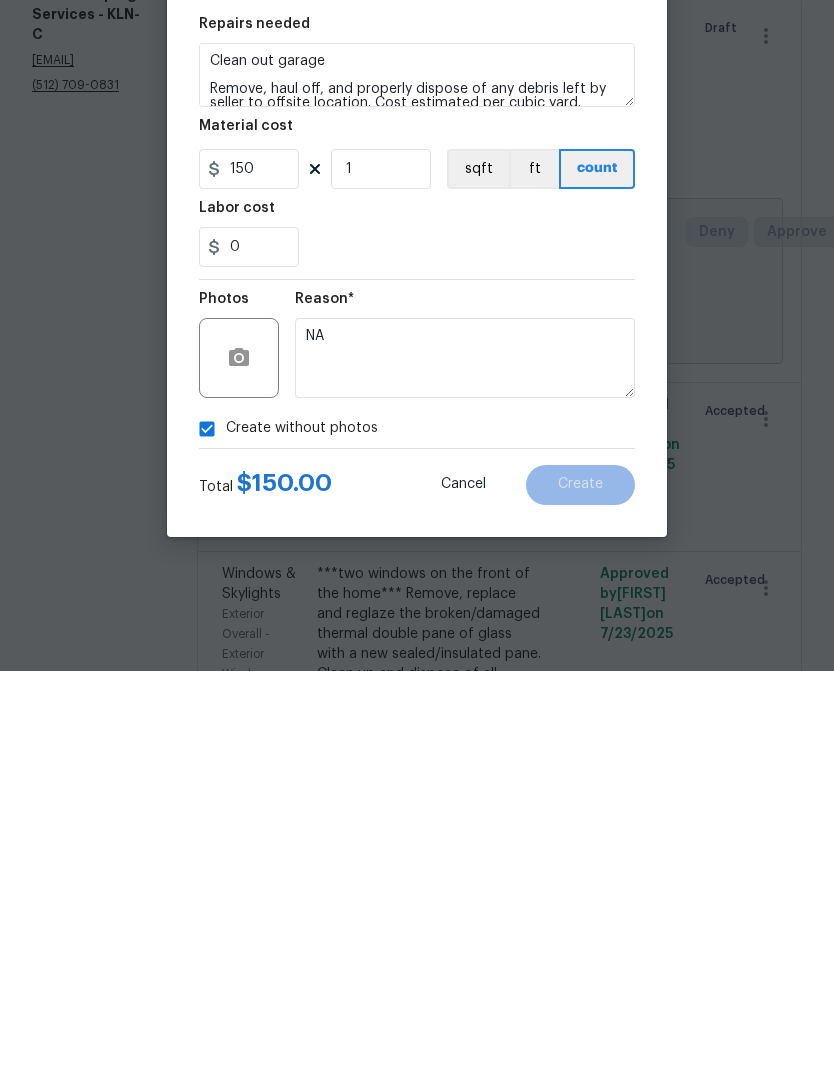 click on "Reason*" at bounding box center [465, 704] 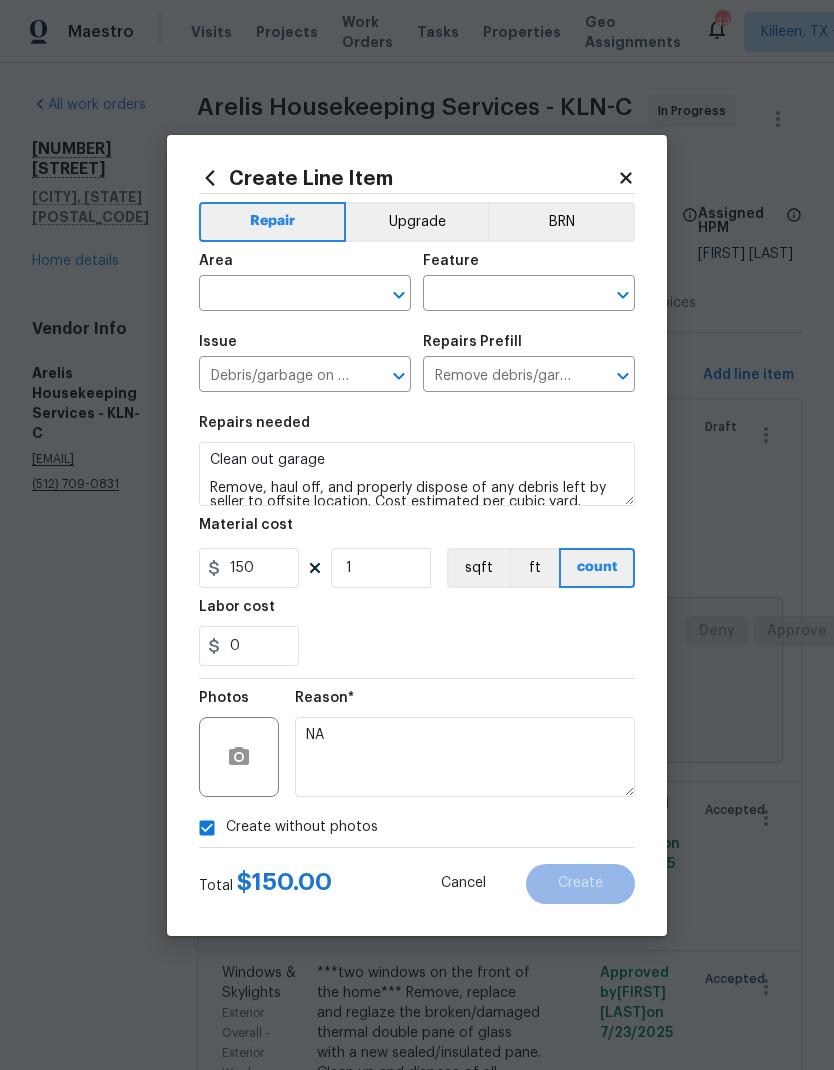 click on "0" at bounding box center [417, 646] 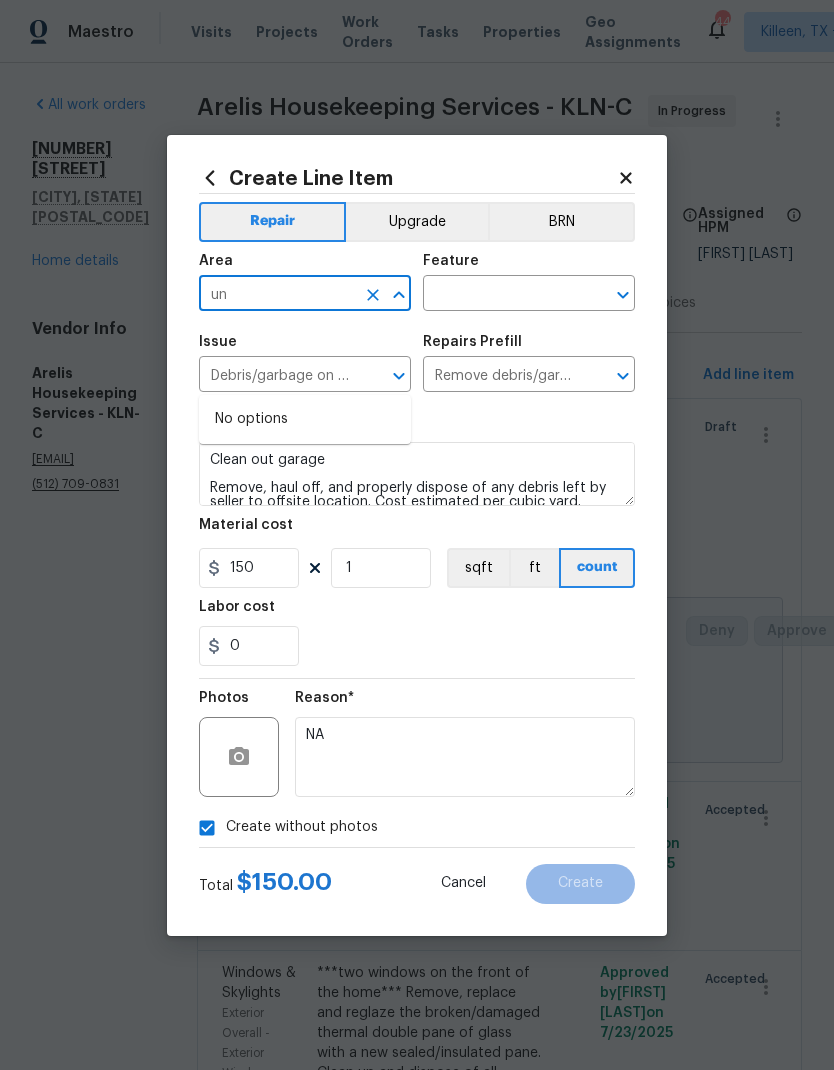 type on "u" 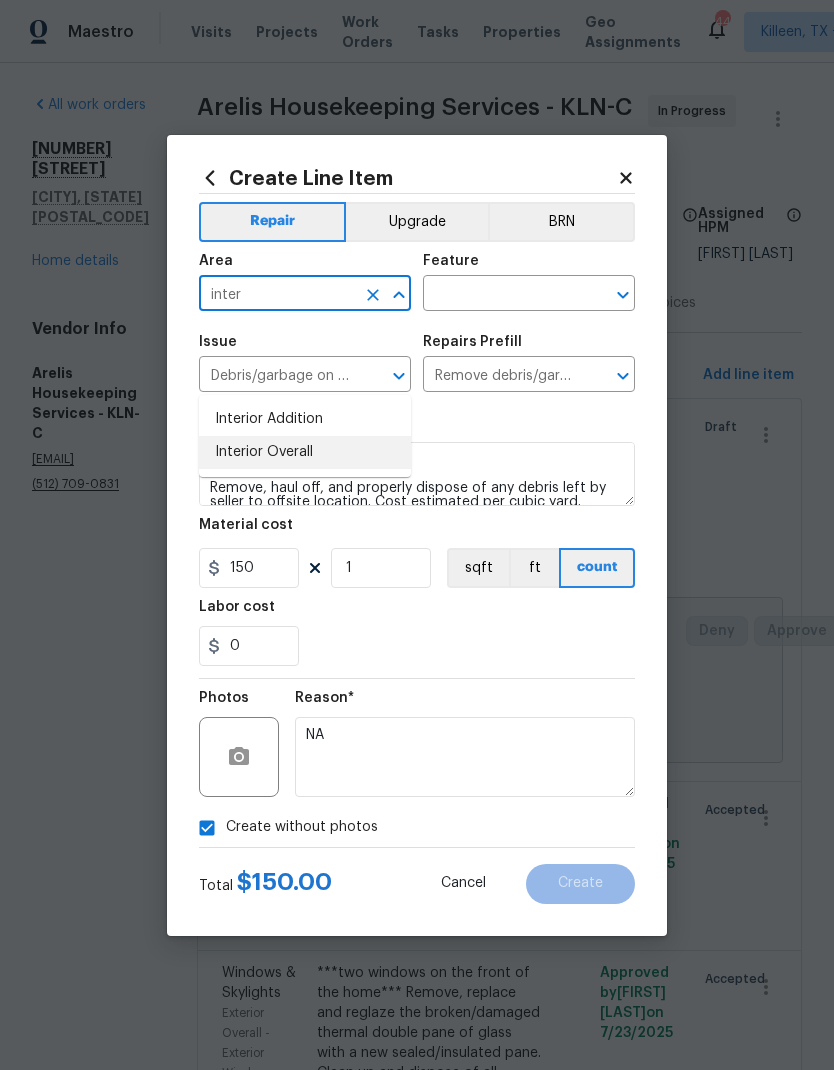 click on "Interior Overall" at bounding box center (305, 452) 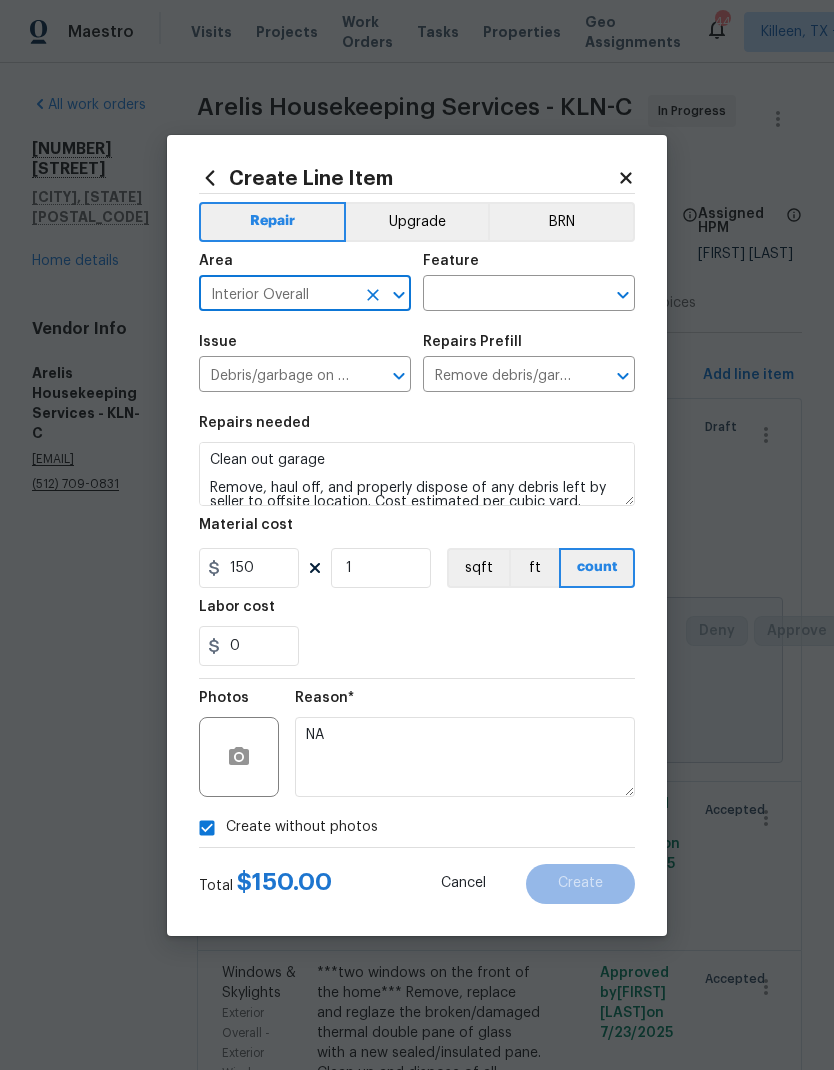 click at bounding box center (501, 295) 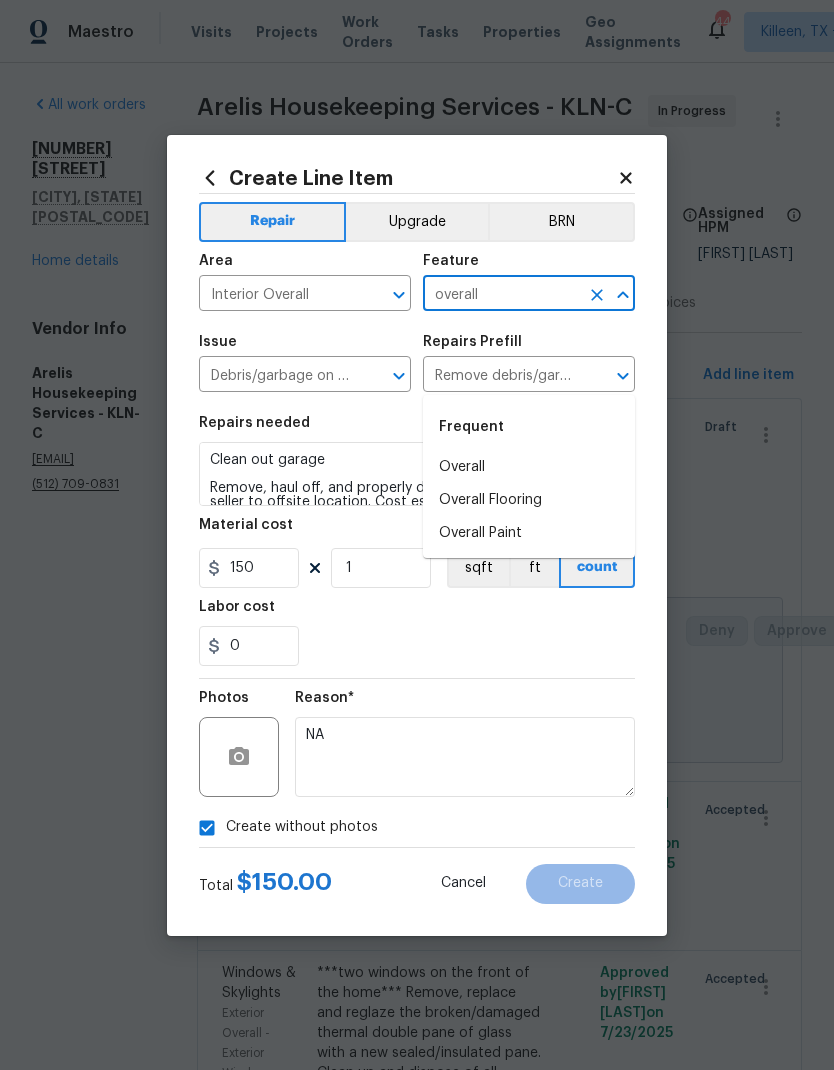 click on "Frequent" at bounding box center [529, 427] 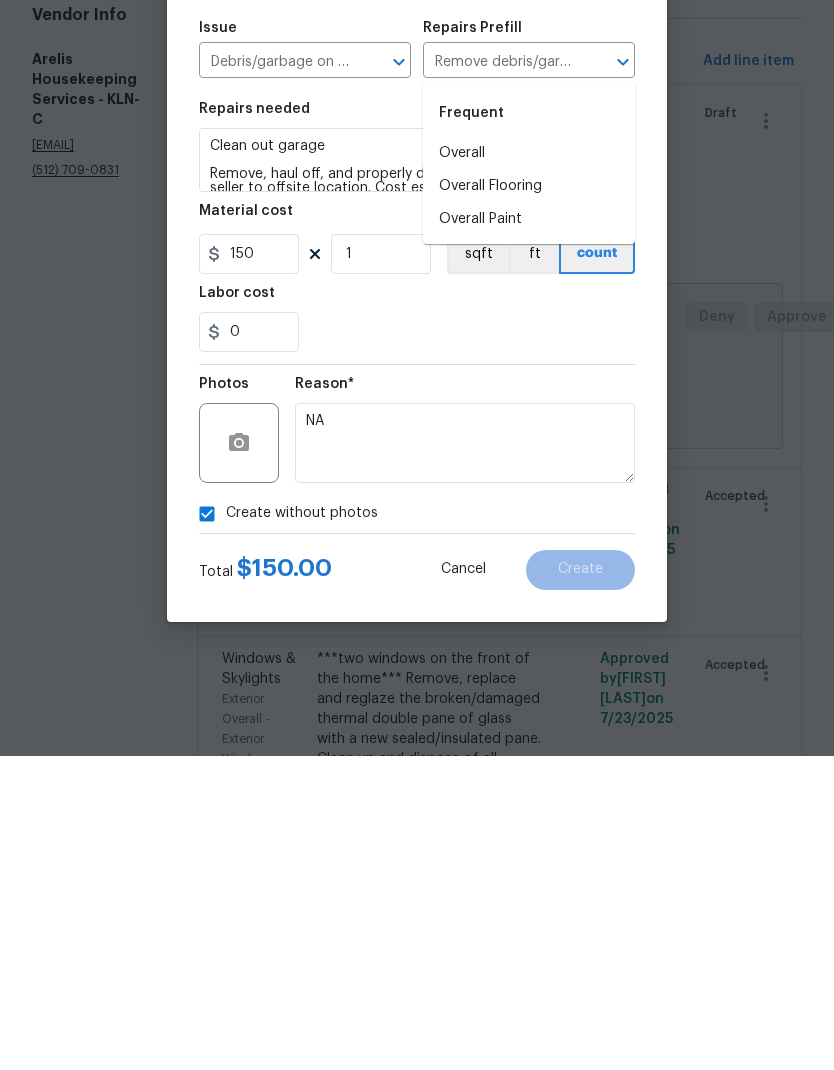 type on "overall" 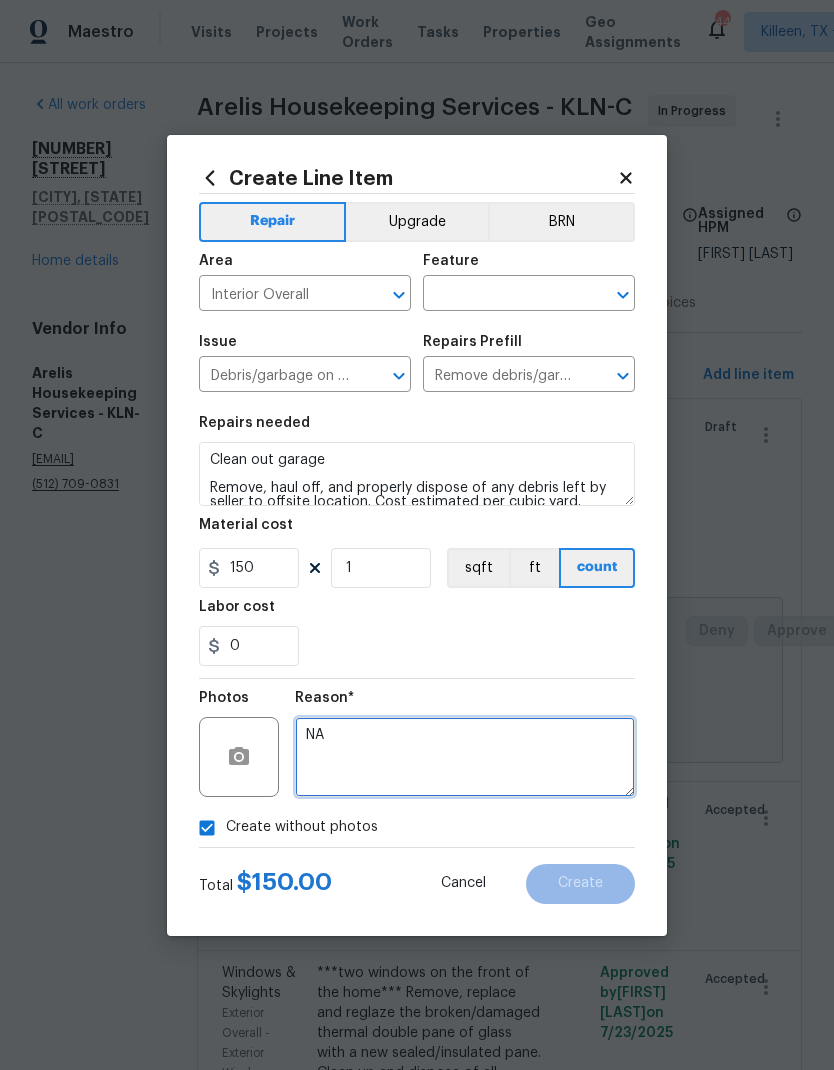 click on "NA" at bounding box center [465, 757] 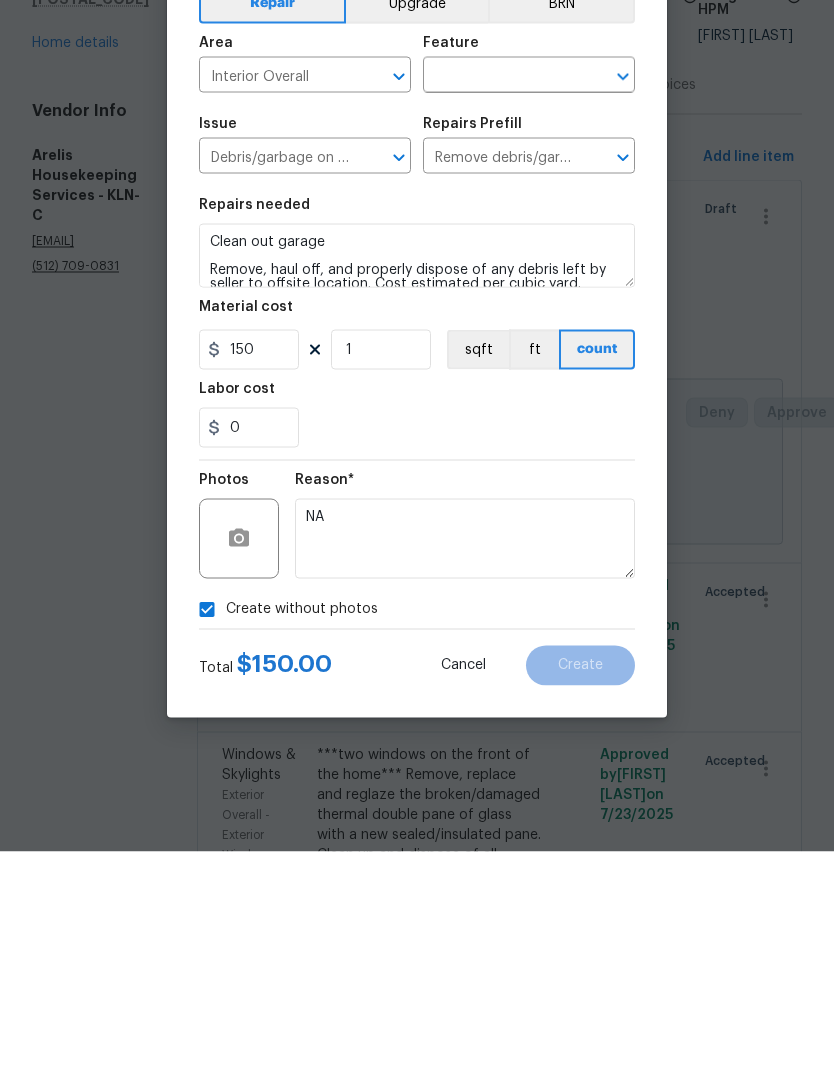 click at bounding box center [501, 295] 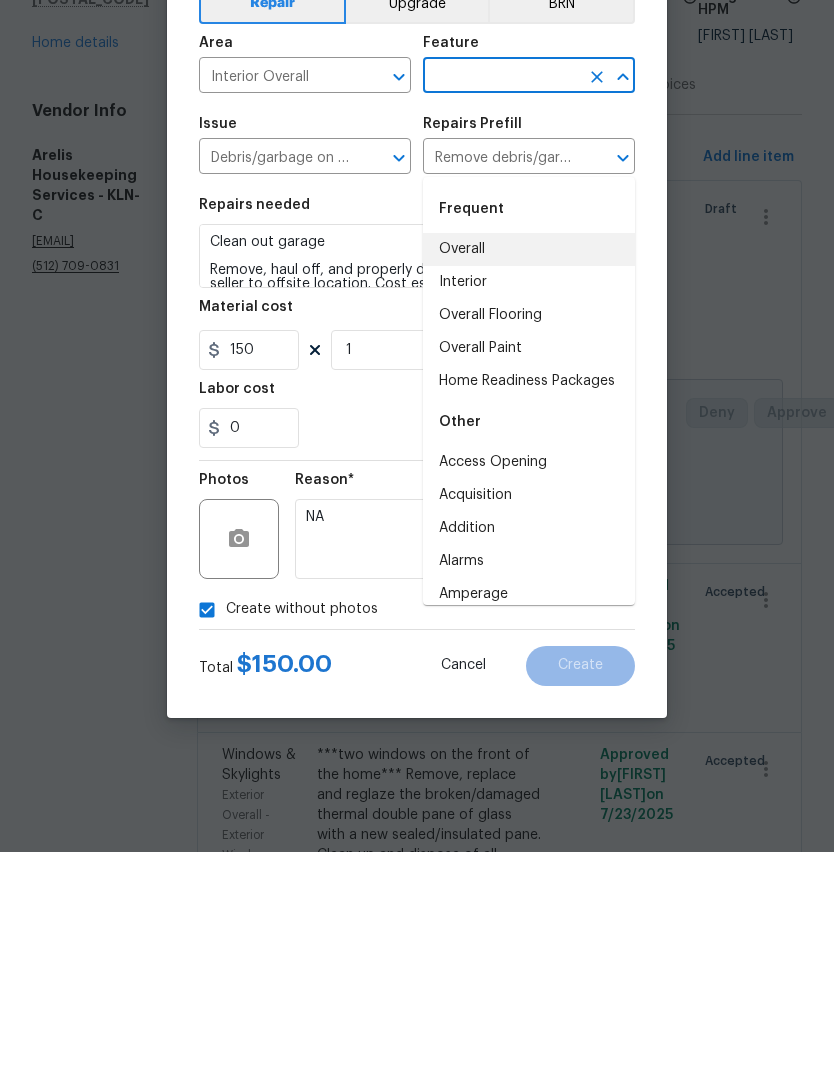 click on "Overall" at bounding box center (529, 467) 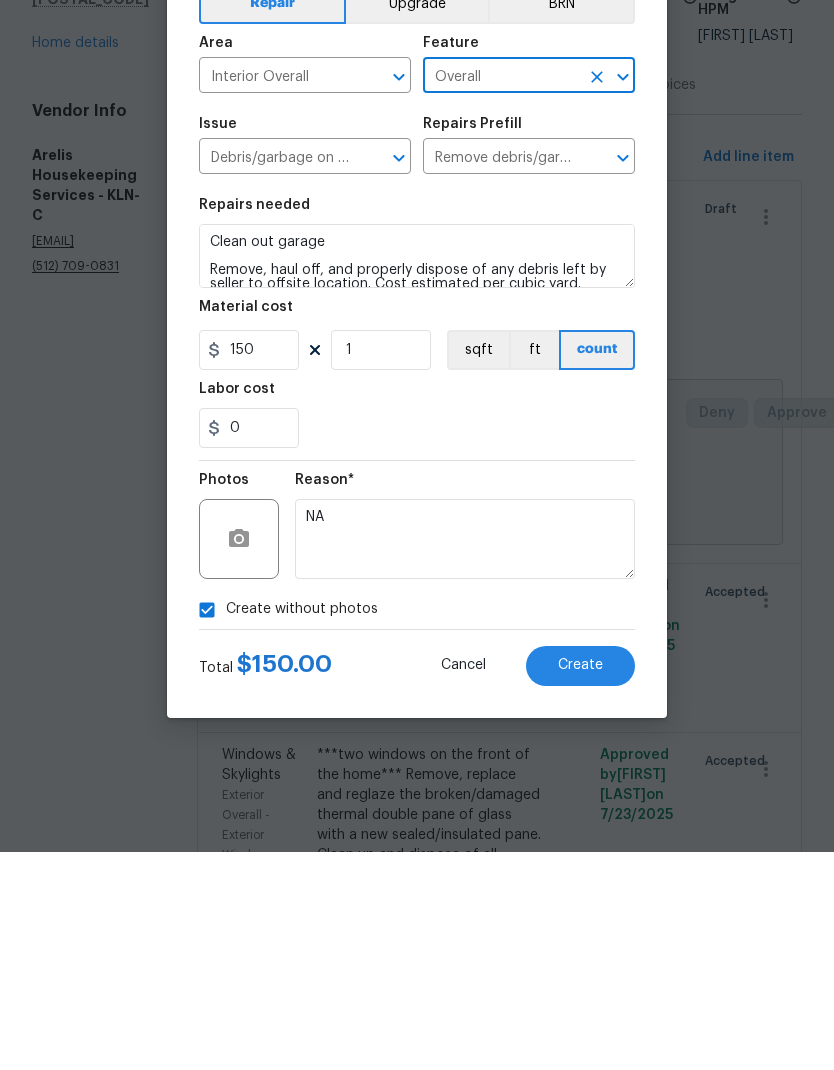 click on "Create" at bounding box center [580, 884] 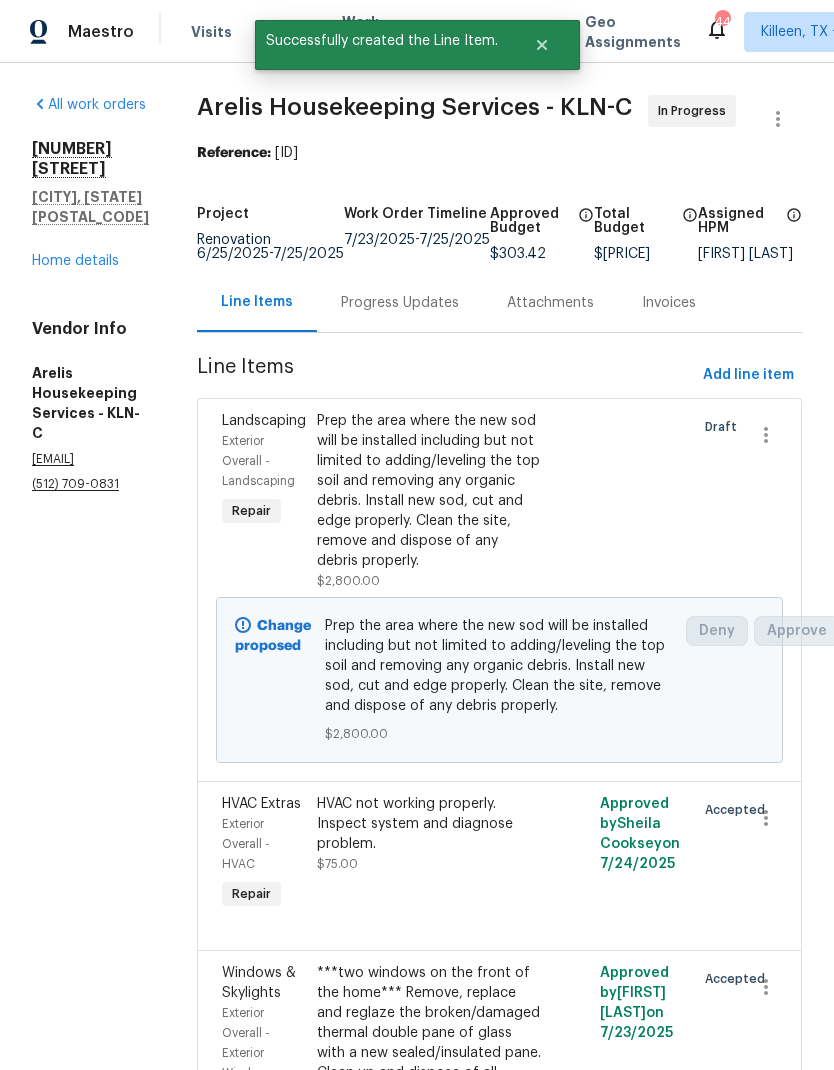 scroll, scrollTop: 0, scrollLeft: 0, axis: both 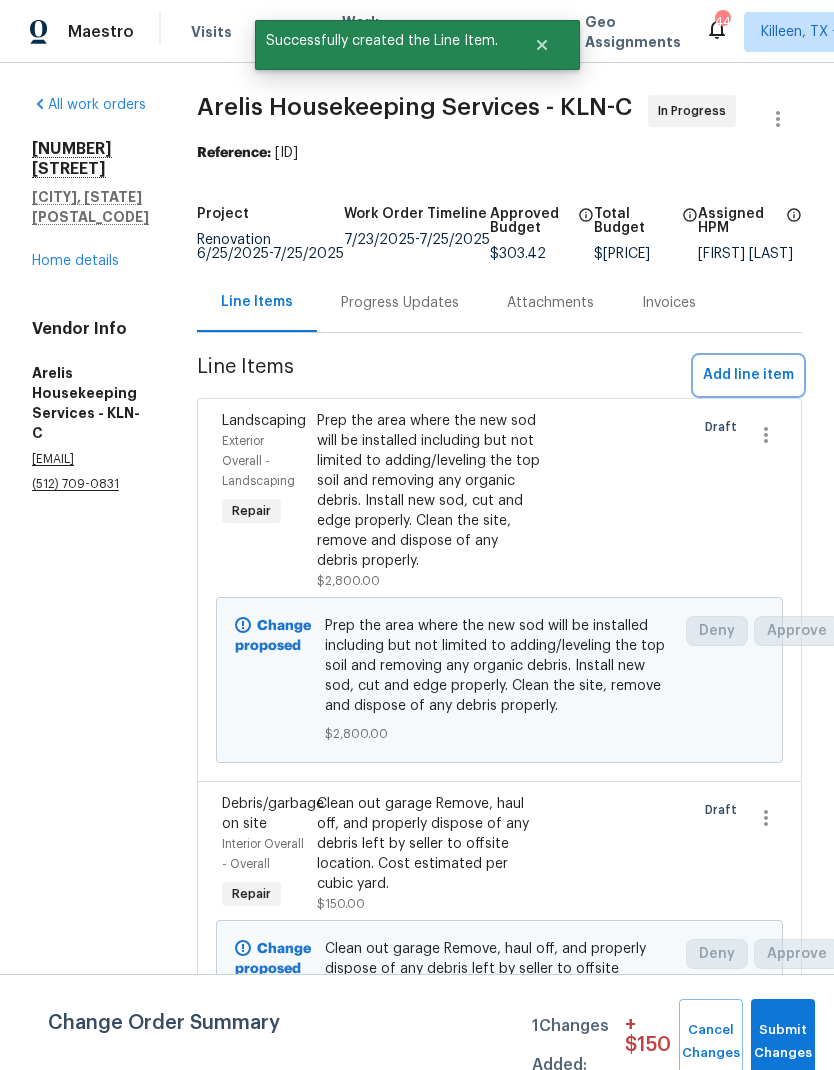 click on "Add line item" at bounding box center [748, 375] 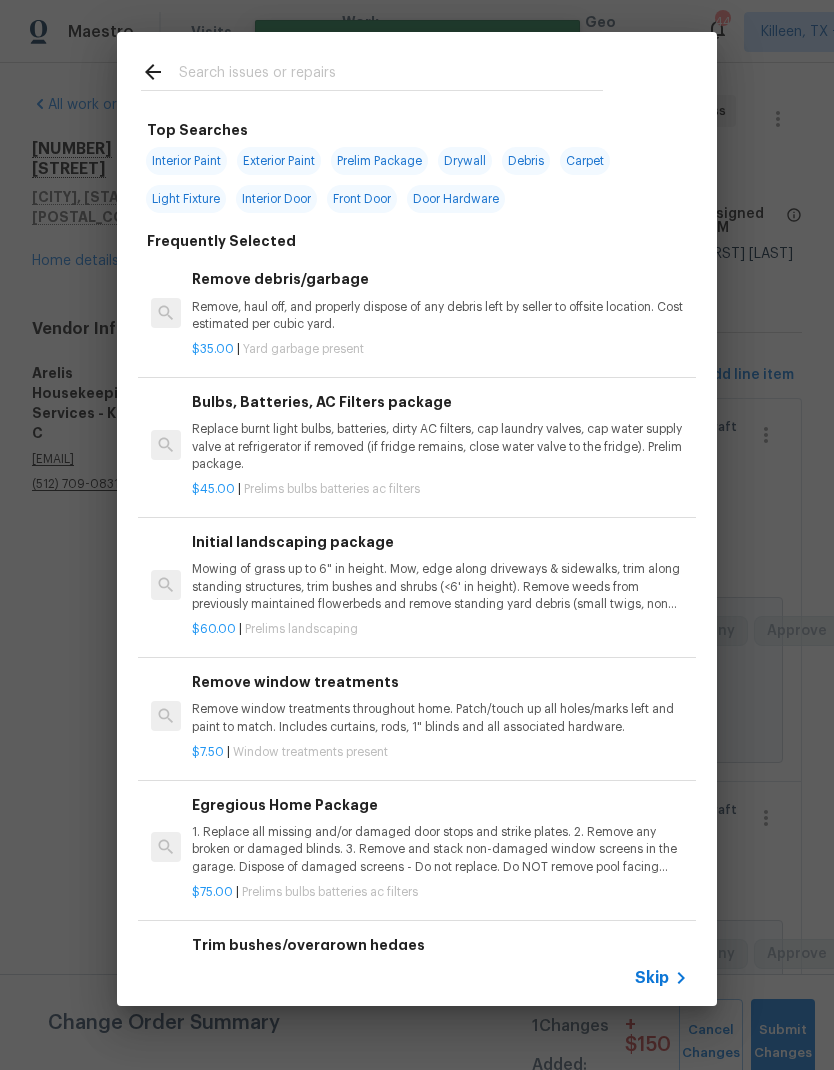 click at bounding box center (391, 75) 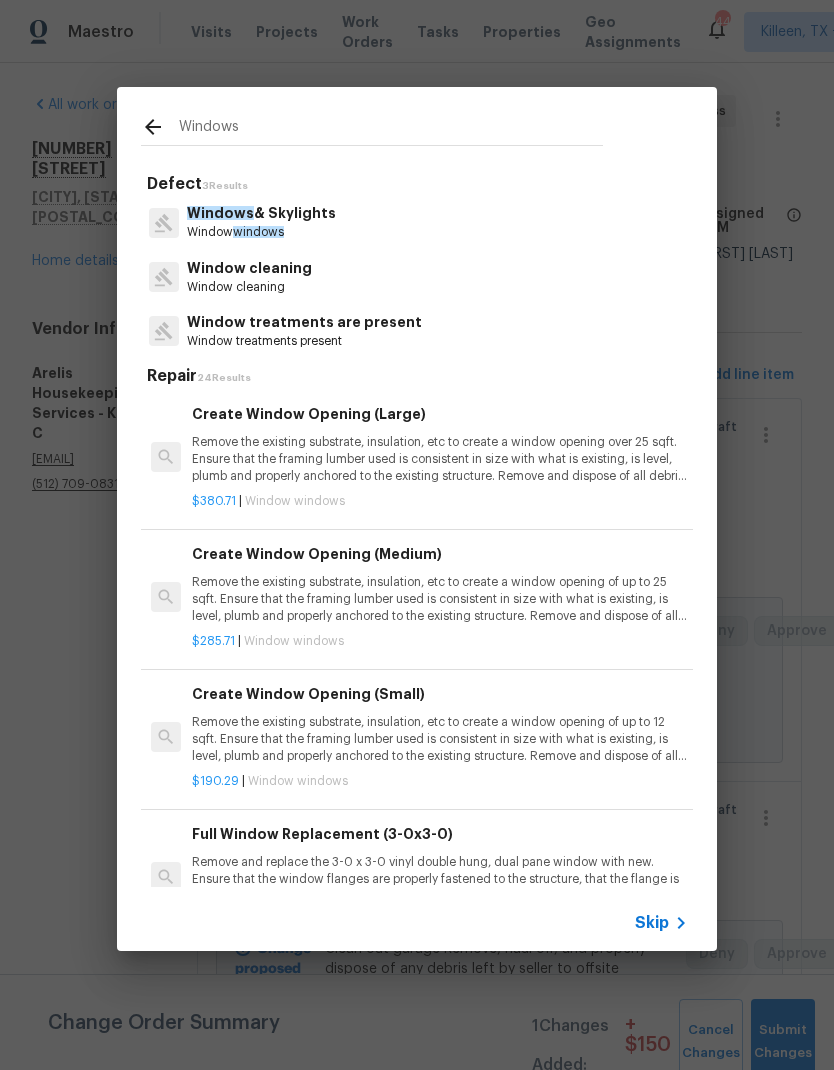 type on "Windows" 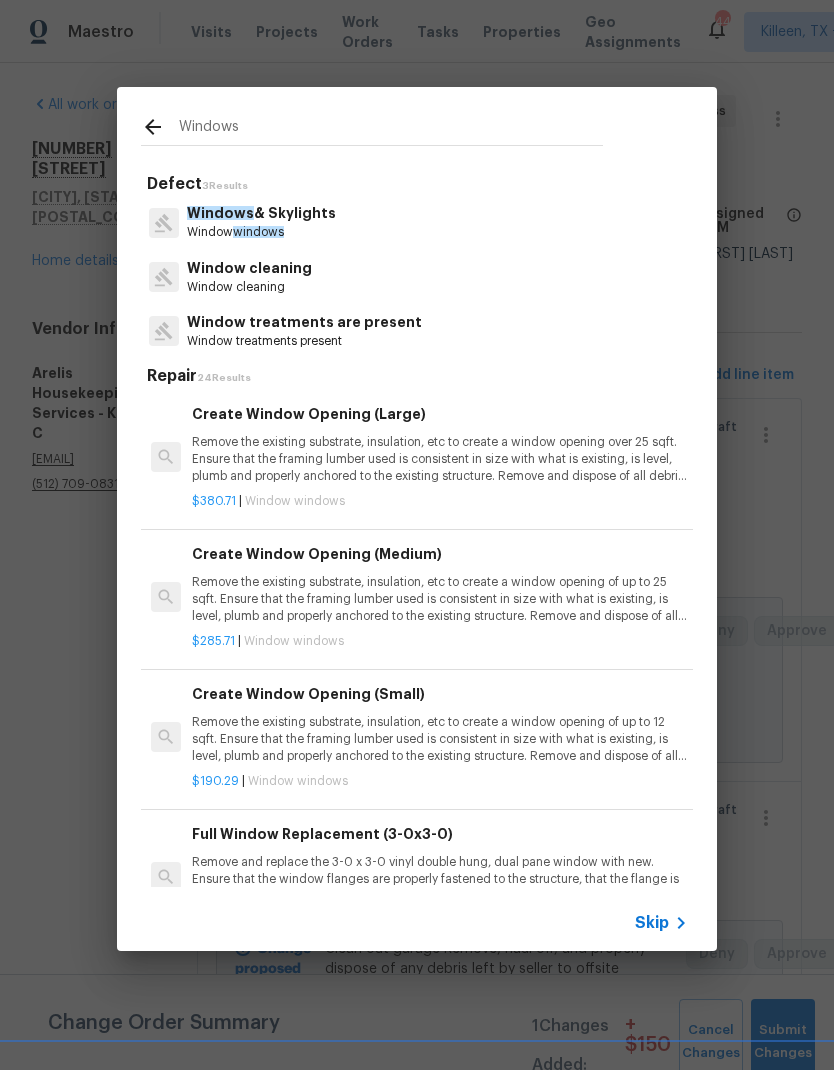 click on "Windows  & Skylights Window  windows" at bounding box center [417, 222] 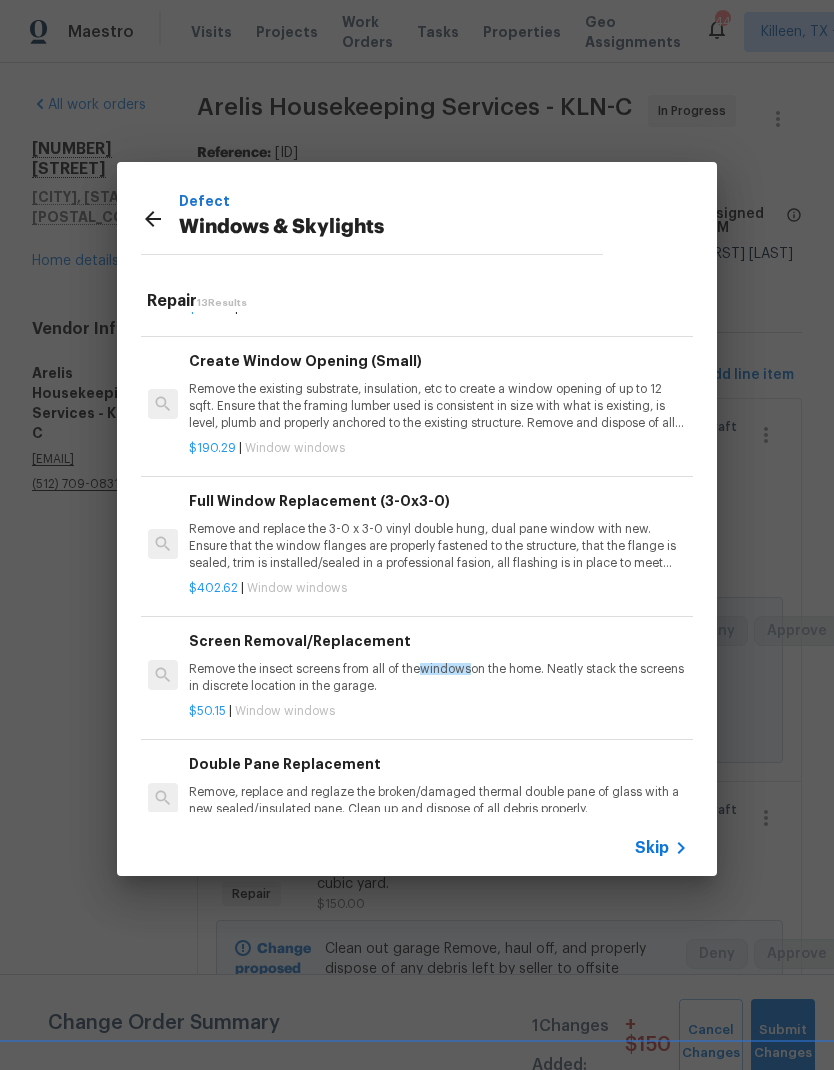 scroll, scrollTop: 260, scrollLeft: 3, axis: both 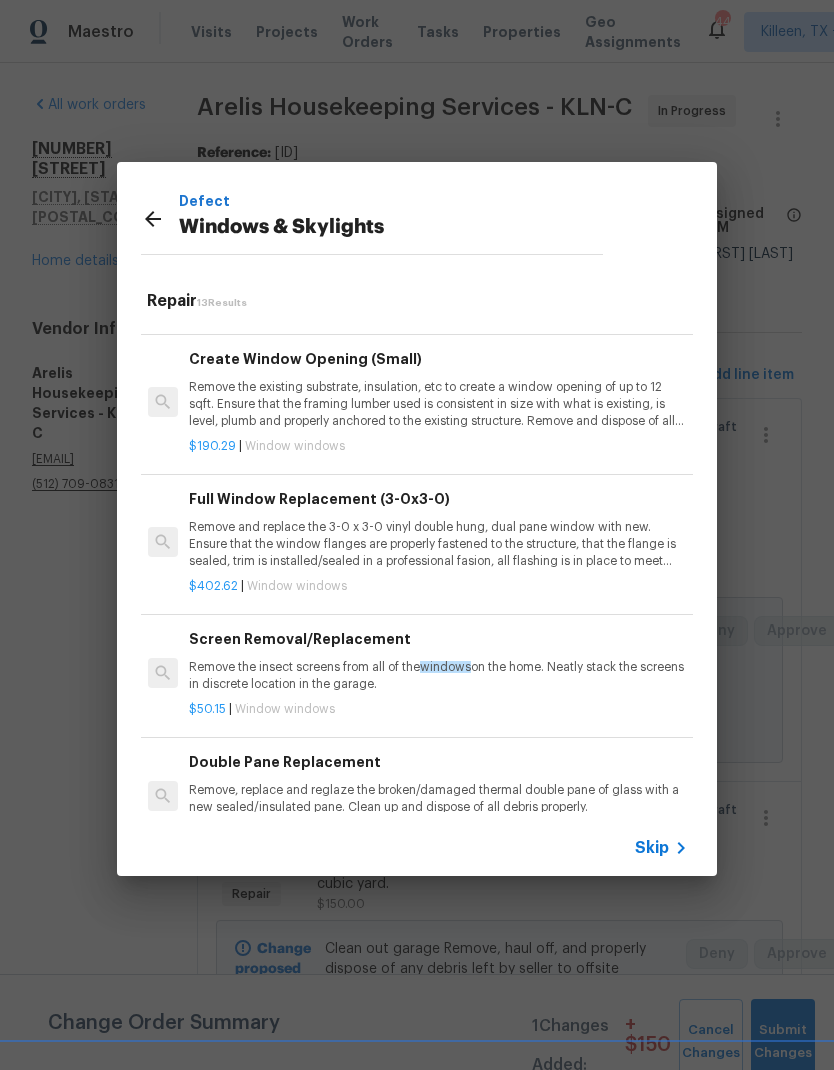 click on "Remove and replace the 3-0 x 3-0 vinyl double hung, dual pane window with new. Ensure that the window flanges are properly fastened to the structure, that the flange is sealed, trim is installed/sealed in a professional fasion, all flashing is in place to meet current standard and paint is touched up around the replaced window. Clean up, haul away and dispose of all debris." at bounding box center (437, 544) 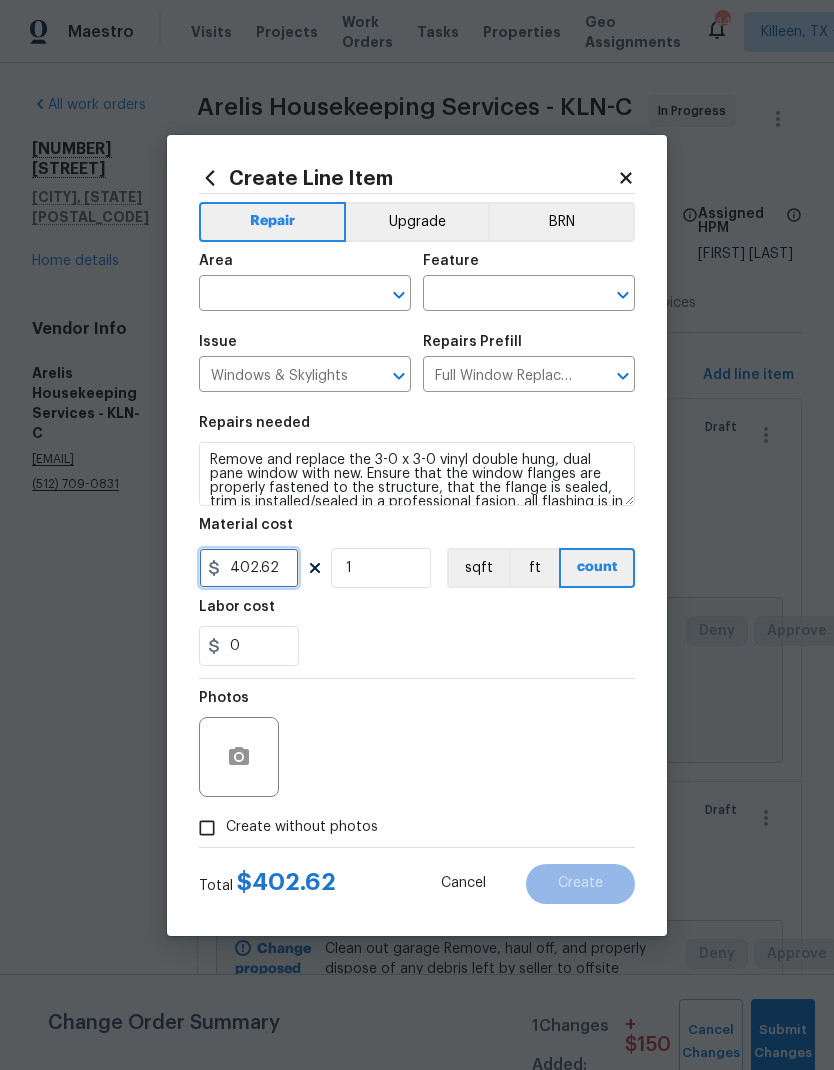 click on "402.62" at bounding box center [249, 568] 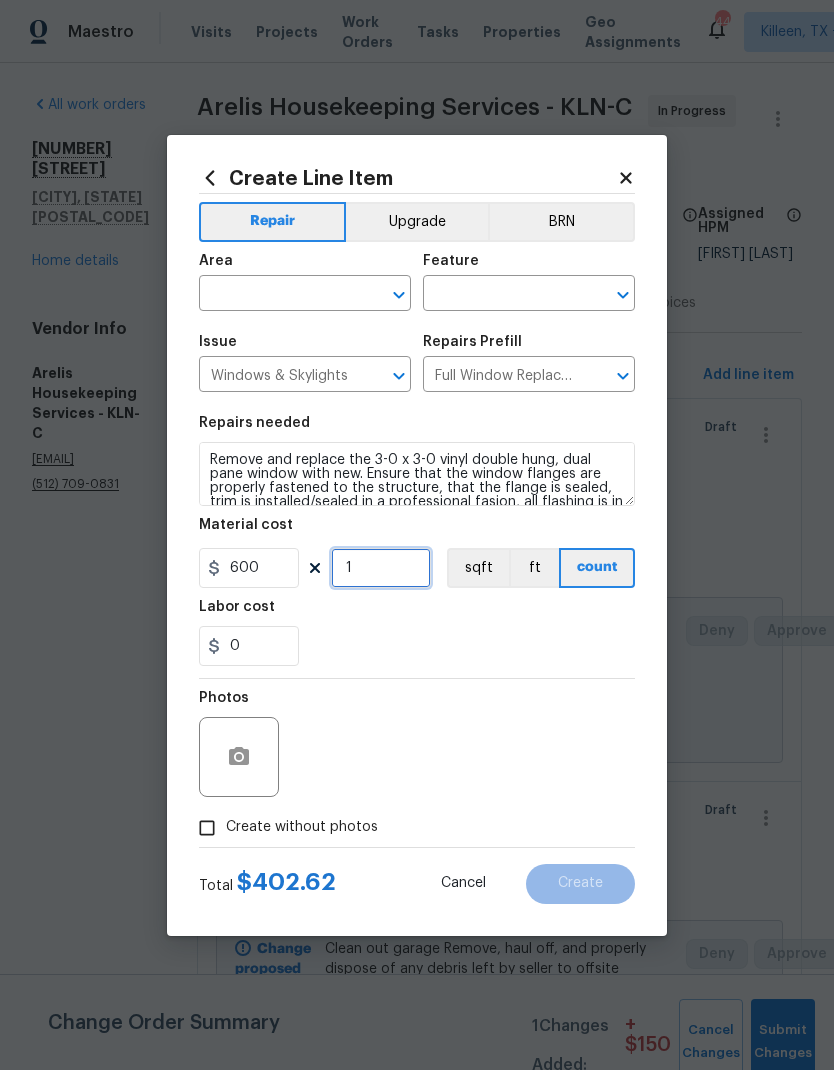 click on "1" at bounding box center (381, 568) 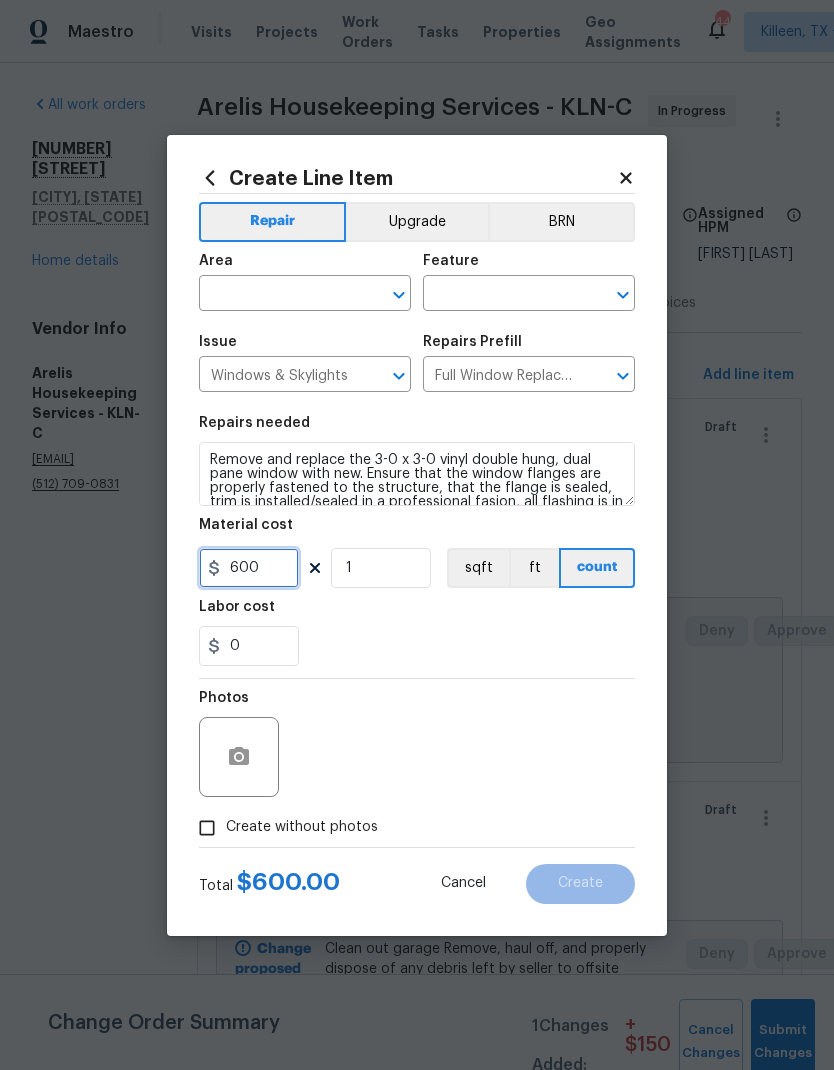 click on "600" at bounding box center (249, 568) 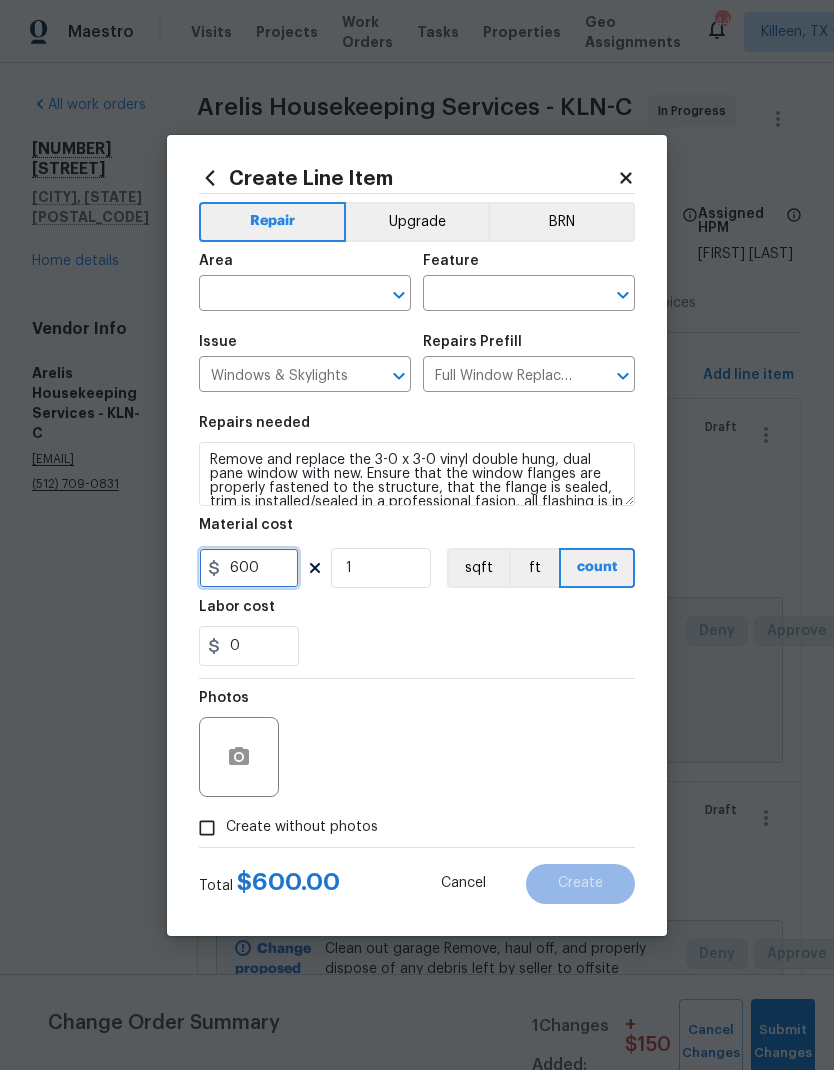 click on "600" at bounding box center [249, 568] 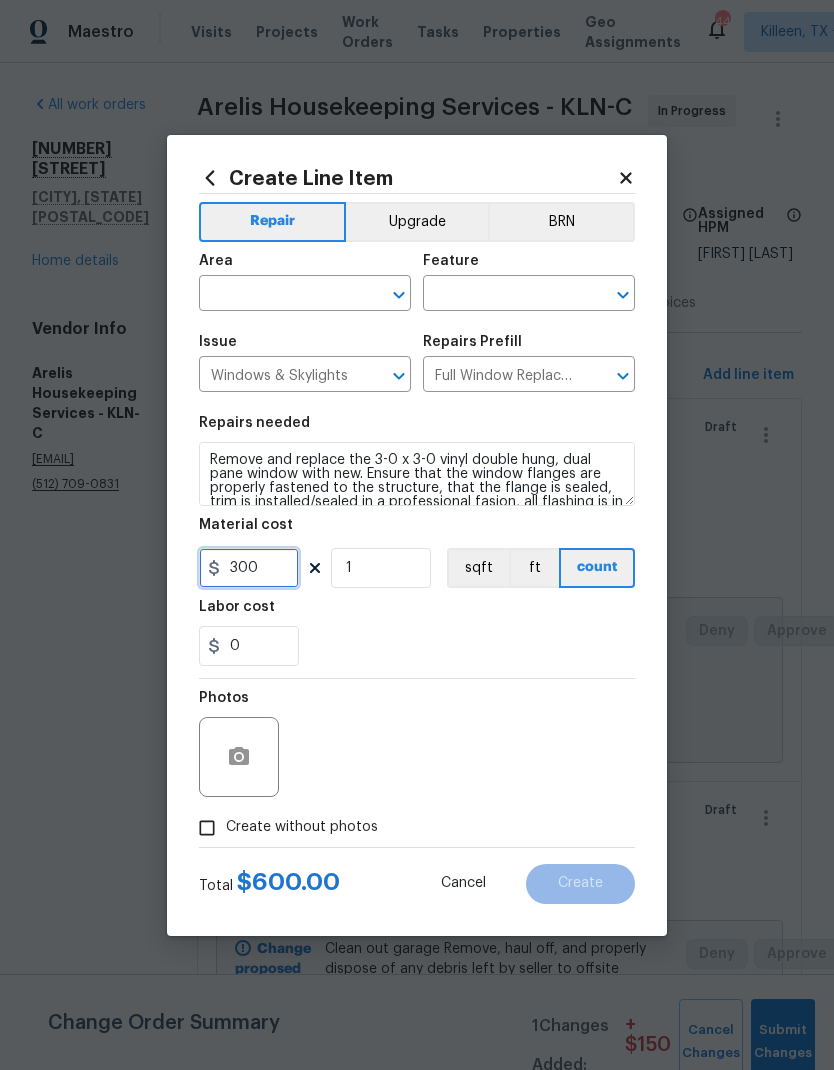 type on "300" 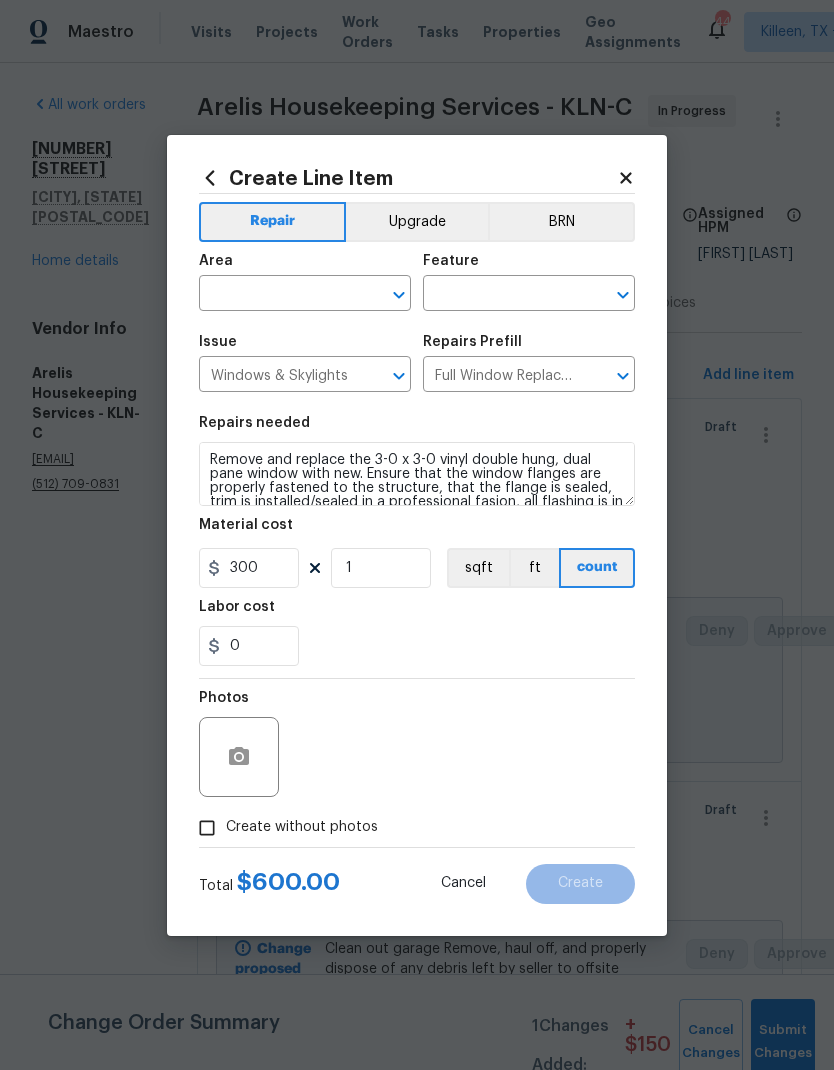 click on "0" at bounding box center (417, 646) 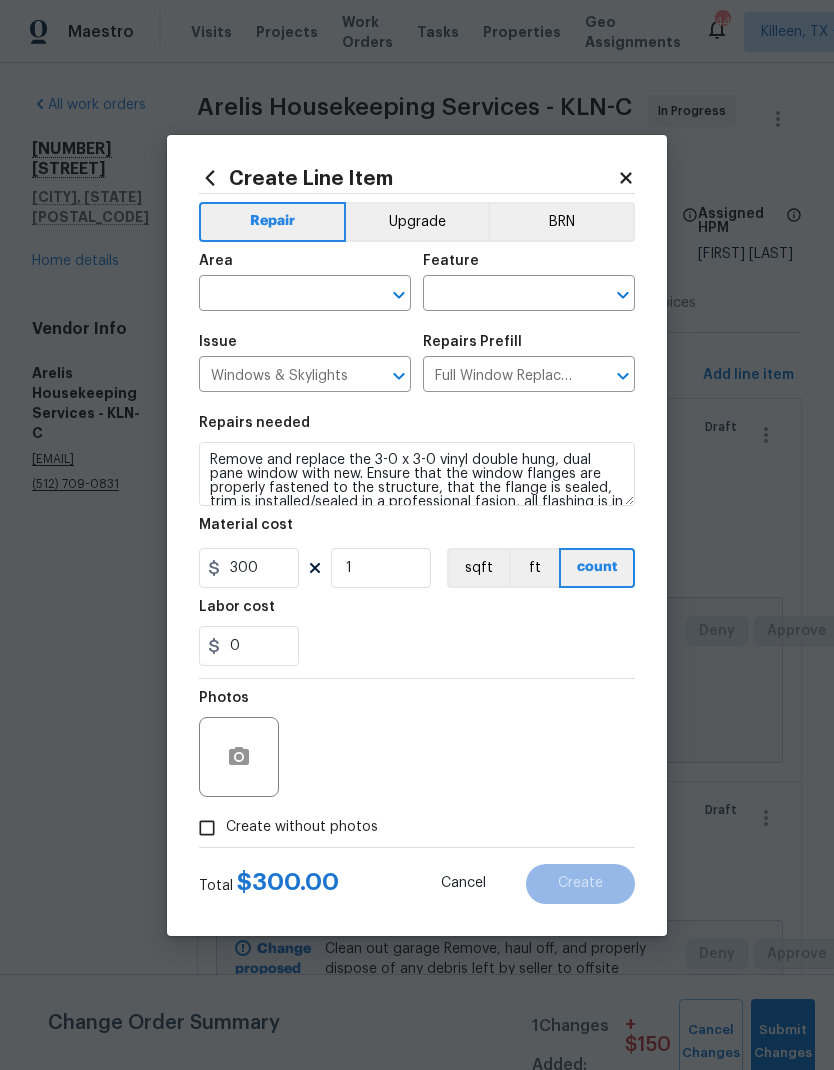 click on "Create without photos" at bounding box center (207, 828) 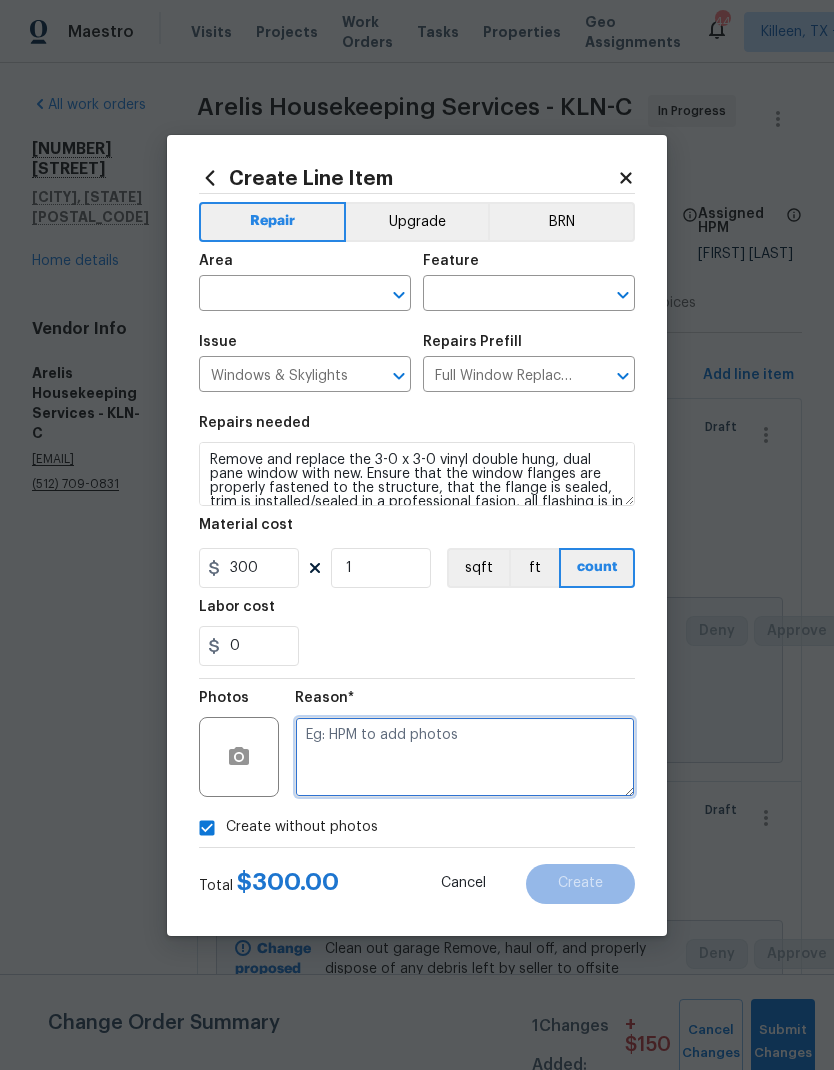 click at bounding box center (465, 757) 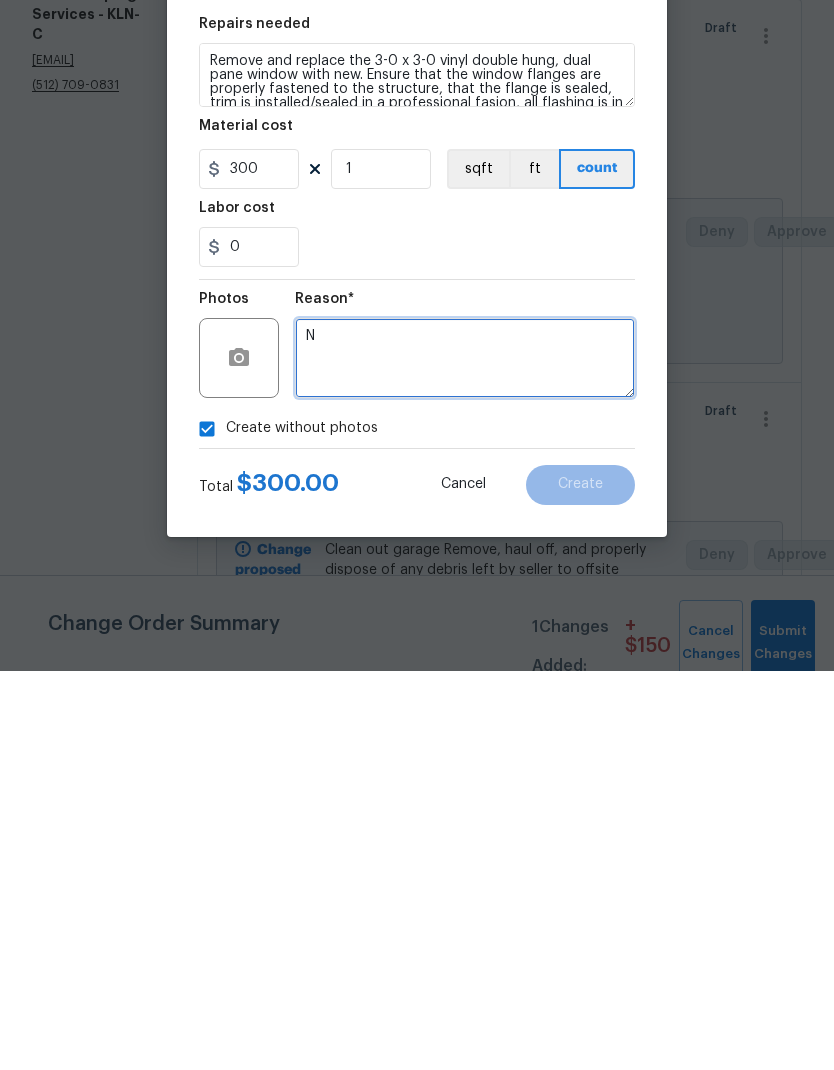 type on "NA" 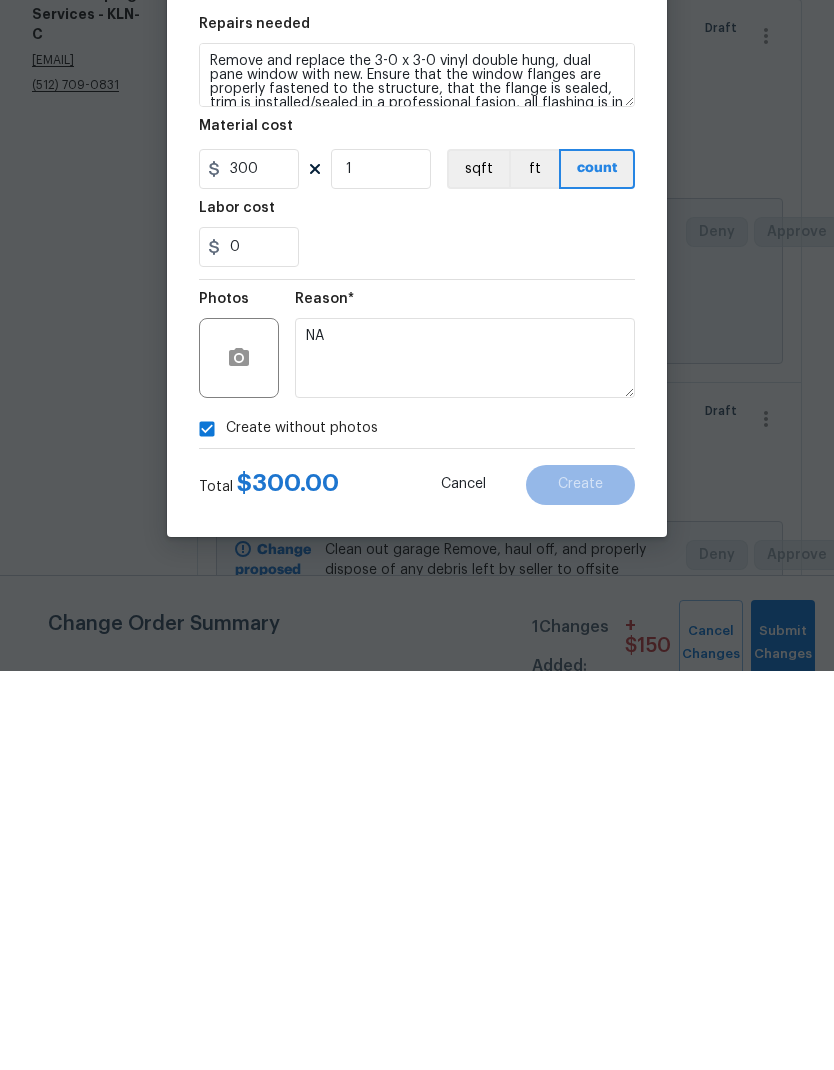 click on "Cancel" at bounding box center (463, 883) 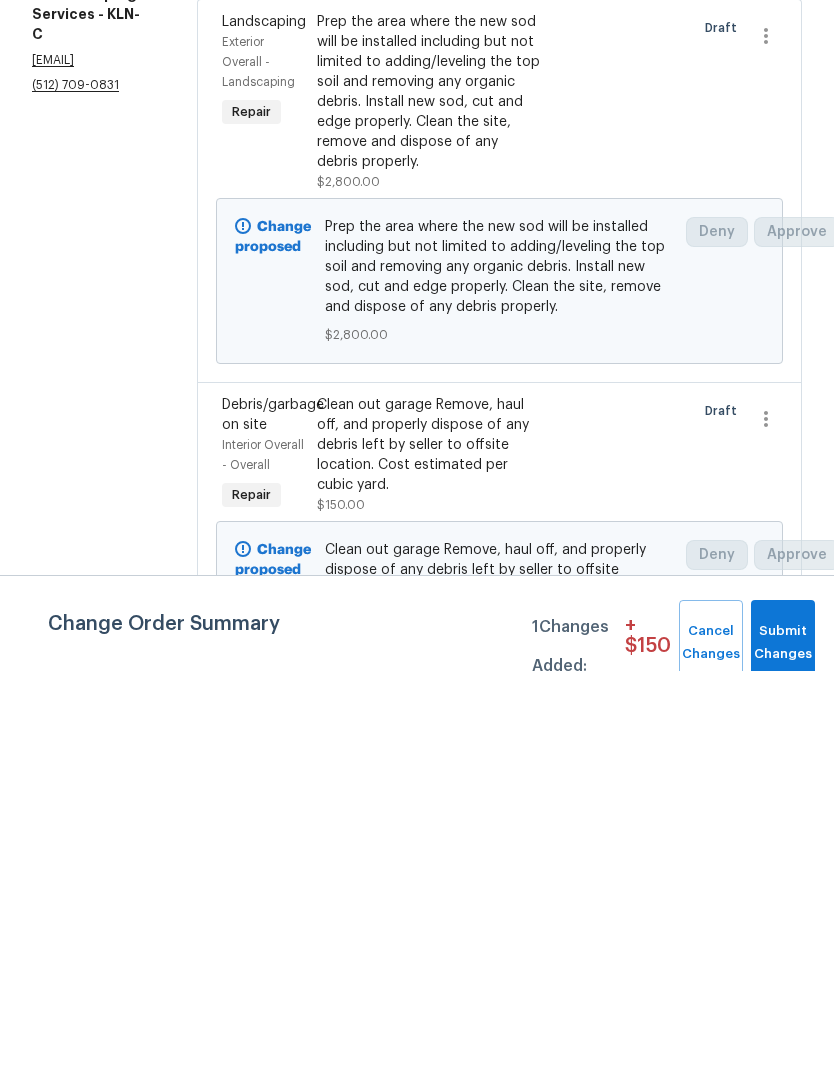 scroll, scrollTop: 80, scrollLeft: 0, axis: vertical 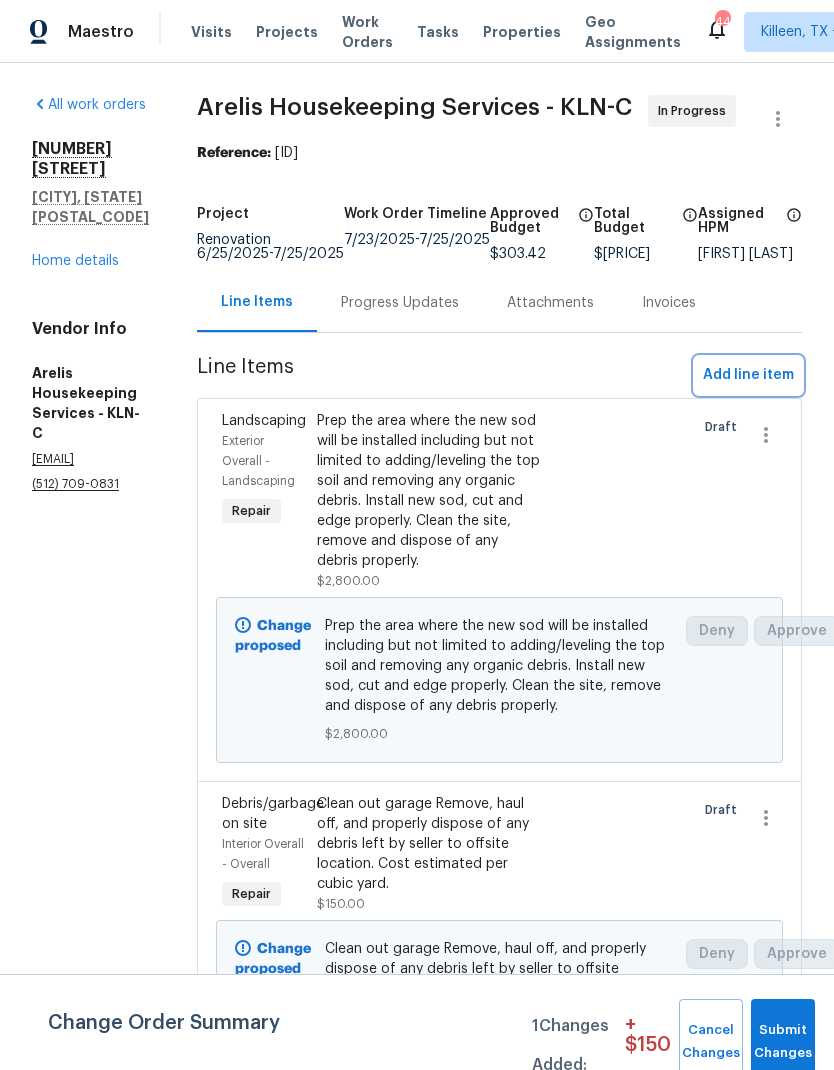 click on "Add line item" at bounding box center [748, 375] 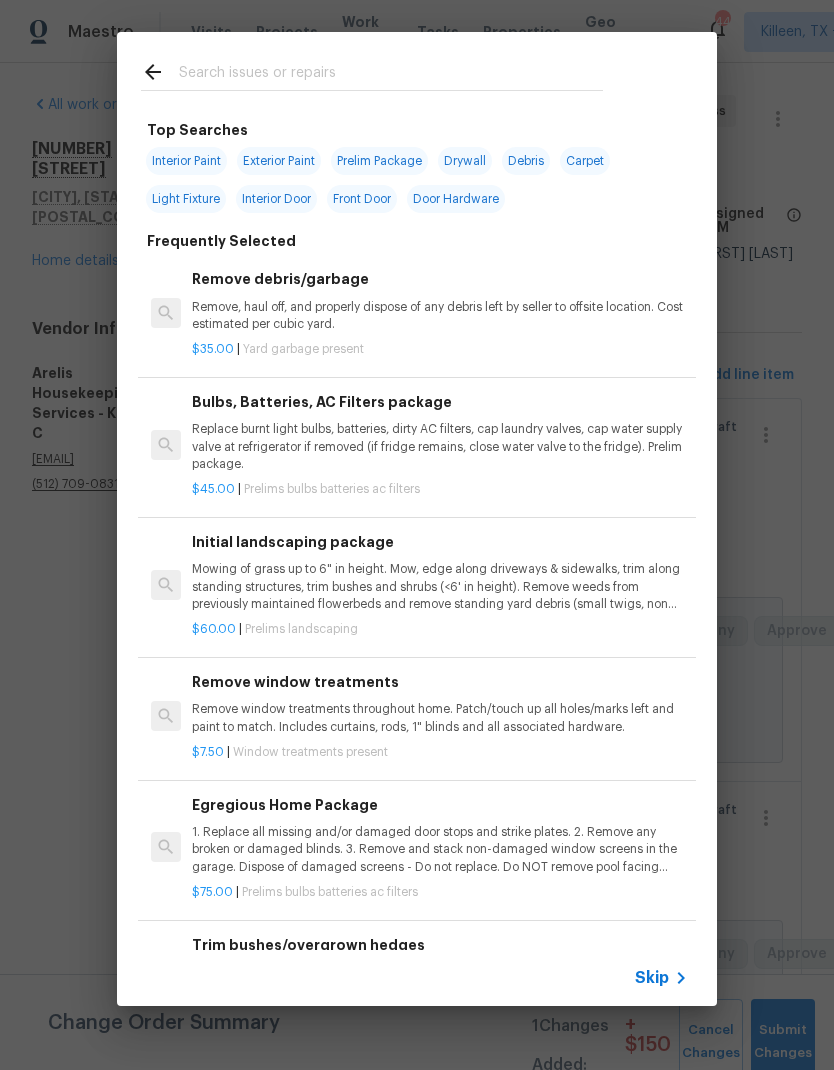 click at bounding box center [391, 75] 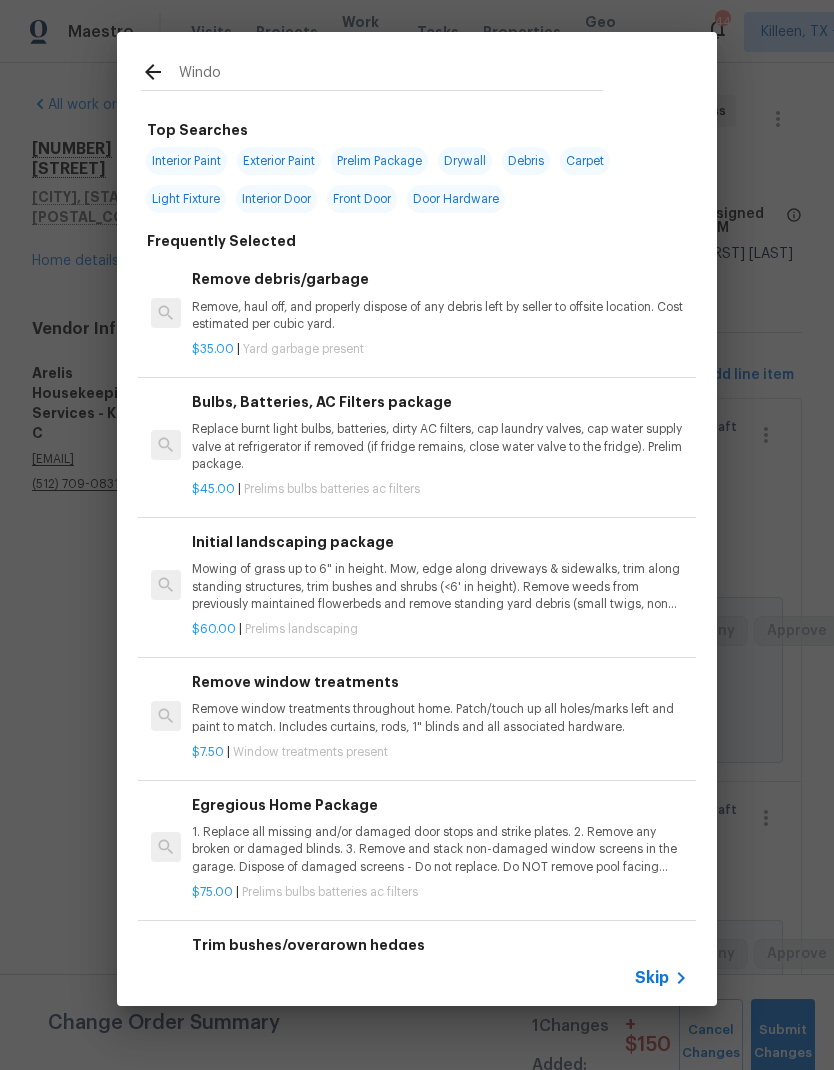 type on "Windoe" 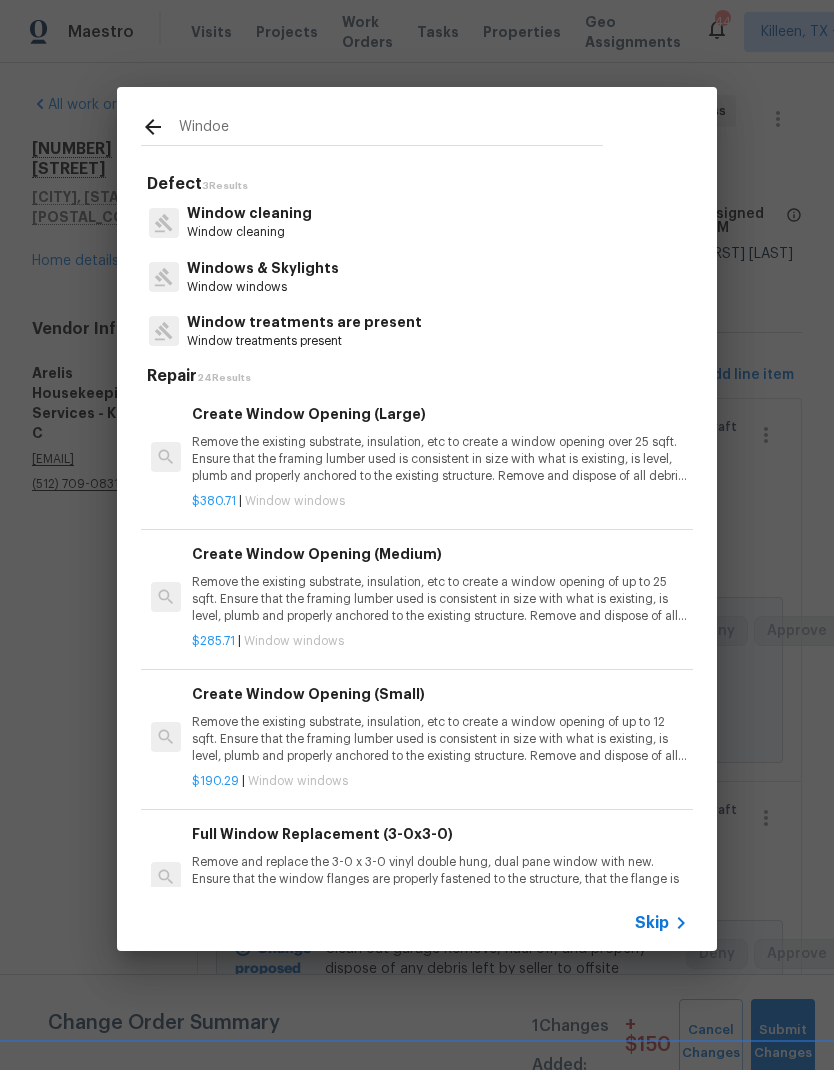 click on "Window windows" at bounding box center (263, 287) 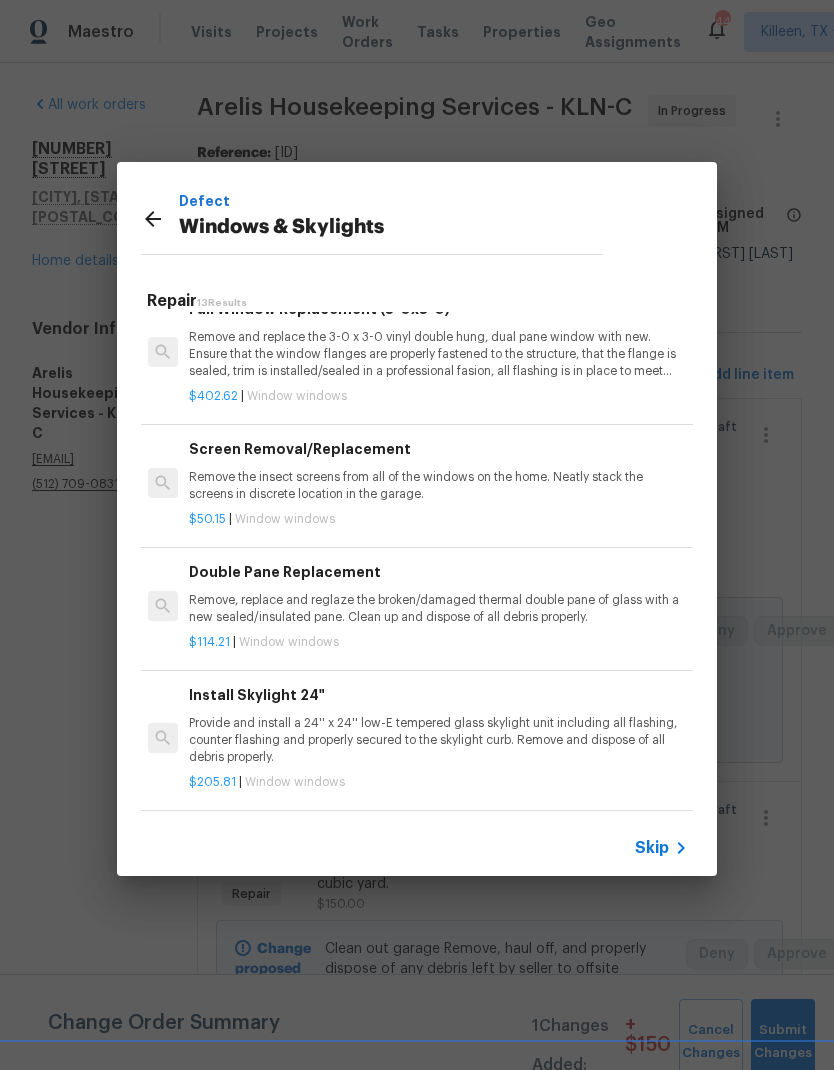 scroll, scrollTop: 456, scrollLeft: 2, axis: both 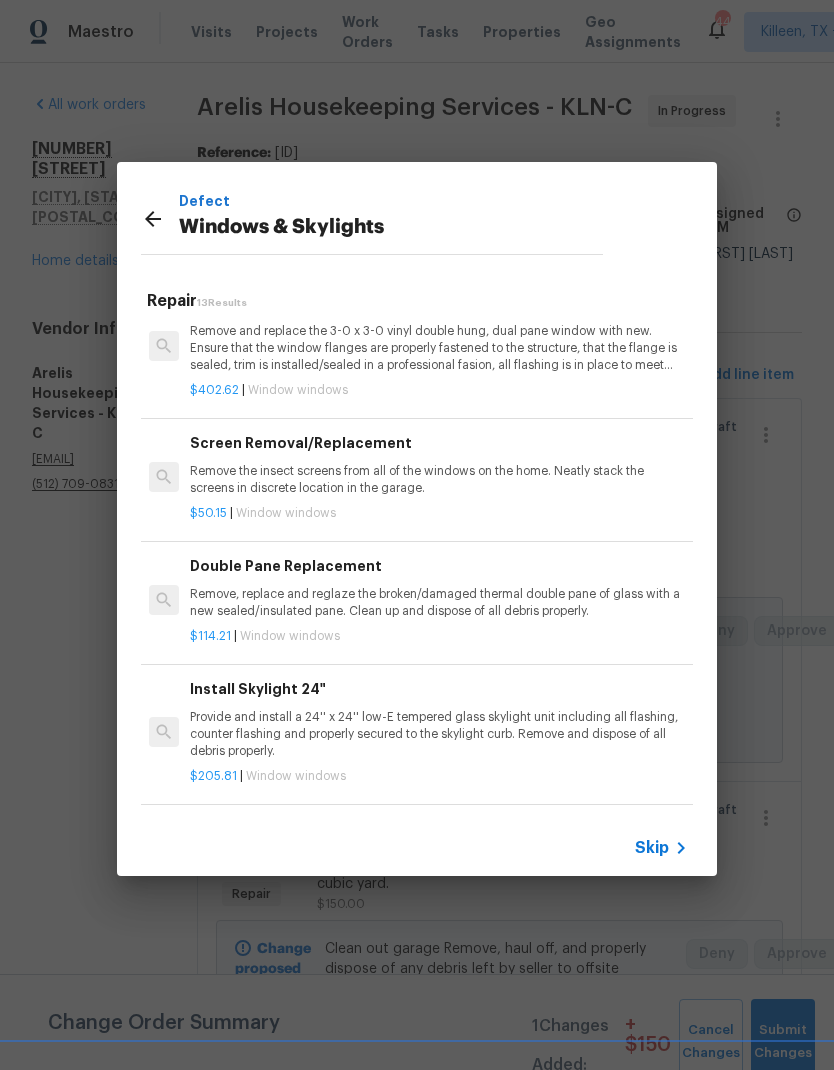 click on "$114.21   |   Window windows" at bounding box center (438, 632) 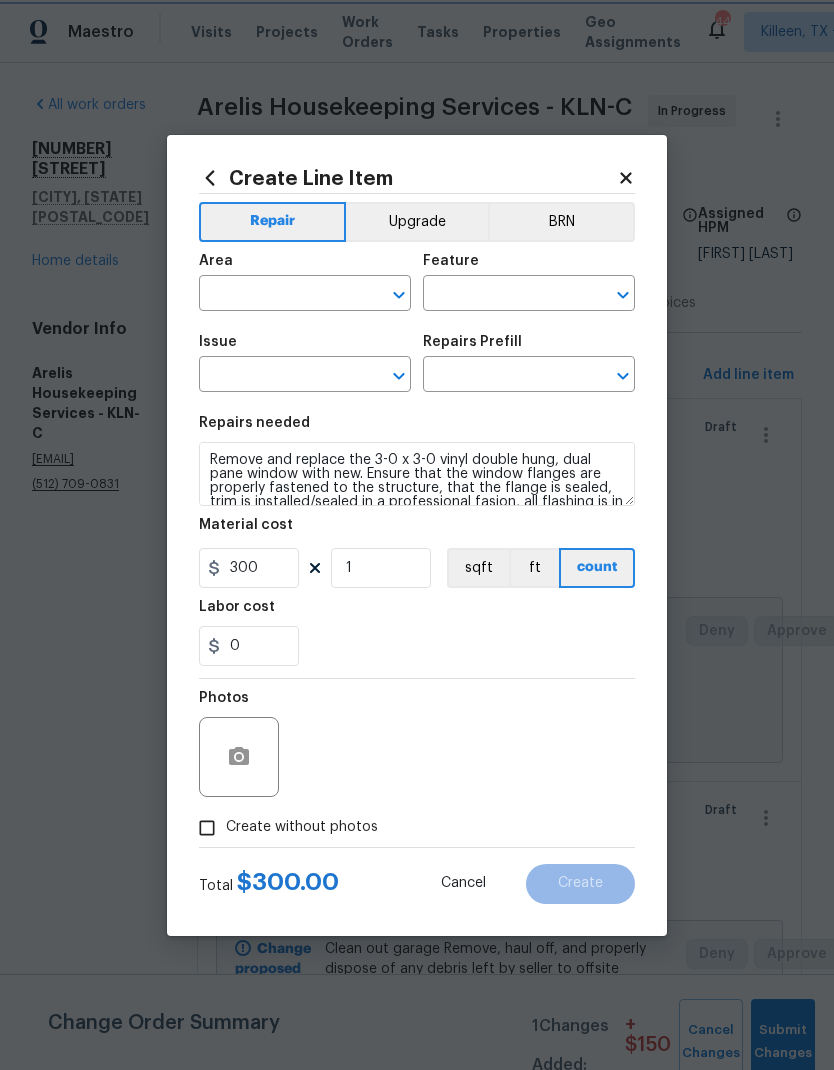 type on "Windows & Skylights" 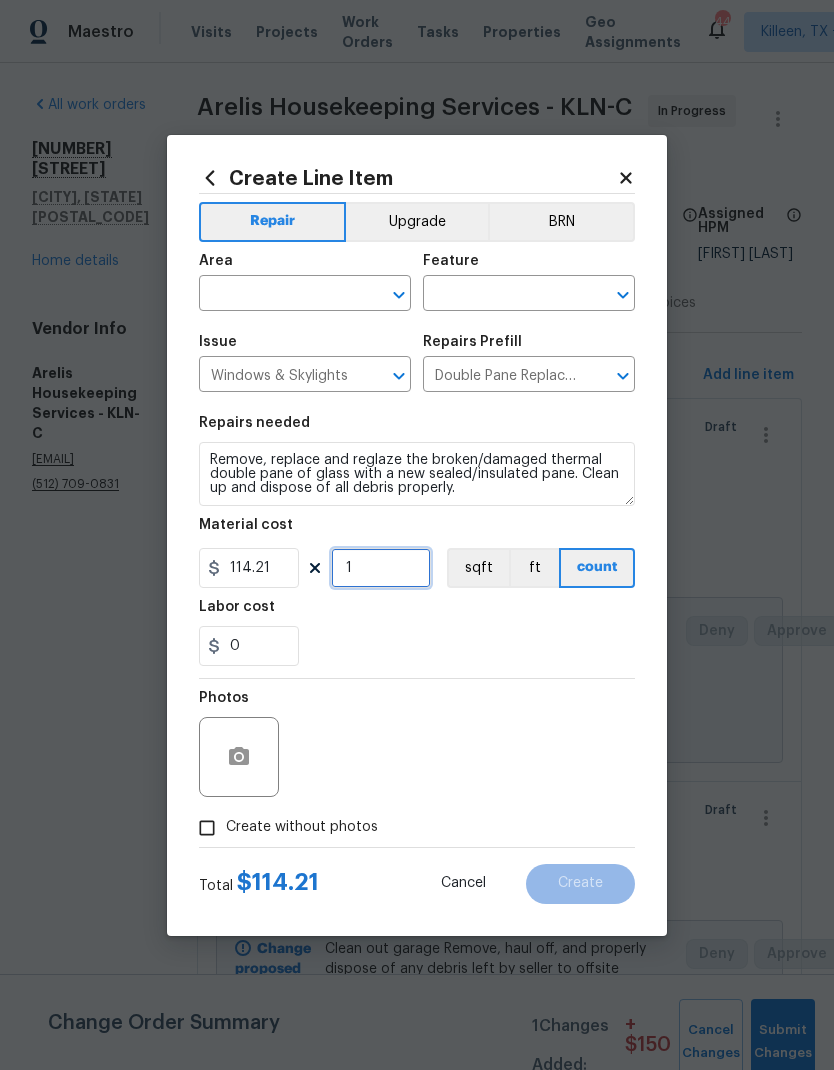 click on "1" at bounding box center (381, 568) 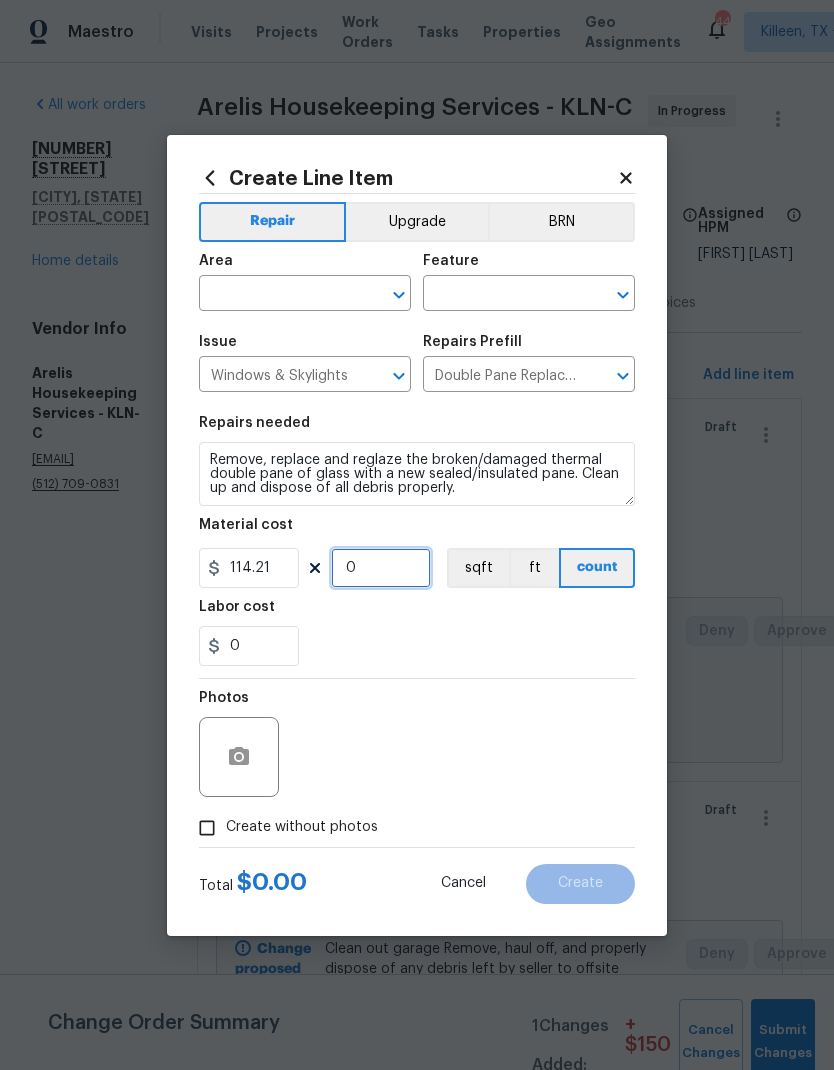 type on "2" 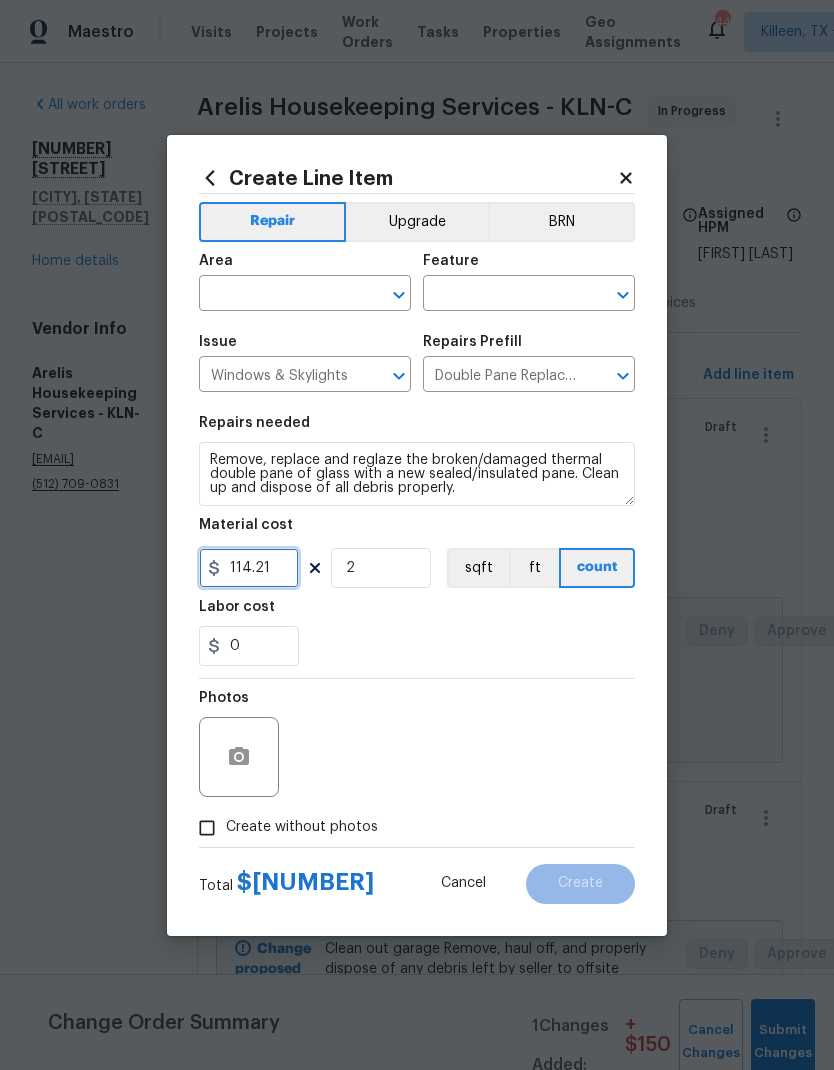 click on "114.21" at bounding box center (249, 568) 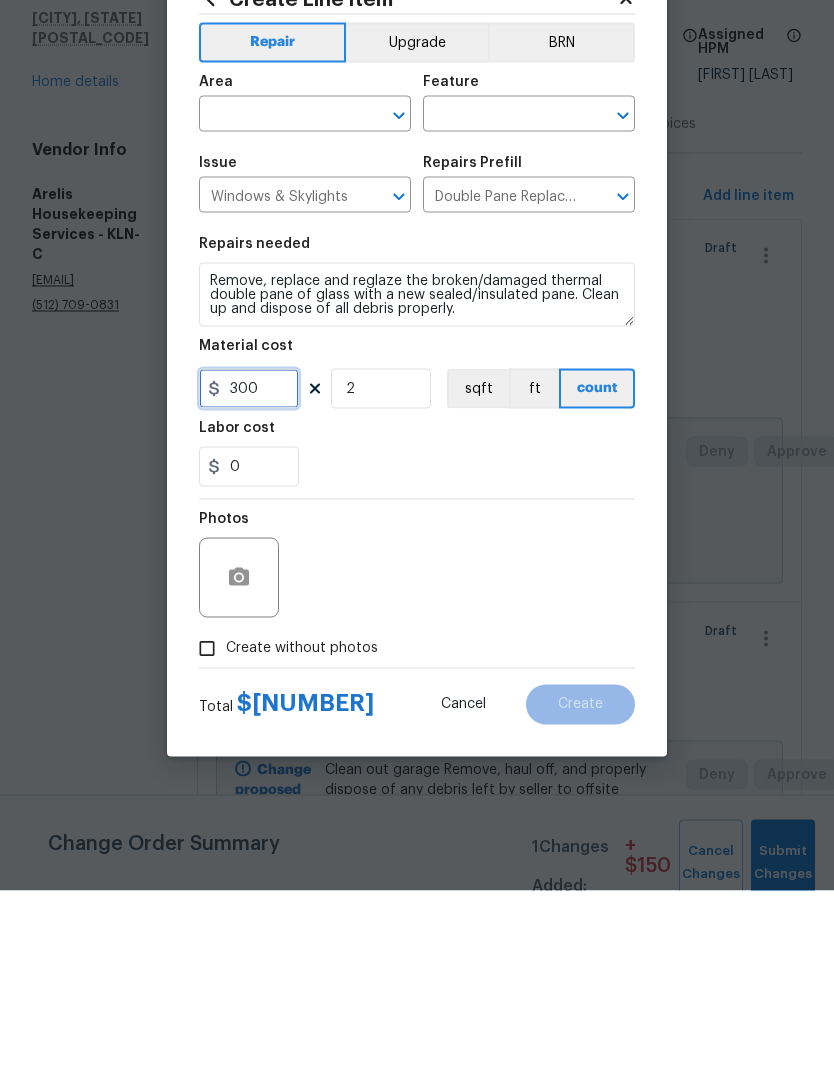 type on "300" 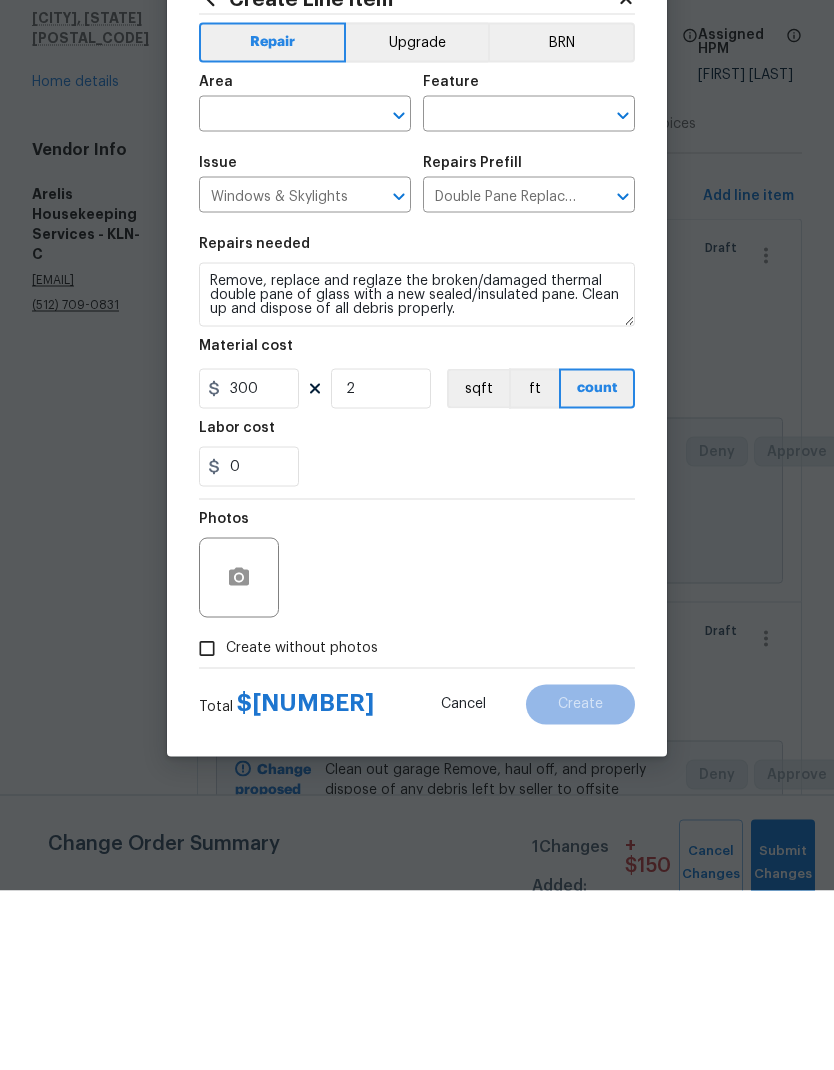 click at bounding box center (277, 295) 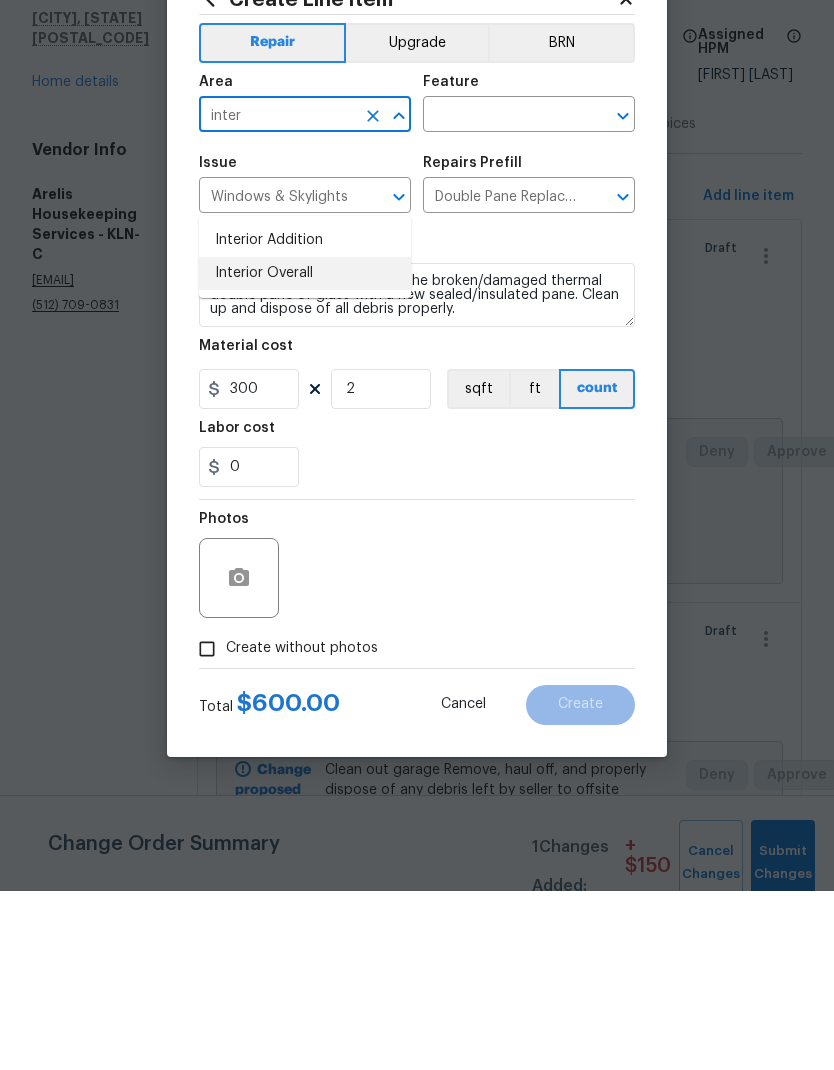 click on "Interior Overall" at bounding box center (305, 452) 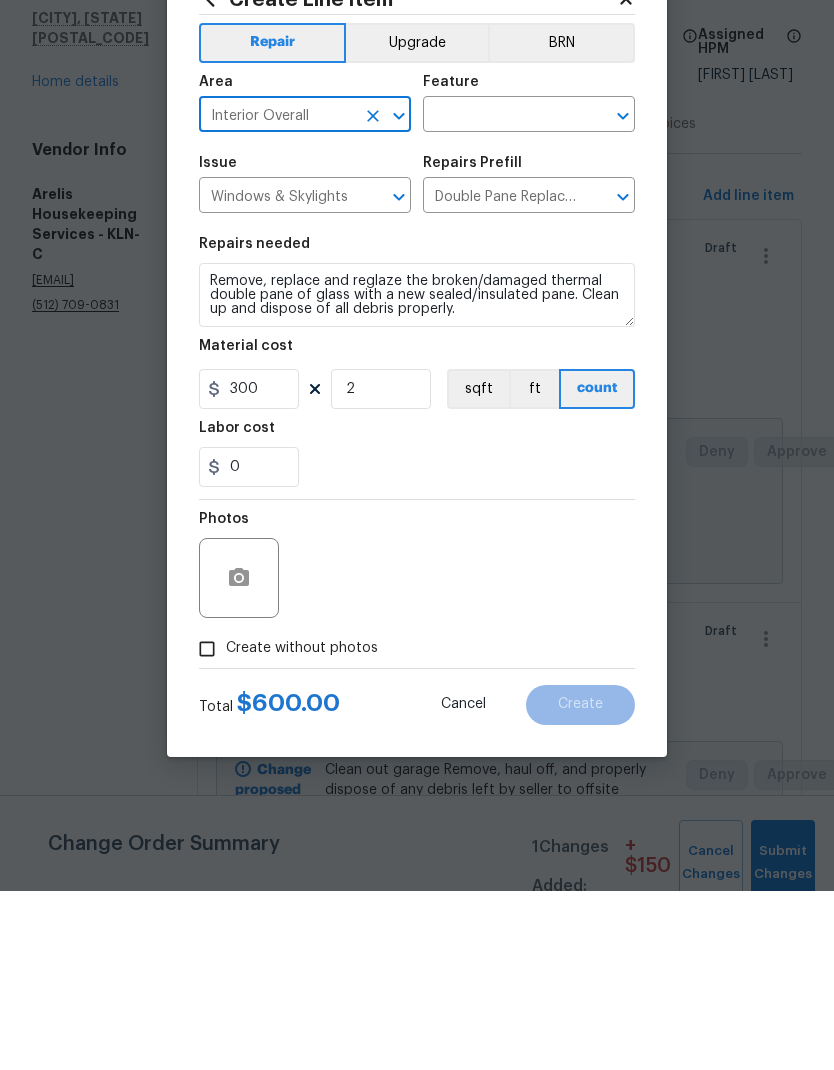 click at bounding box center (501, 295) 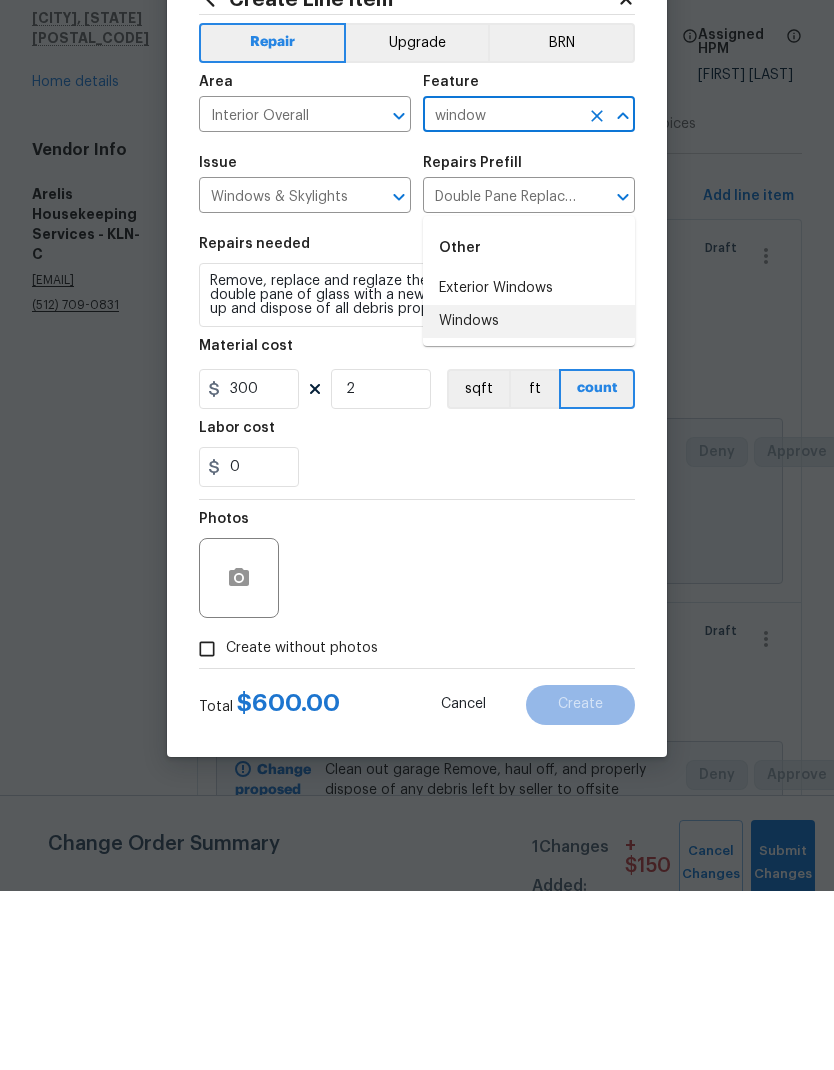 click on "Windows" at bounding box center (529, 500) 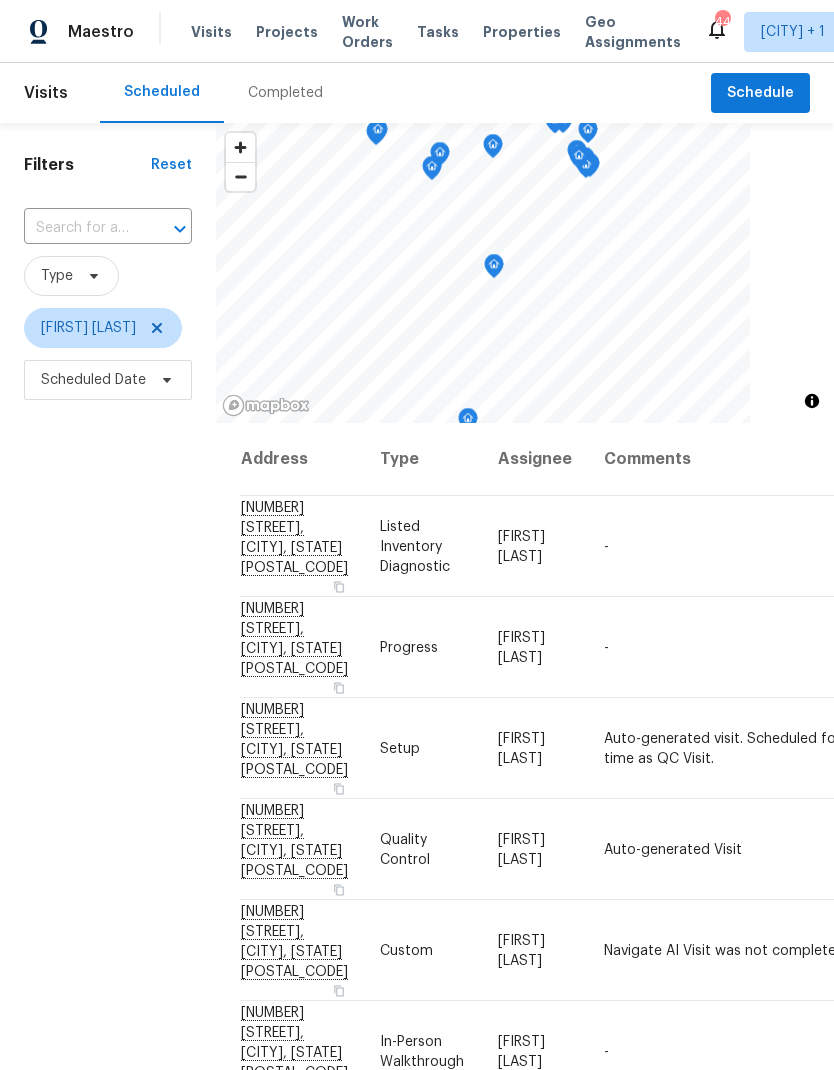 scroll, scrollTop: 0, scrollLeft: 0, axis: both 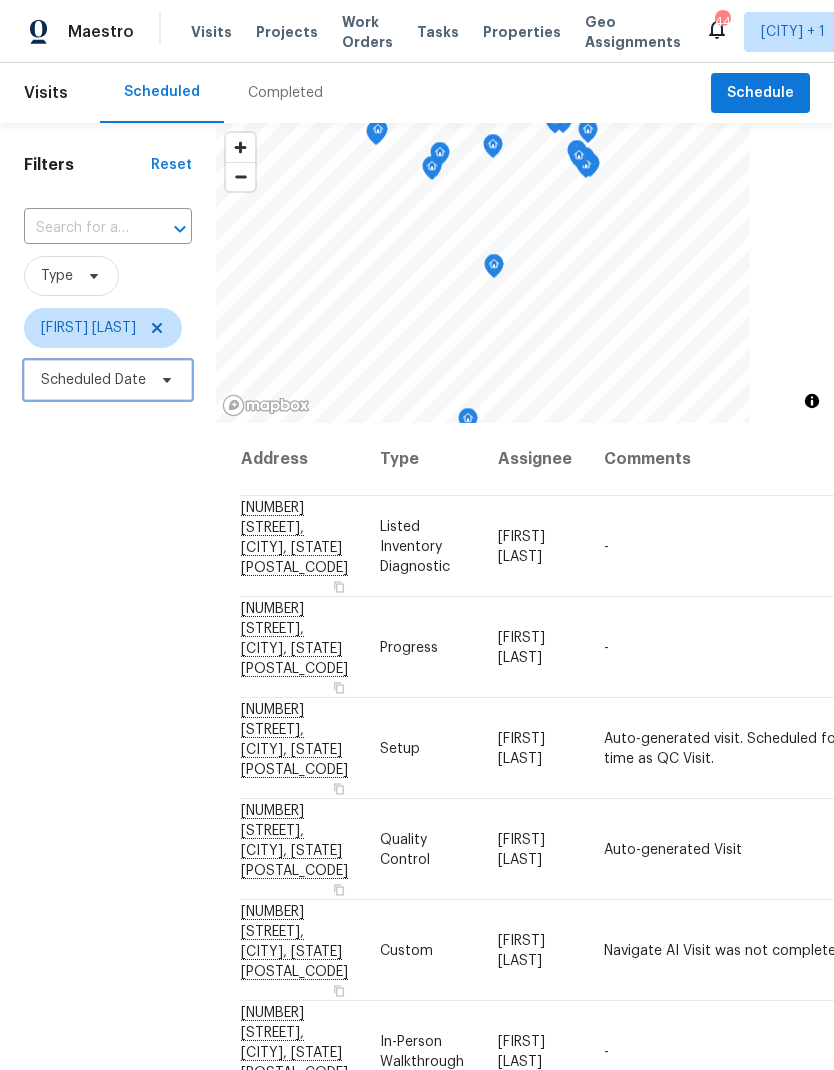 click on "Scheduled Date" at bounding box center (108, 380) 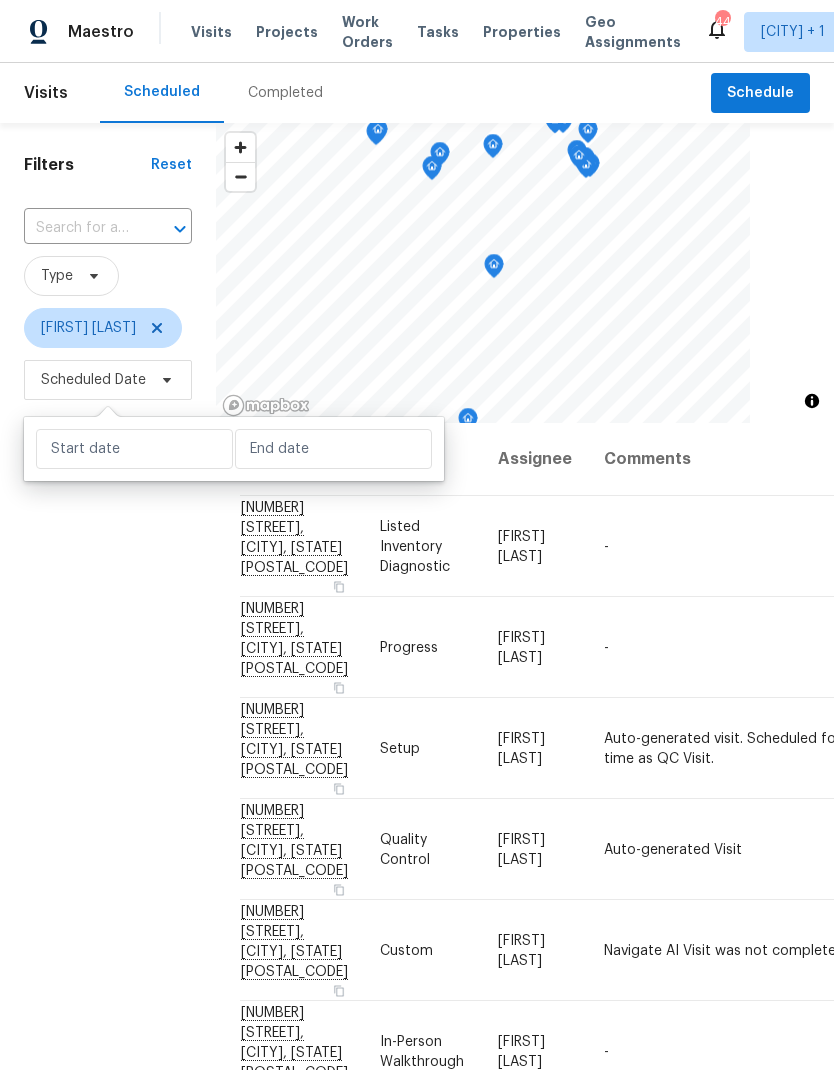 click on "Filters Reset ​ Type Nelson Figueroa Scheduled Date" at bounding box center [108, 701] 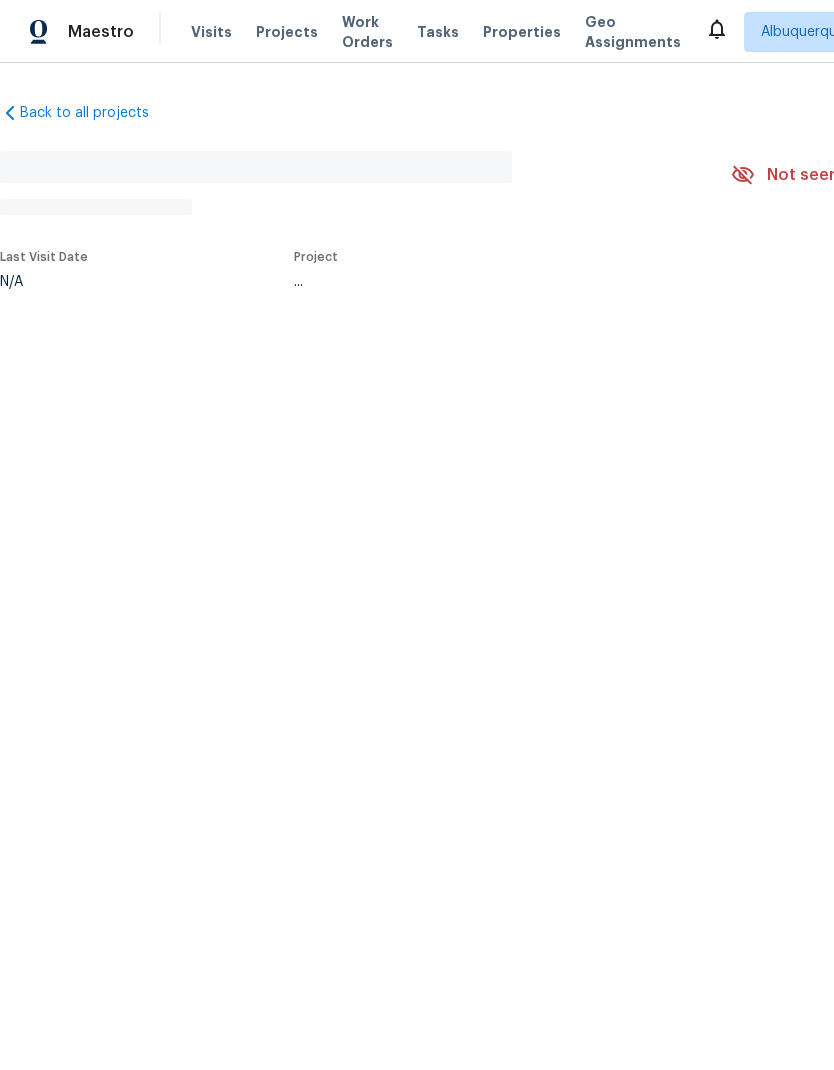scroll, scrollTop: 0, scrollLeft: 0, axis: both 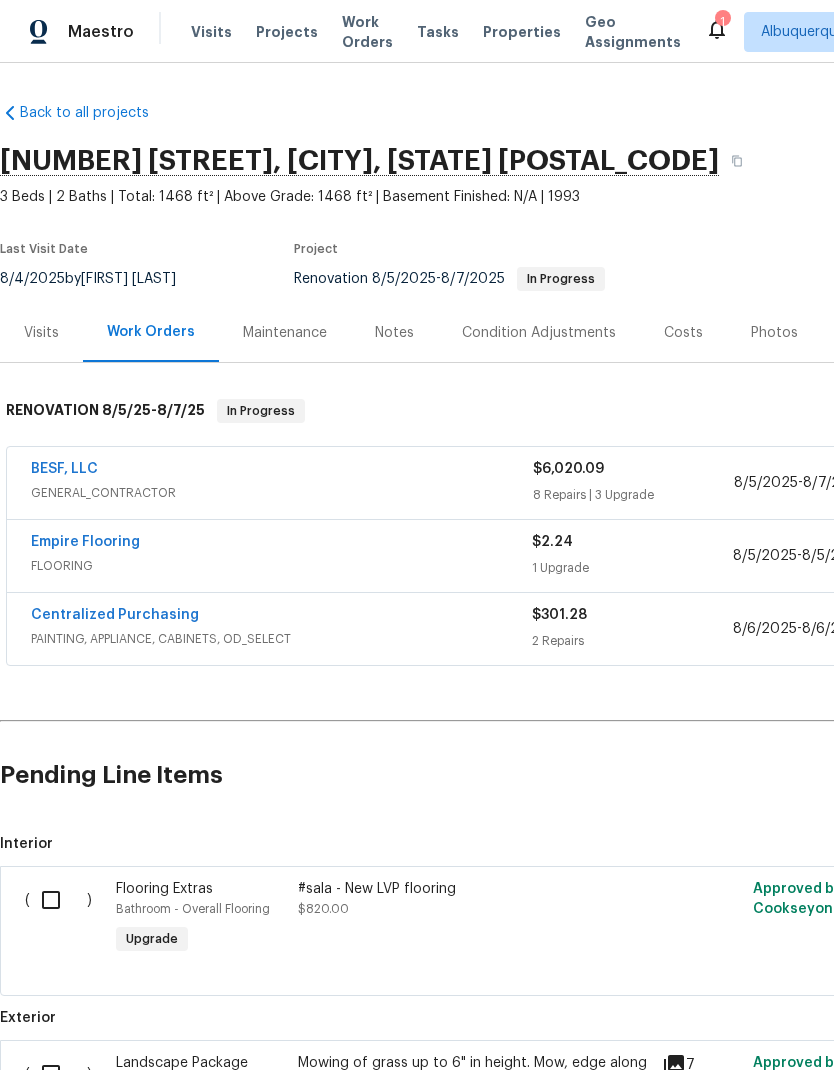 click on "BESF, LLC" at bounding box center (64, 469) 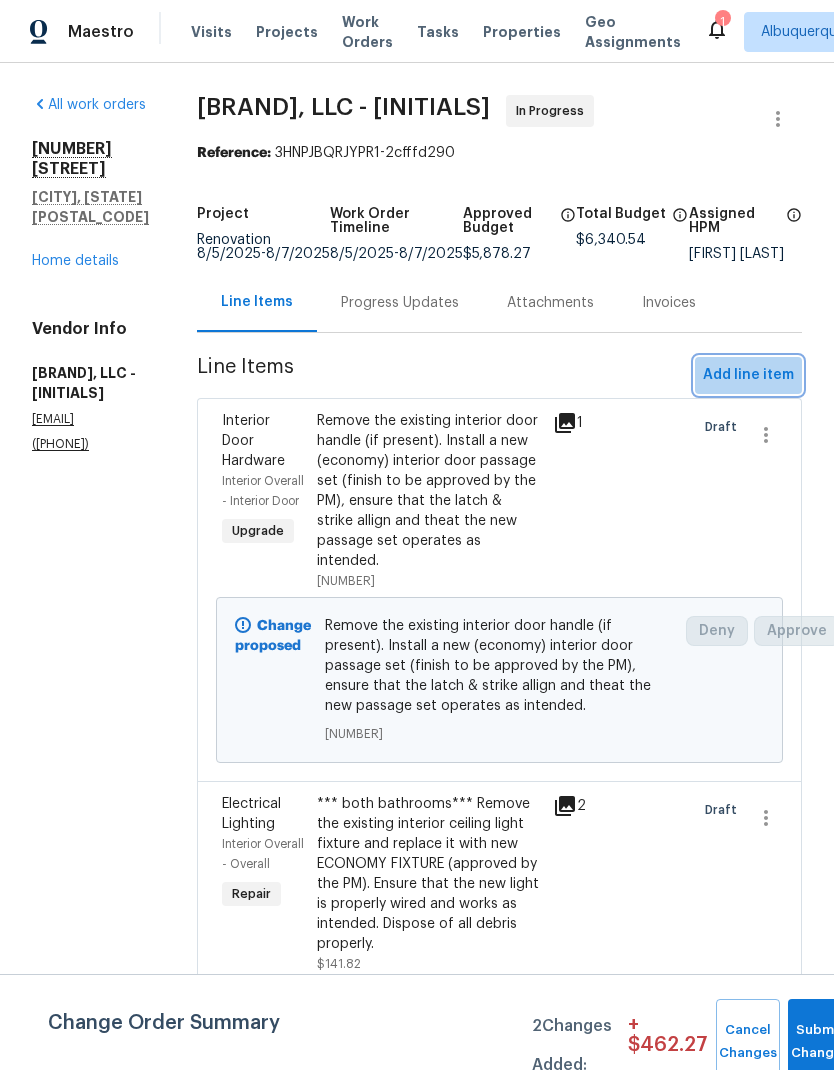 click on "Add line item" at bounding box center (748, 375) 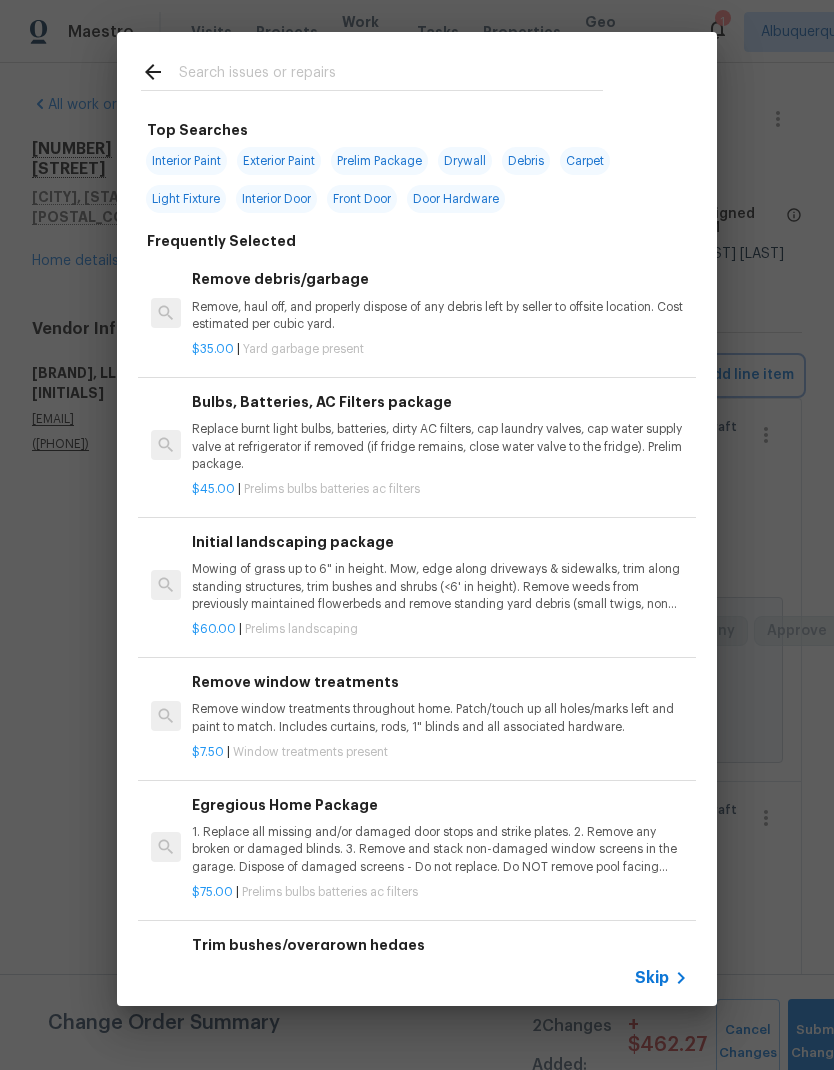 click on "Top Searches Interior Paint Exterior Paint Prelim Package Drywall Debris Carpet Light Fixture Interior Door Front Door Door Hardware Frequently Selected Remove debris/garbage Remove, haul off, and properly dispose of any debris left by seller to offsite location. Cost estimated per cubic yard. $35.00   |   Yard garbage present Bulbs, Batteries, AC Filters package Replace burnt light bulbs, batteries, dirty AC filters, cap laundry valves, cap water supply valve at refrigerator if removed (if fridge remains, close water valve to the fridge). Prelim package. $45.00   |   Prelims bulbs batteries ac filters Initial landscaping package Mowing of grass up to 6" in height. Mow, edge along driveways & sidewalks, trim along standing structures, trim bushes and shrubs (<6' in height). Remove weeds from previously maintained flowerbeds and remove standing yard debris (small twigs, non seasonal falling leaves).  Use leaf blower to remove clippings from hard surfaces." $60.00   |   Prelims landscaping $7.50   |   $75.00" at bounding box center [417, 519] 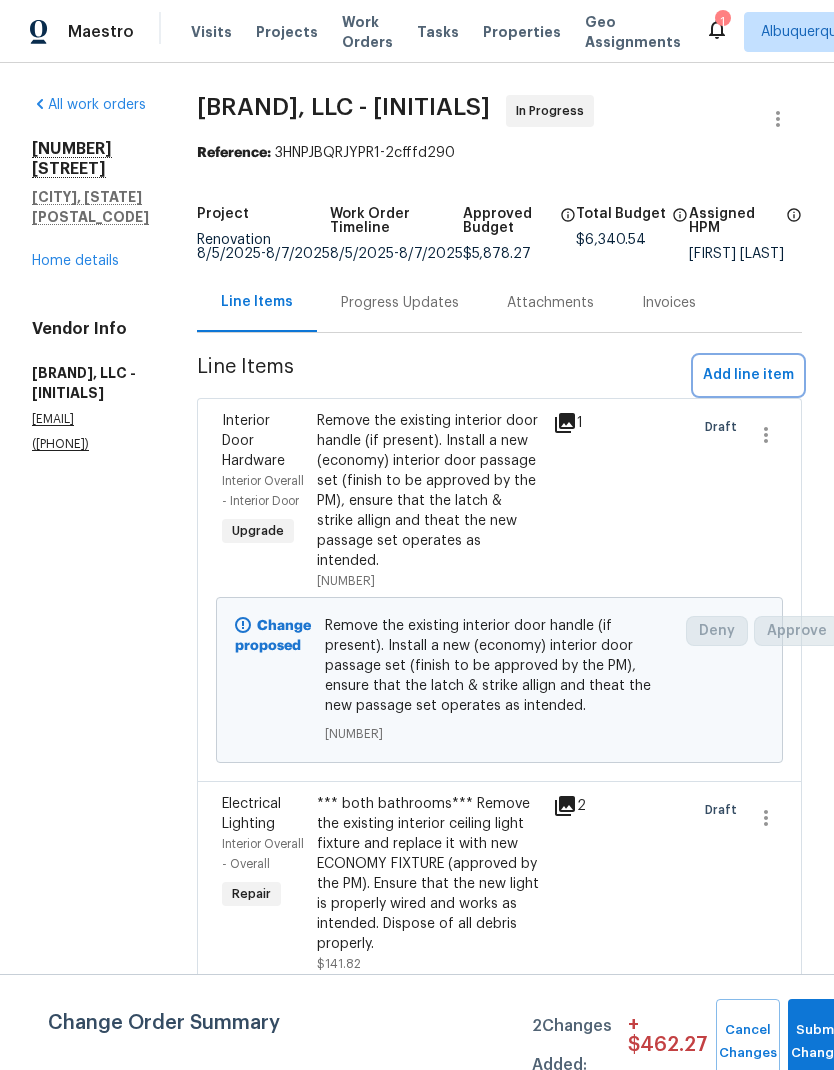 click on "Add line item" at bounding box center [748, 375] 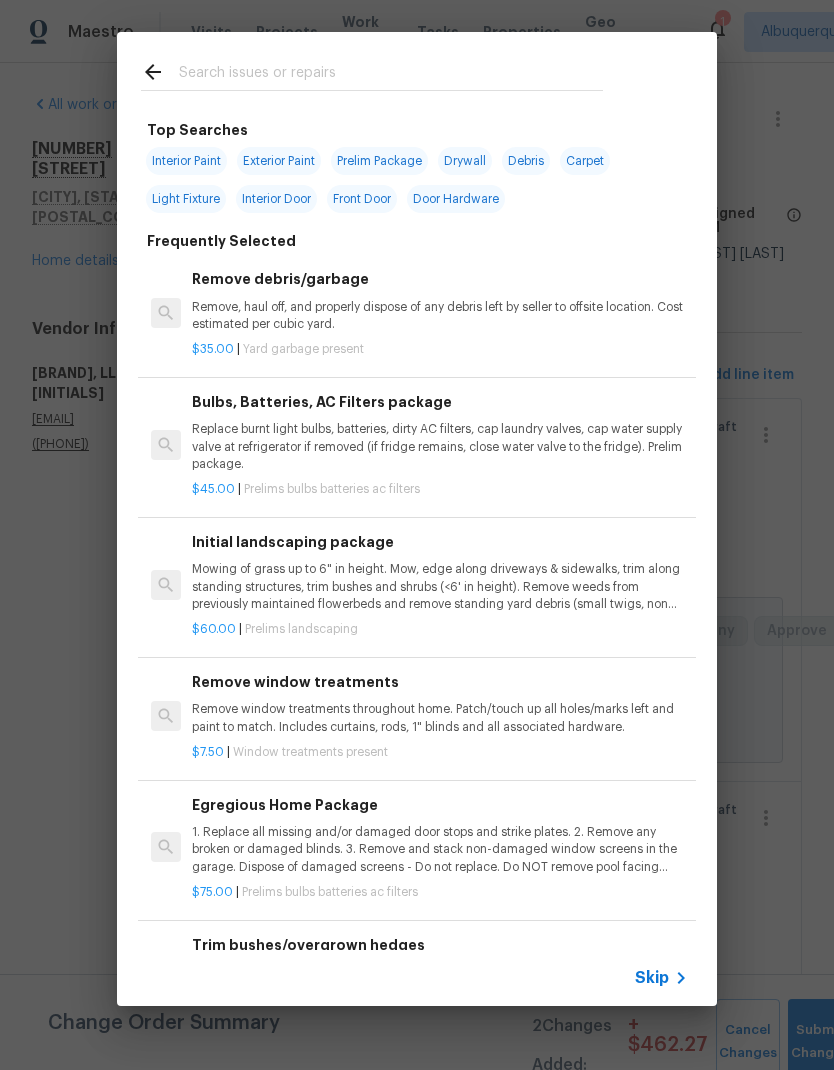 click at bounding box center (391, 75) 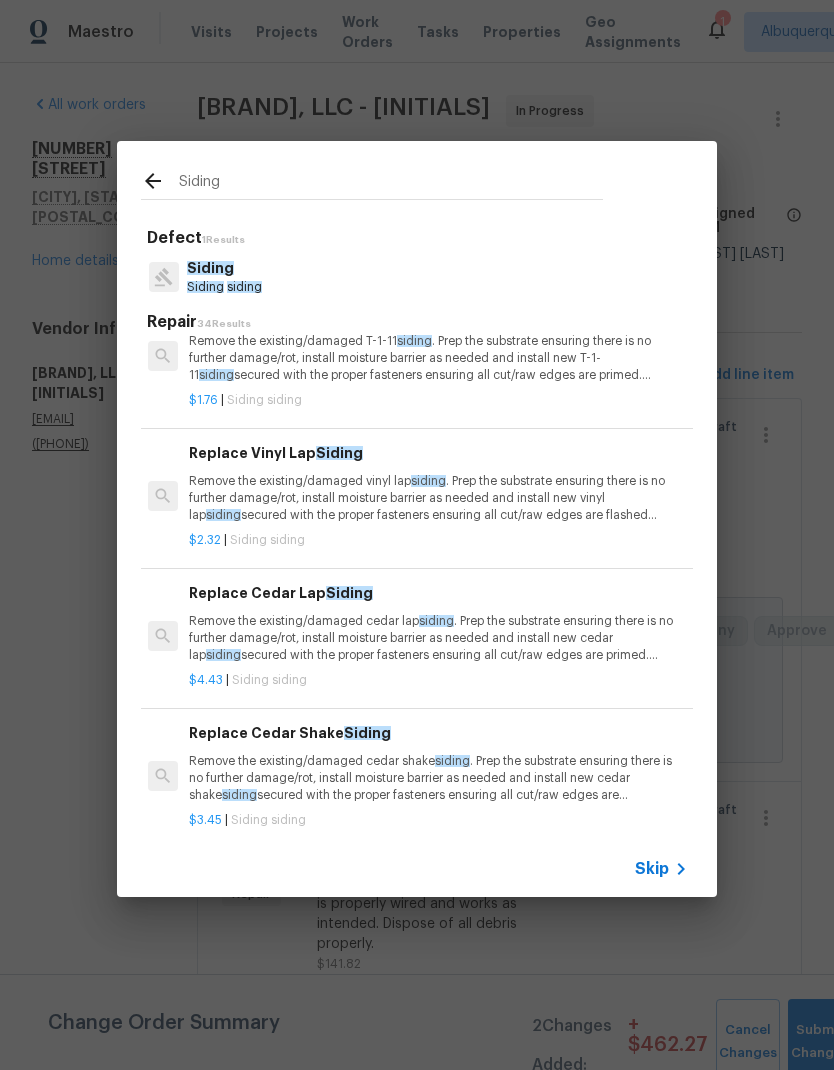 scroll, scrollTop: 47, scrollLeft: 3, axis: both 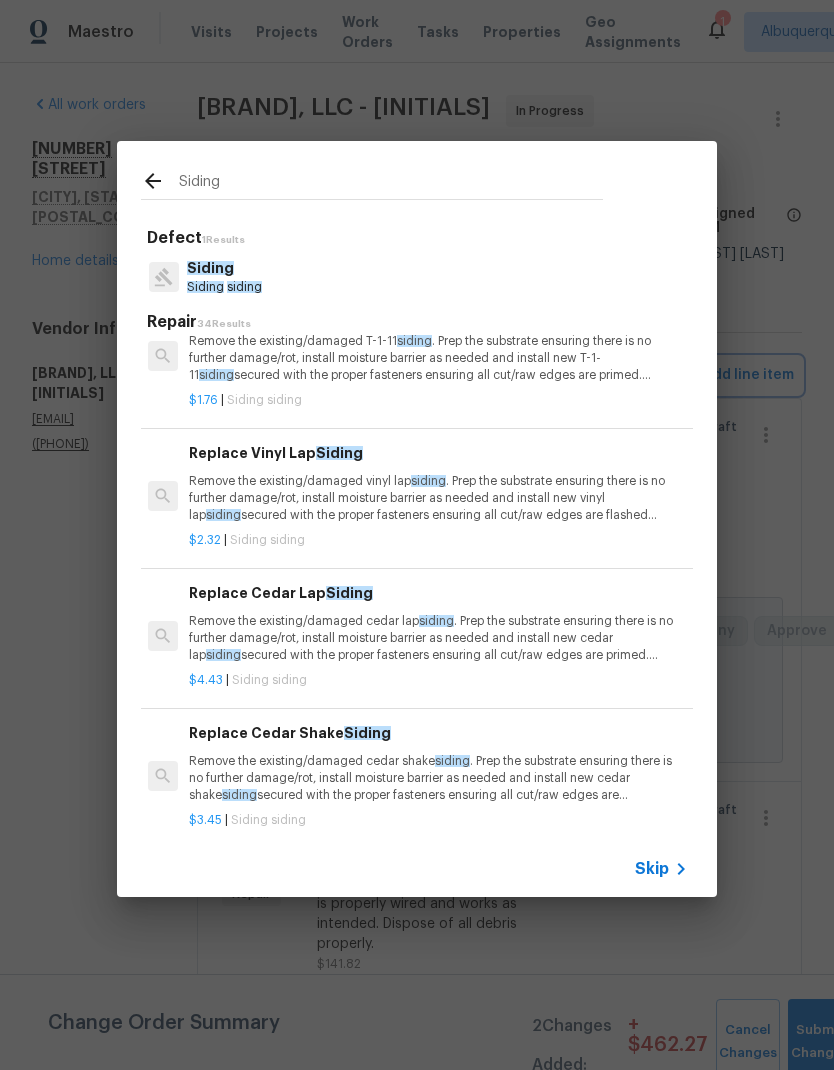 click on "Siding Defect  1  Results Siding Siding   siding Repair  34  Results Replace T-1-11  Siding Remove the existing/damaged T-1-11  siding . Prep the substrate ensuring there is no further damage/rot, install moisture barrier as needed and install new T-1-11  siding  secured with the proper fasteners ensuring all cut/raw edges are primed. Caulk/seal all joints/terminations and paint the new  siding  to match as close to the existing  siding  as possible. Haul away and dispose of all debris properly. $1.76   |   Siding siding Replace Vinyl Lap  Siding Remove the existing/damaged vinyl lap  siding . Prep the substrate ensuring there is no further damage/rot, install moisture barrier as needed and install new vinyl lap  siding  secured with the proper fasteners ensuring all cut/raw edges are flashed accordingly. Ensure that the new  siding  matches as close to the existing  siding  as possible. Haul away and dispose of all debris properly. $2.32   |   Siding siding Replace Cedar Lap  Siding siding siding siding   |" at bounding box center [417, 519] 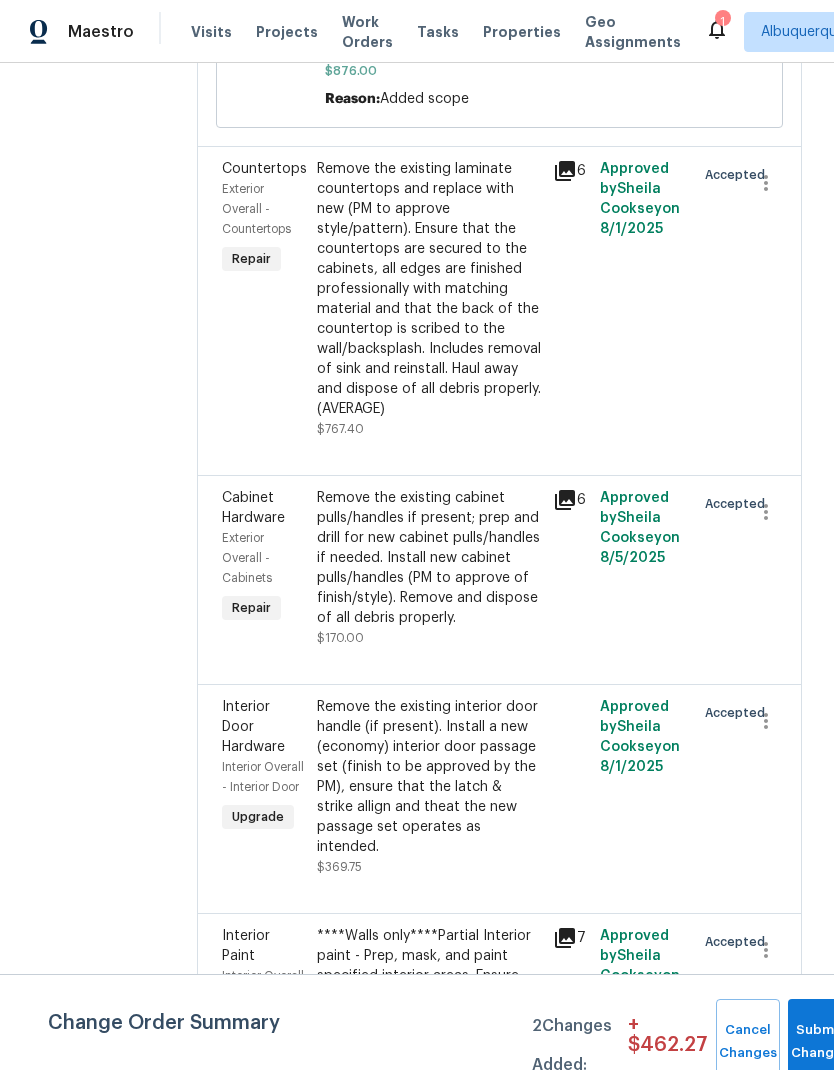 scroll, scrollTop: 1530, scrollLeft: 0, axis: vertical 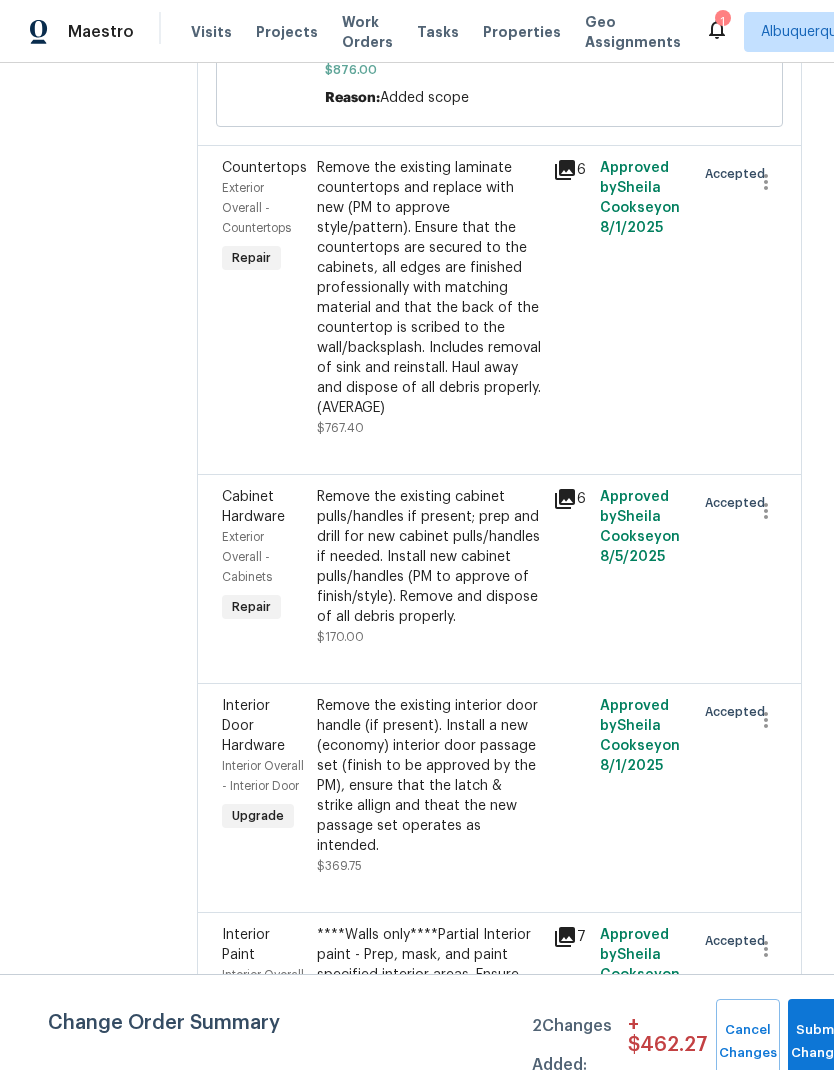 click on "Remove the existing laminate countertops and replace with new (PM to approve style/pattern). Ensure that the countertops are secured to the cabinets, all edges are finished professionally with matching material and that the back of the countertop is scribed to the wall/backsplash. Includes removal of sink and reinstall. Haul away and dispose of all debris properly. (AVERAGE)" at bounding box center [429, 288] 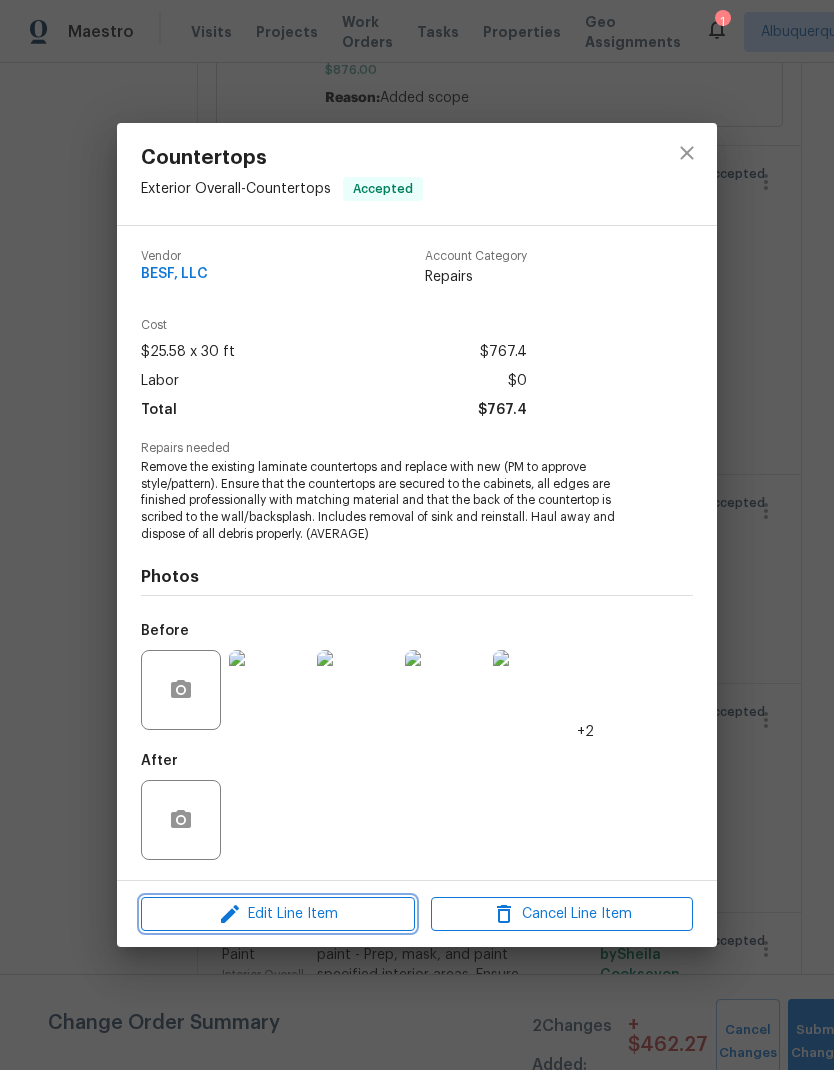 click on "Edit Line Item" at bounding box center (278, 914) 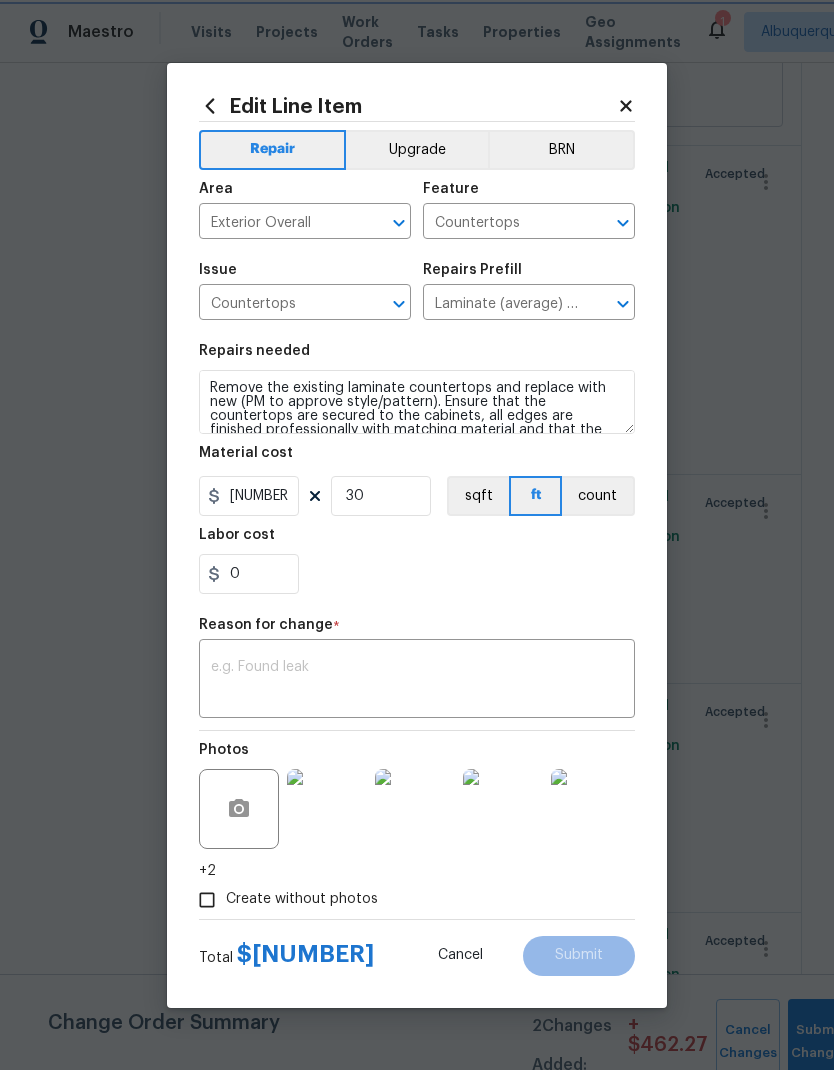 click at bounding box center [373, 304] 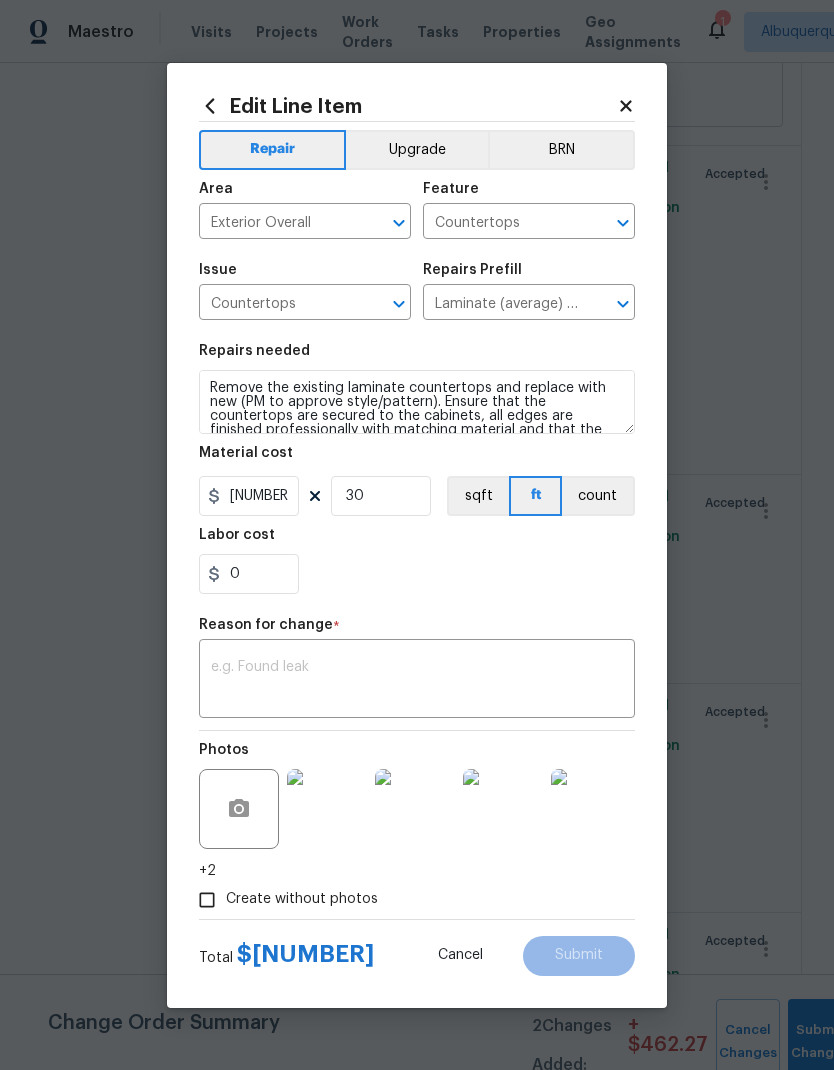 type 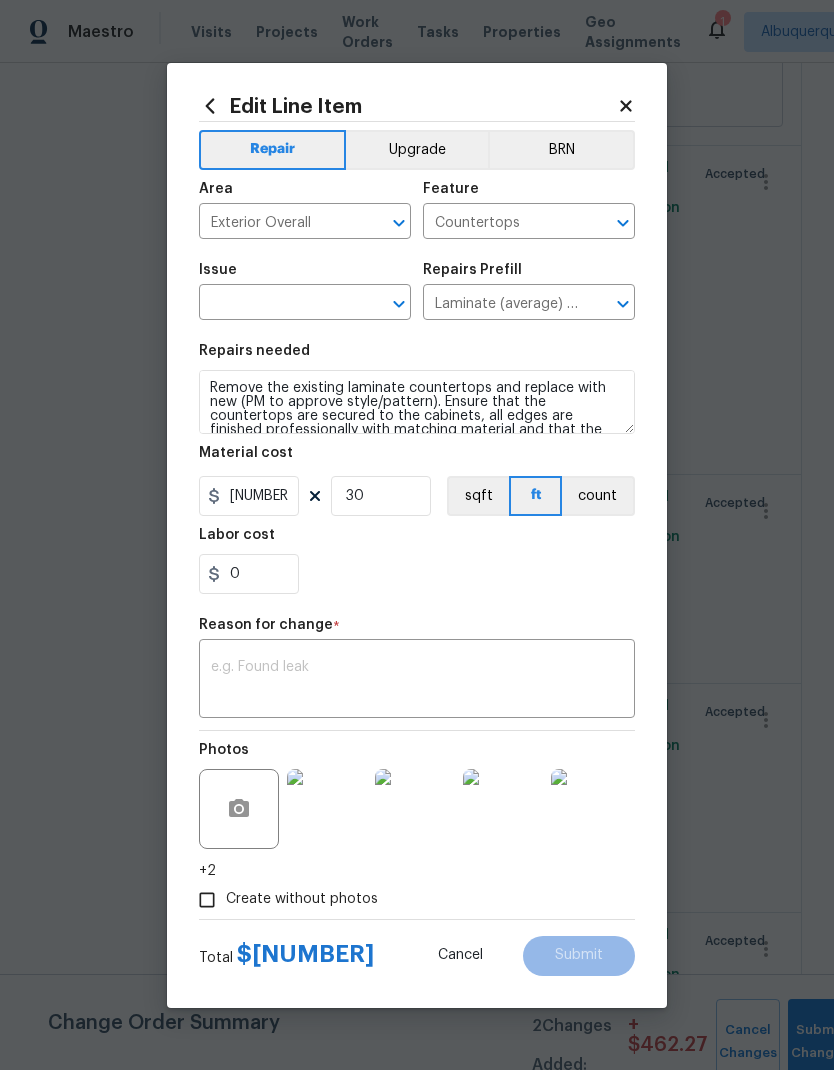 type 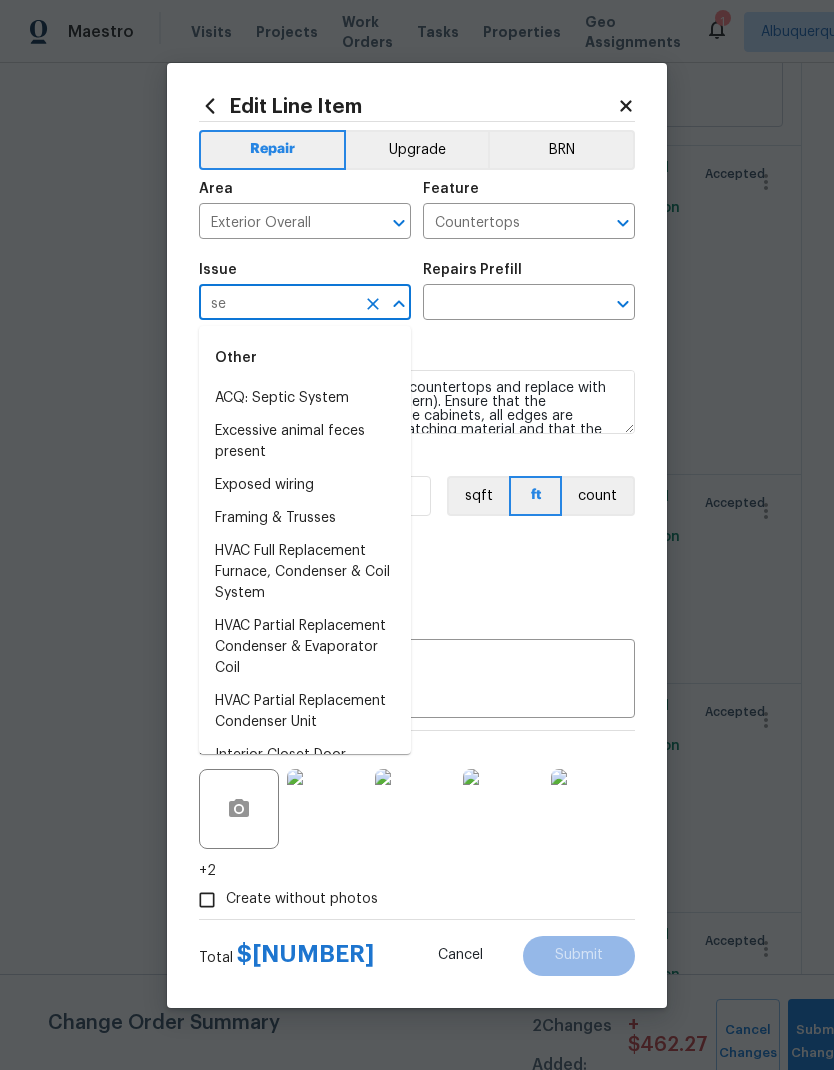 type on "s" 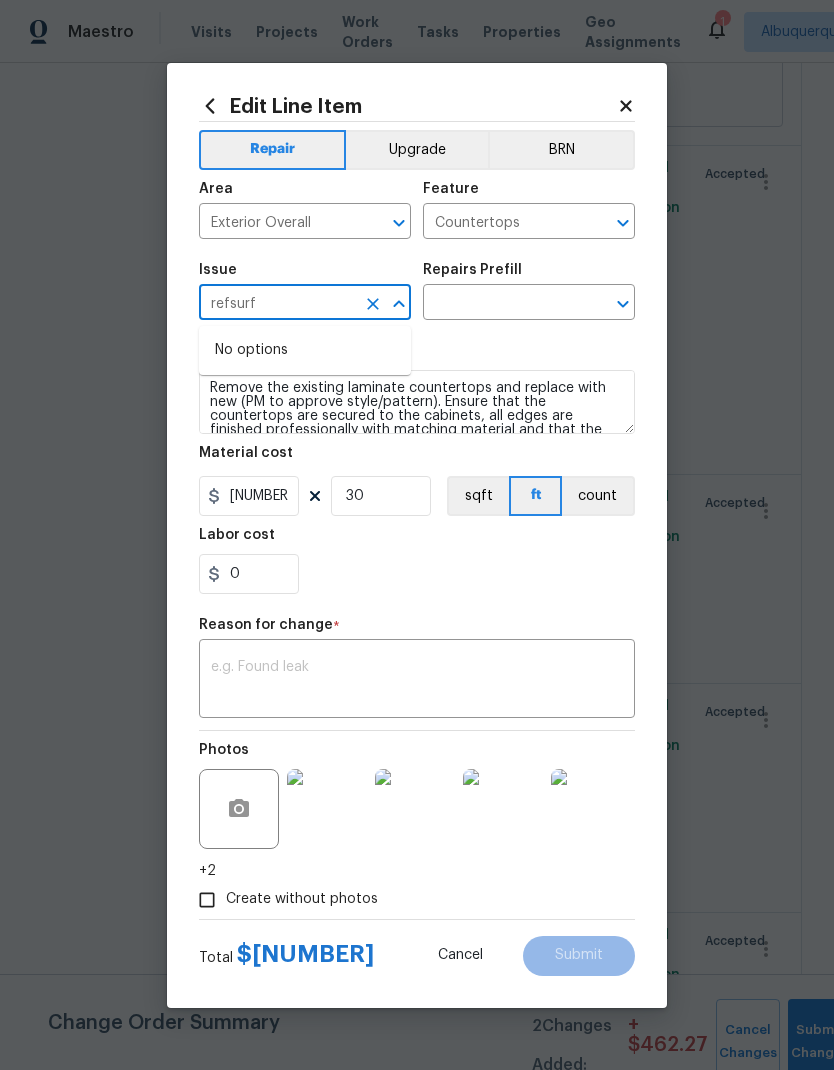 type on "refsurf" 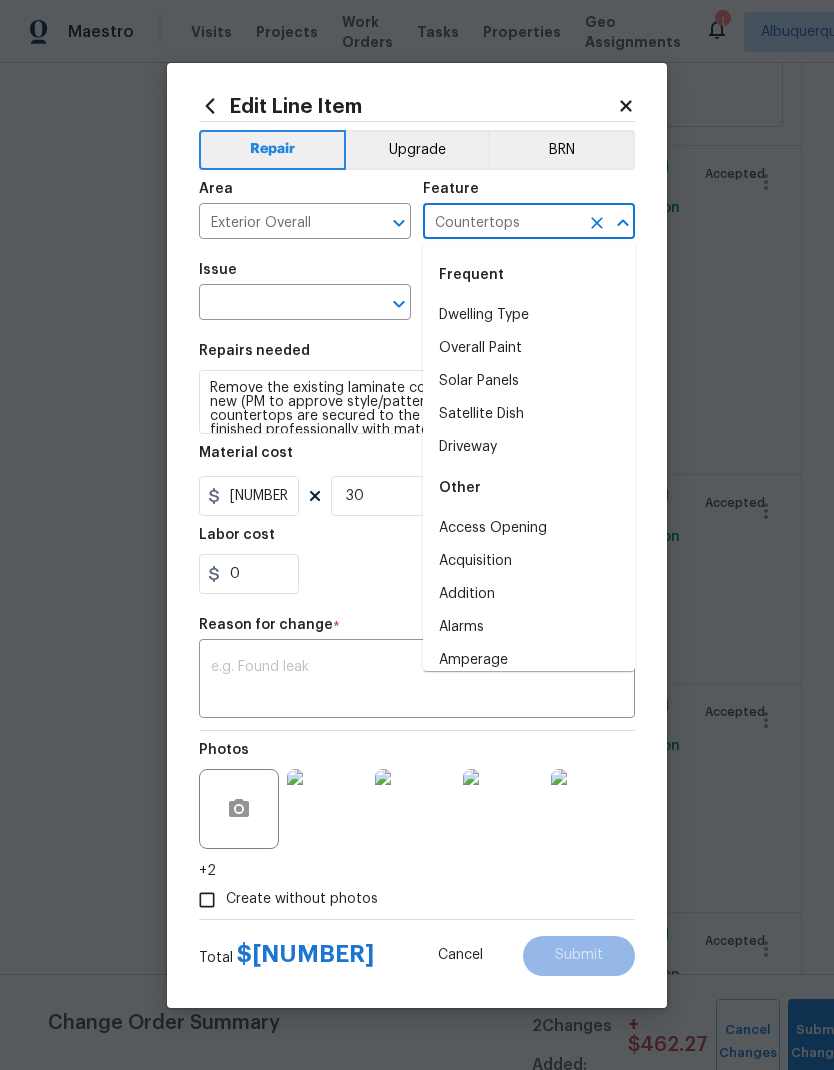 click on "Exterior Overall" at bounding box center (277, 223) 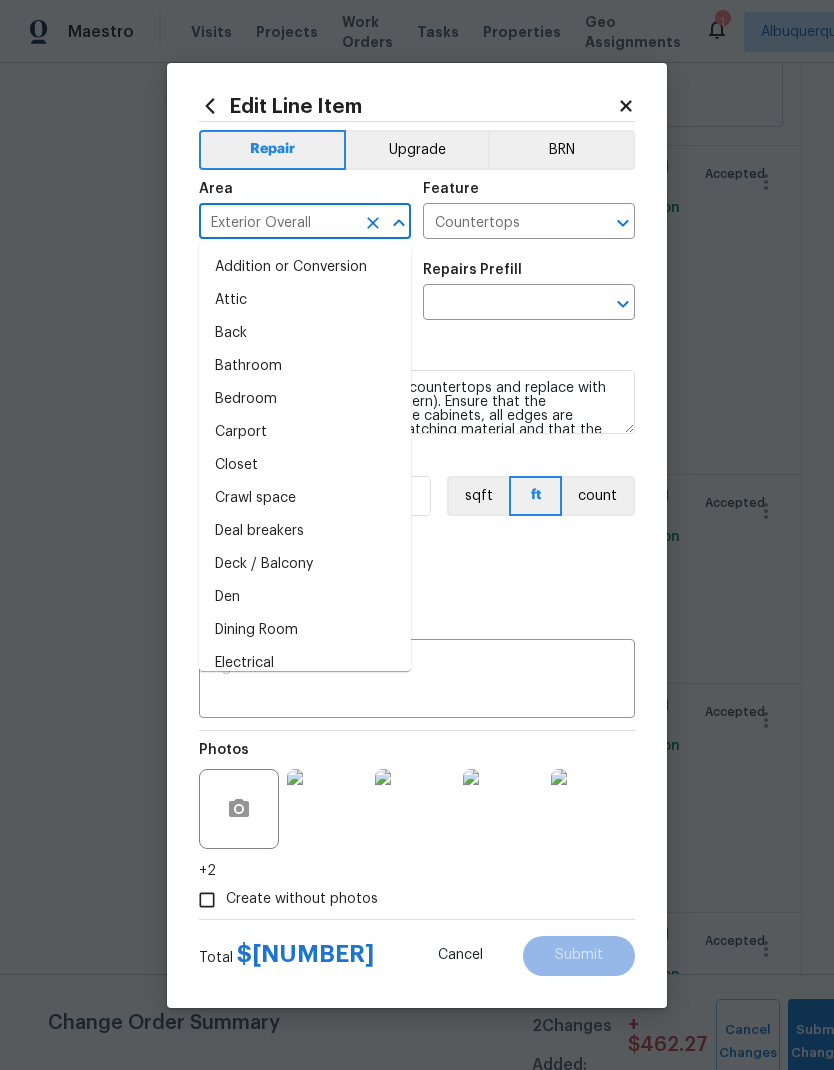 click on "Exterior Overall" at bounding box center [277, 223] 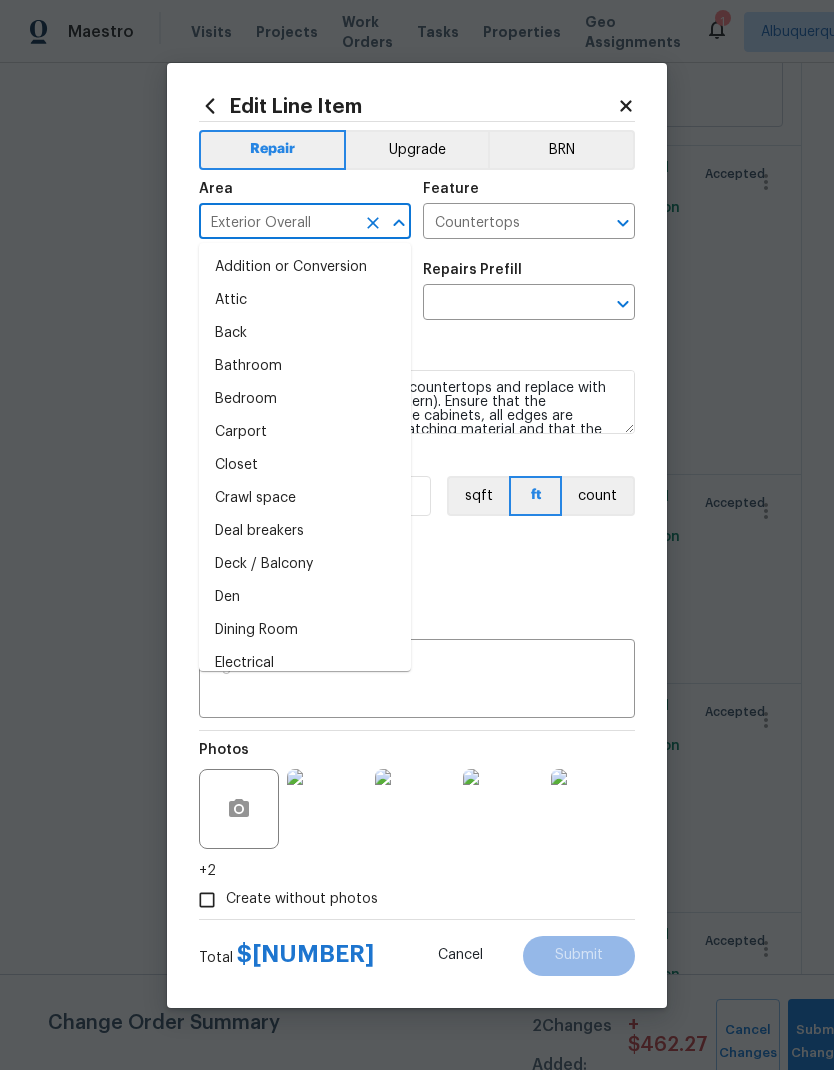 click 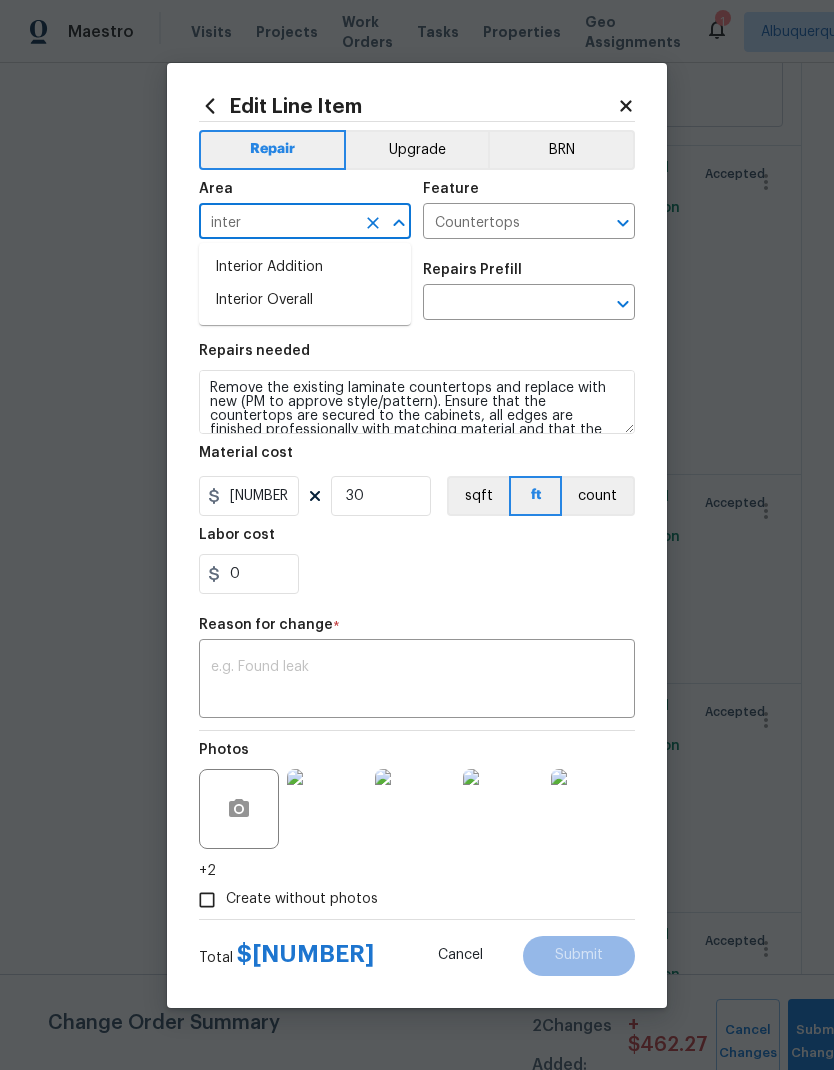 click on "Interior Overall" at bounding box center [305, 300] 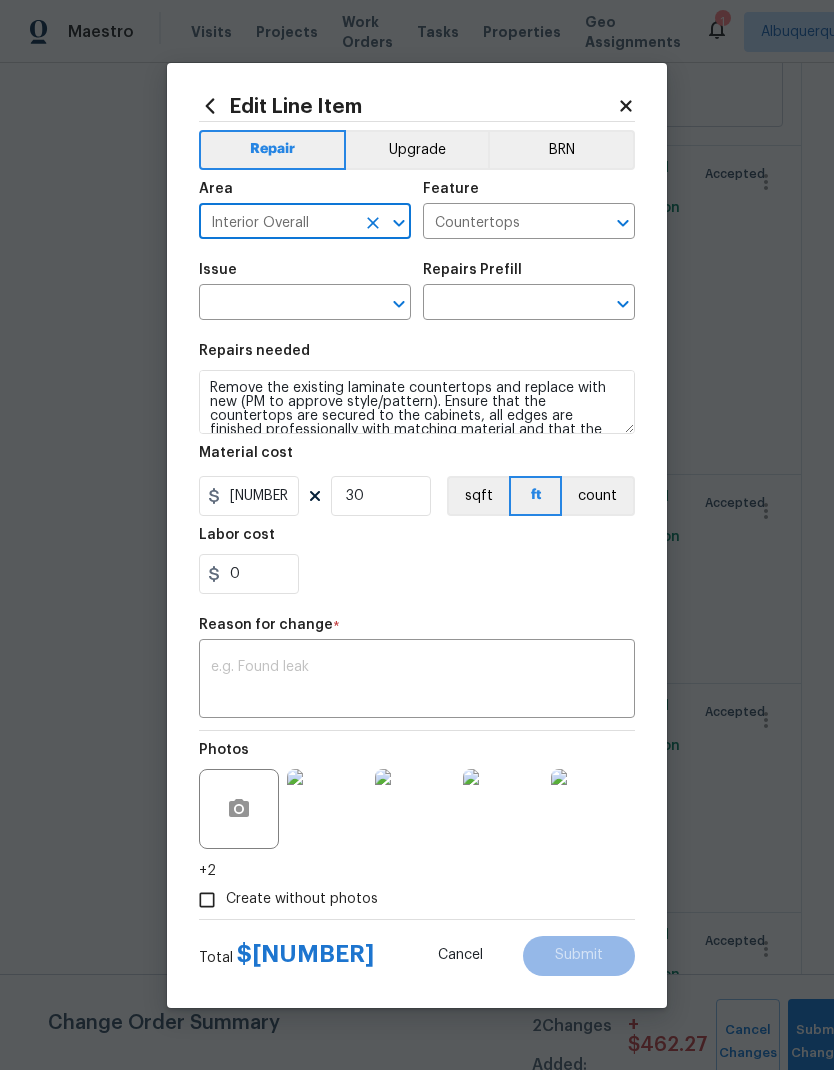 click 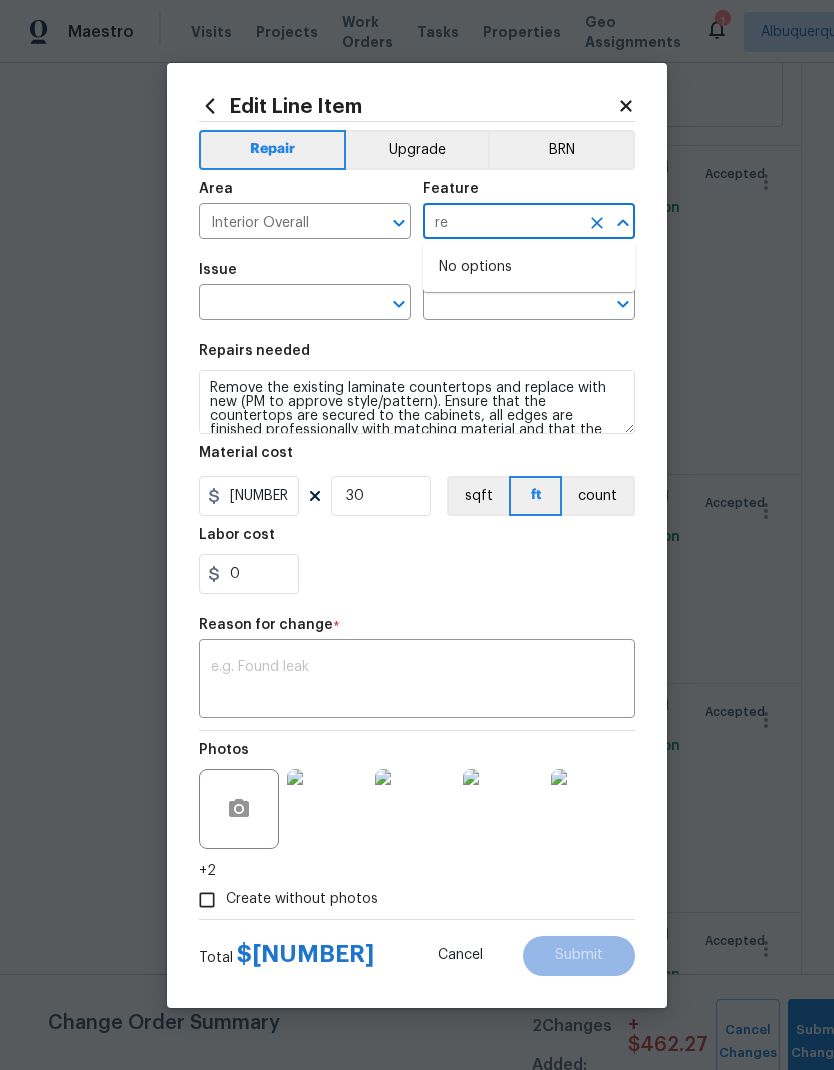 type on "r" 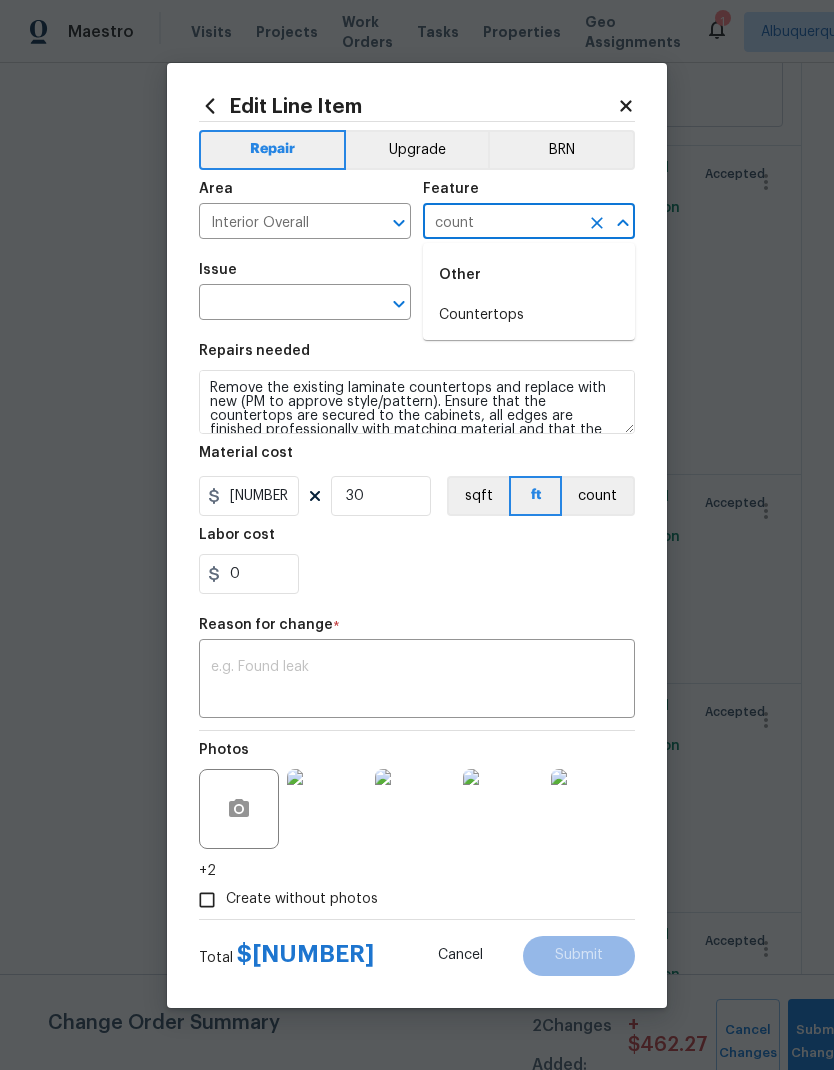 click on "Countertops" at bounding box center [529, 315] 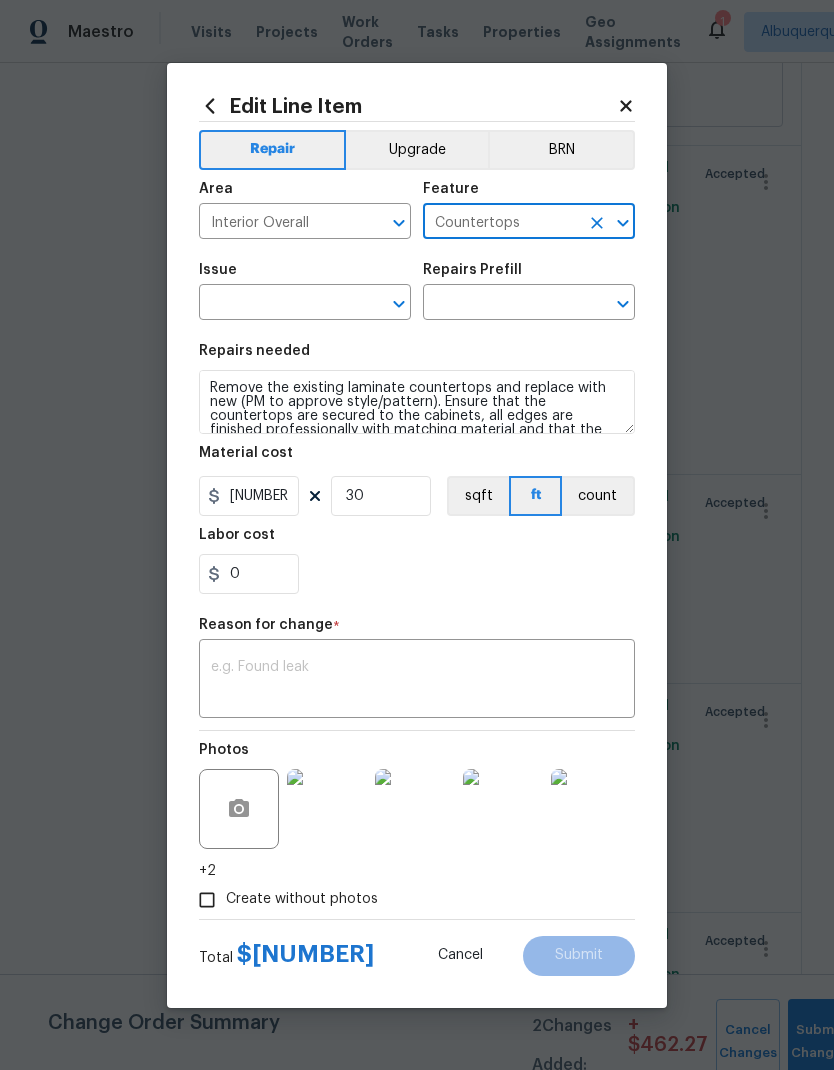 click at bounding box center (277, 304) 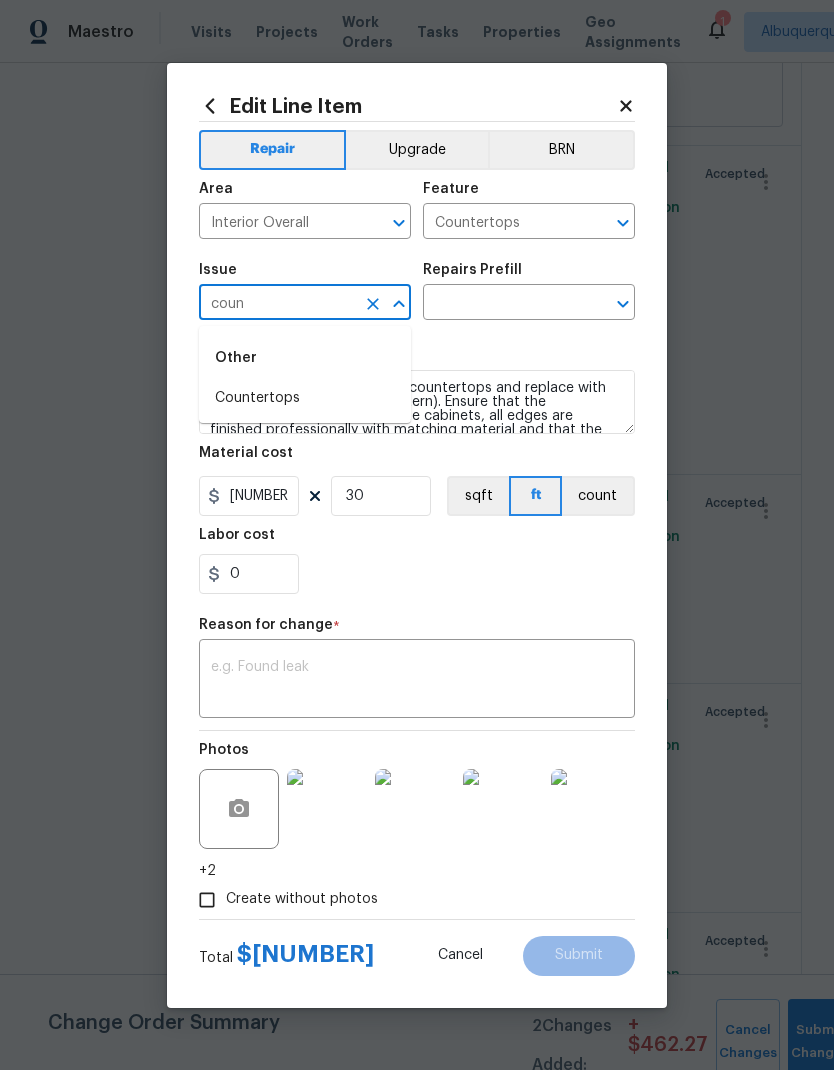 click on "Countertops" at bounding box center (305, 398) 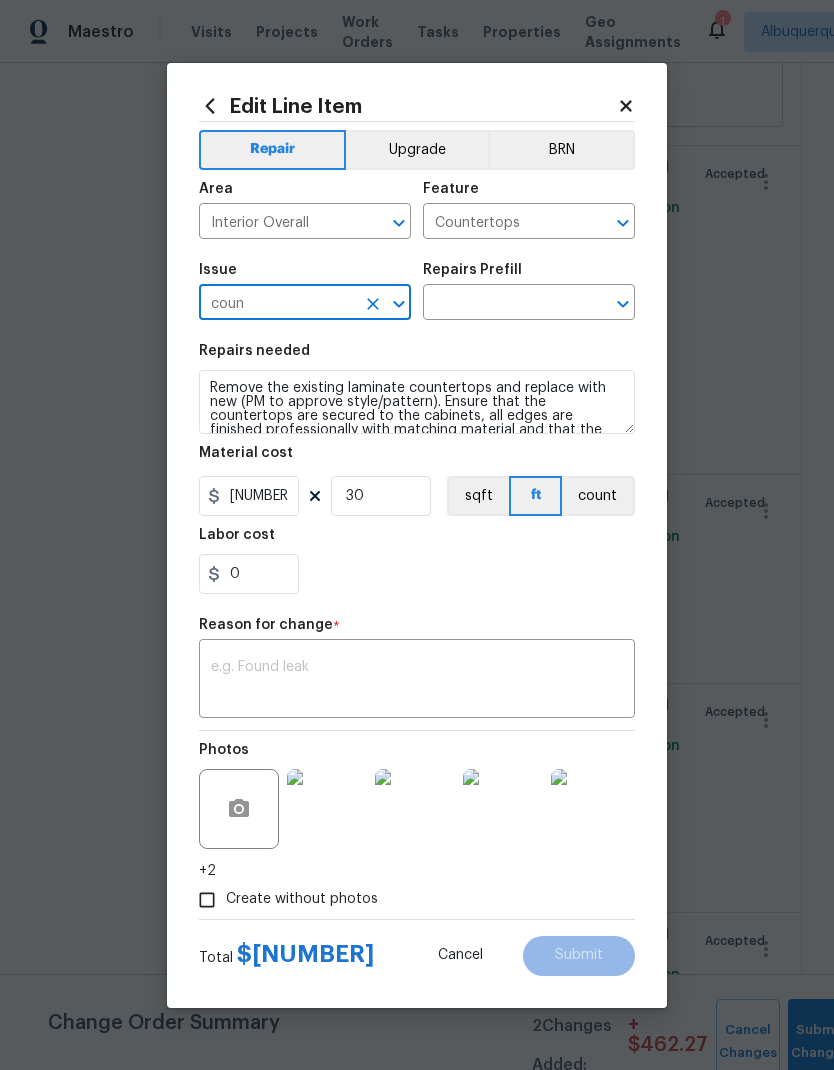 type on "Countertops" 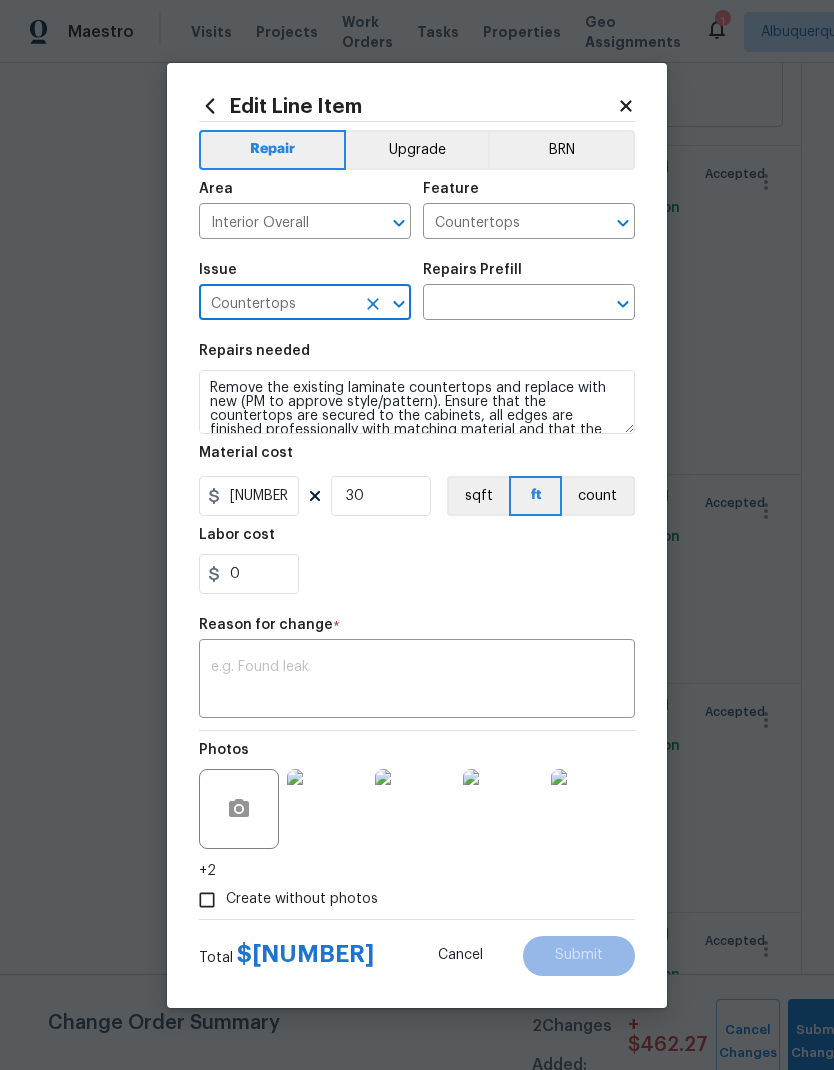click at bounding box center (501, 304) 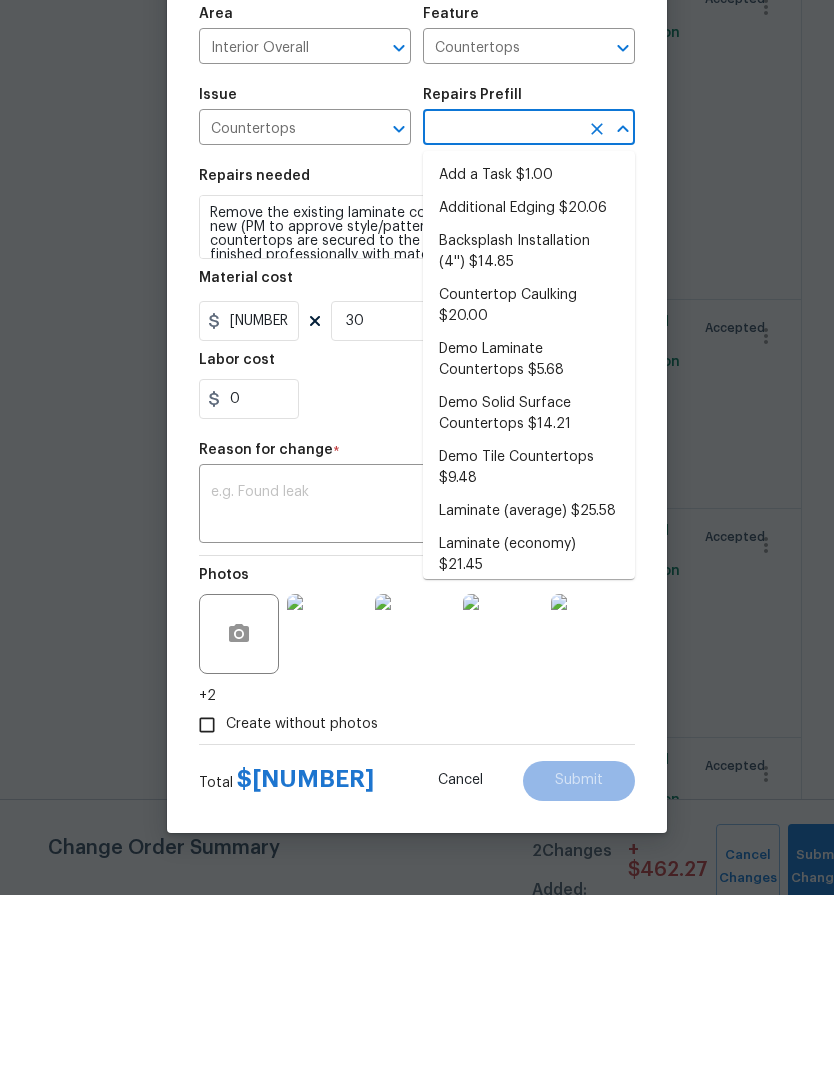 scroll, scrollTop: 0, scrollLeft: 0, axis: both 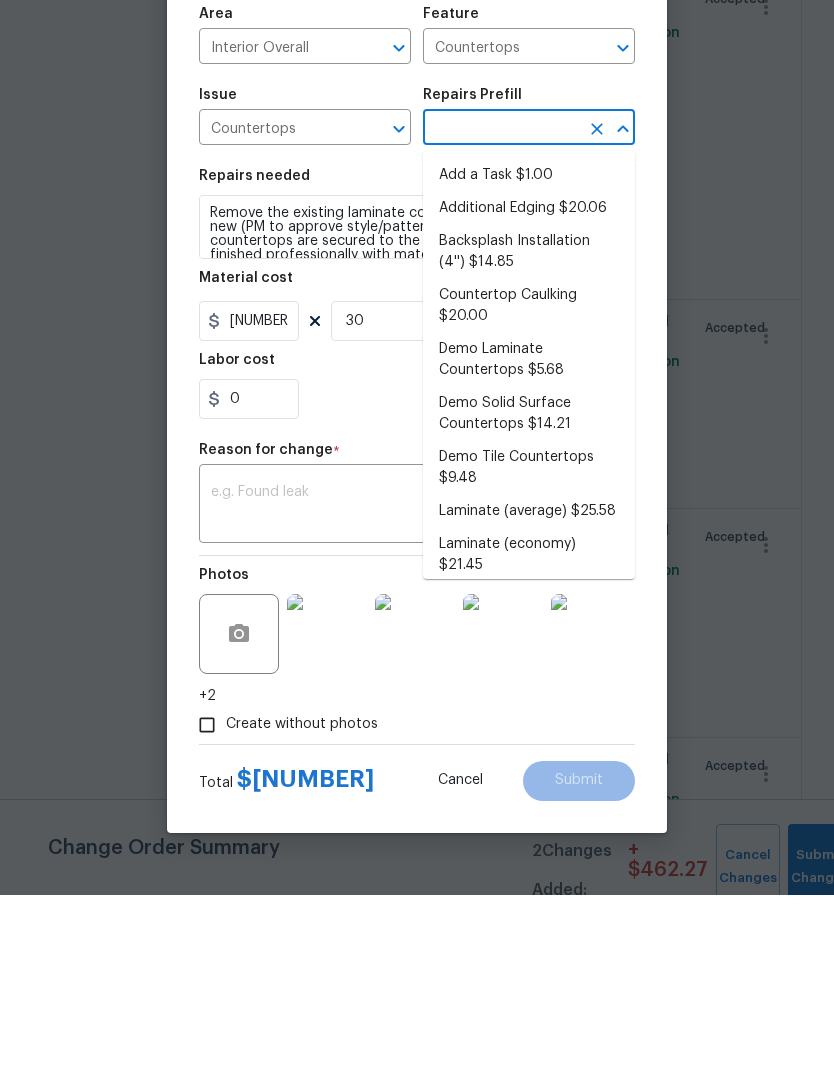 click 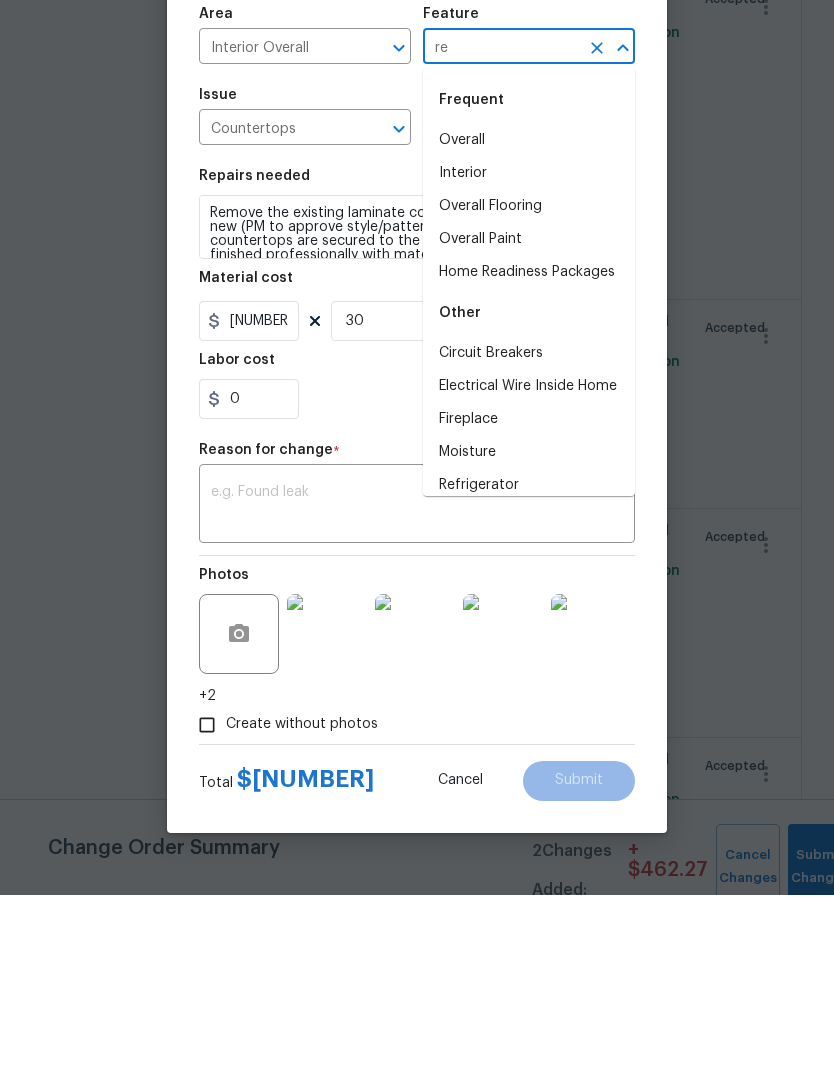 type on "r" 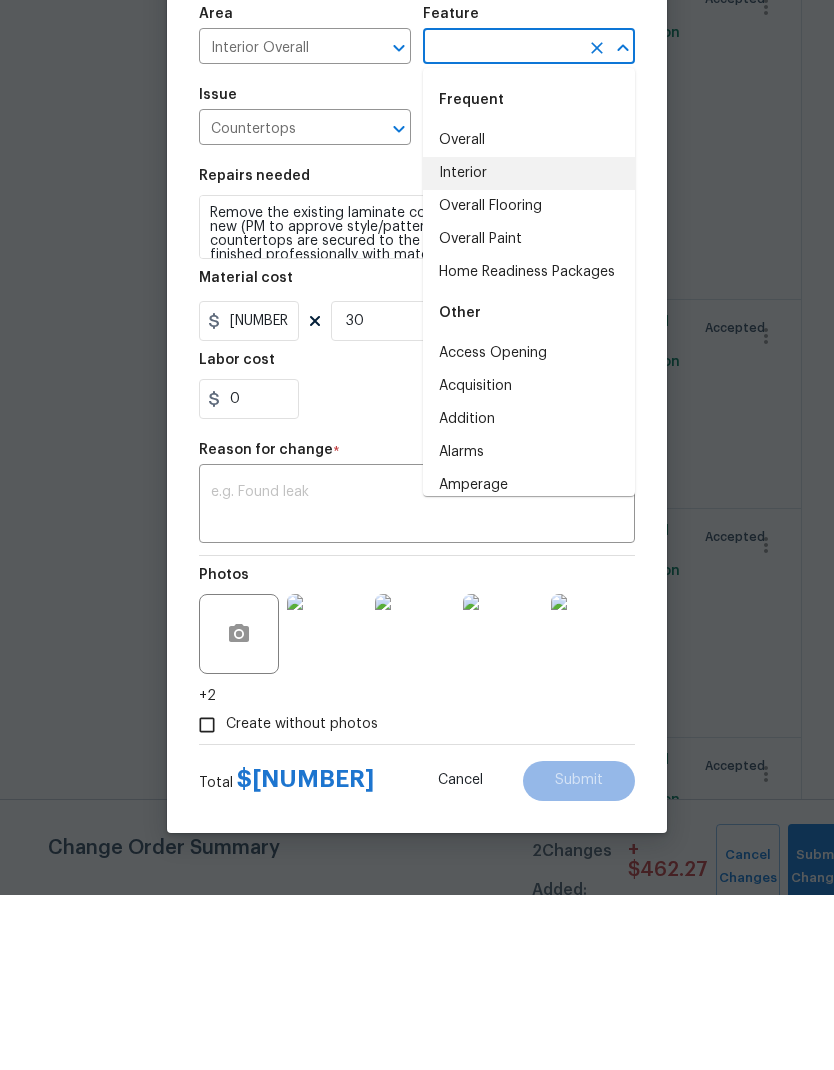 click on "Interior" at bounding box center (529, 348) 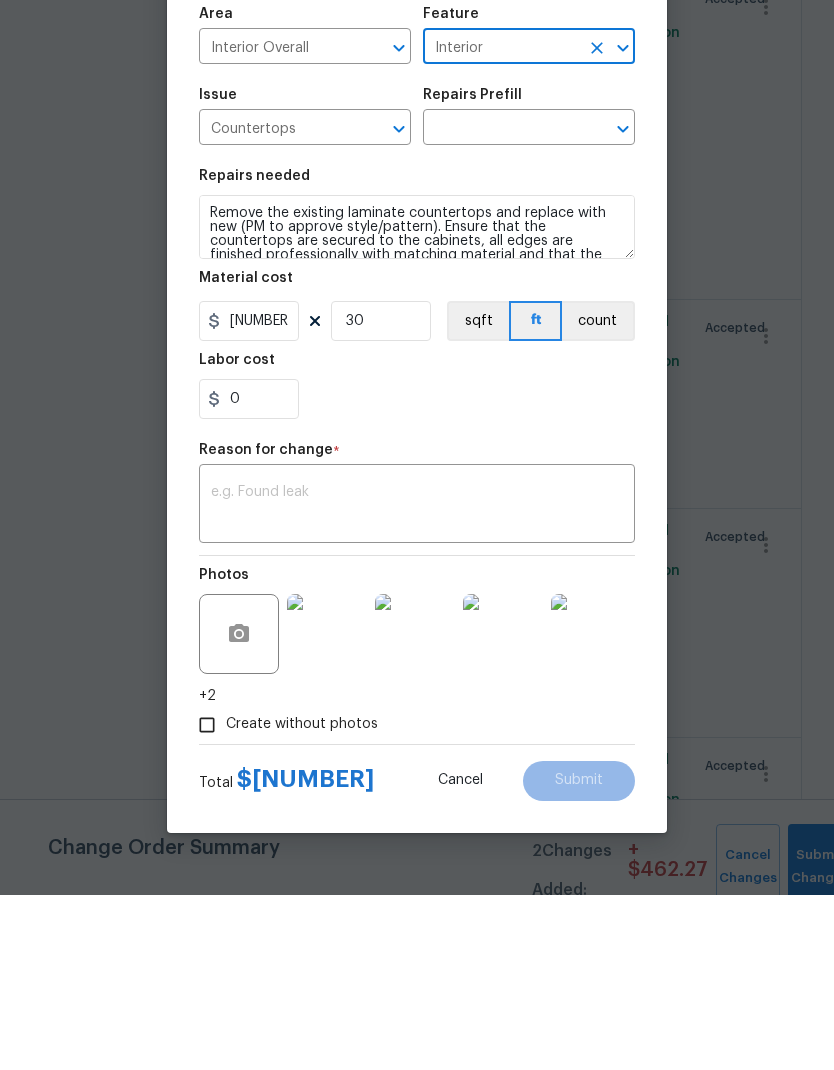 click 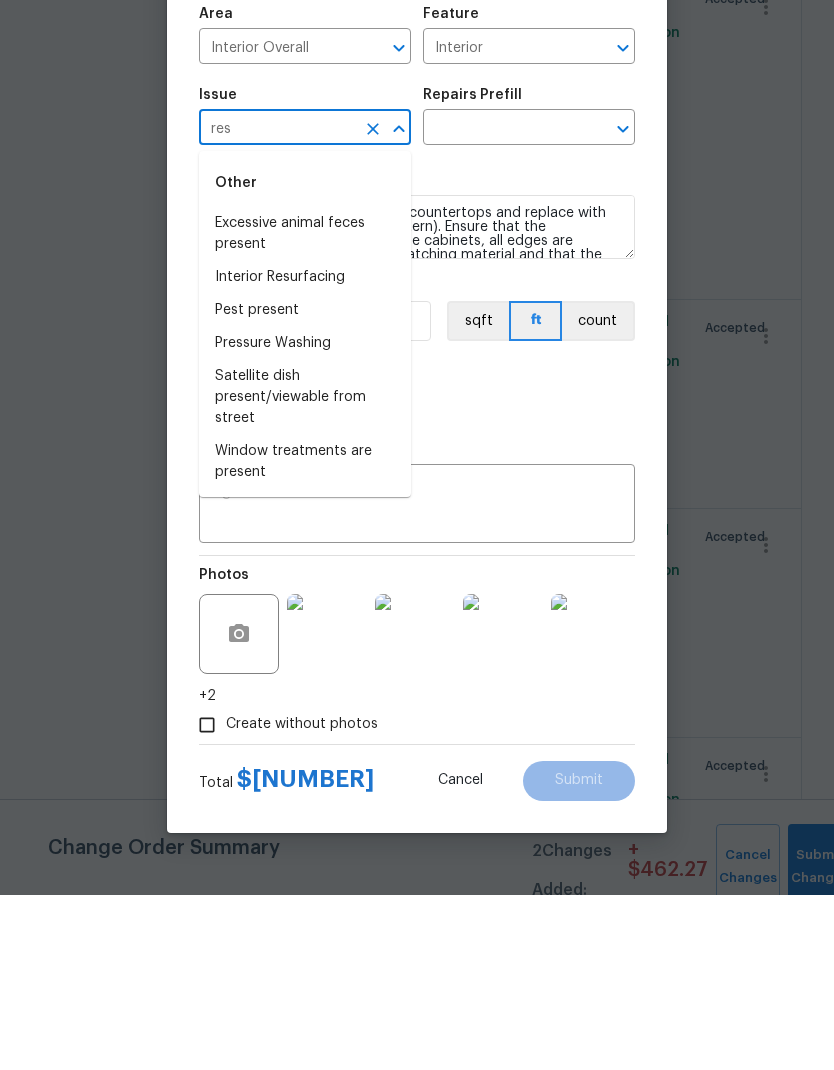 click on "Interior Resurfacing" at bounding box center [305, 452] 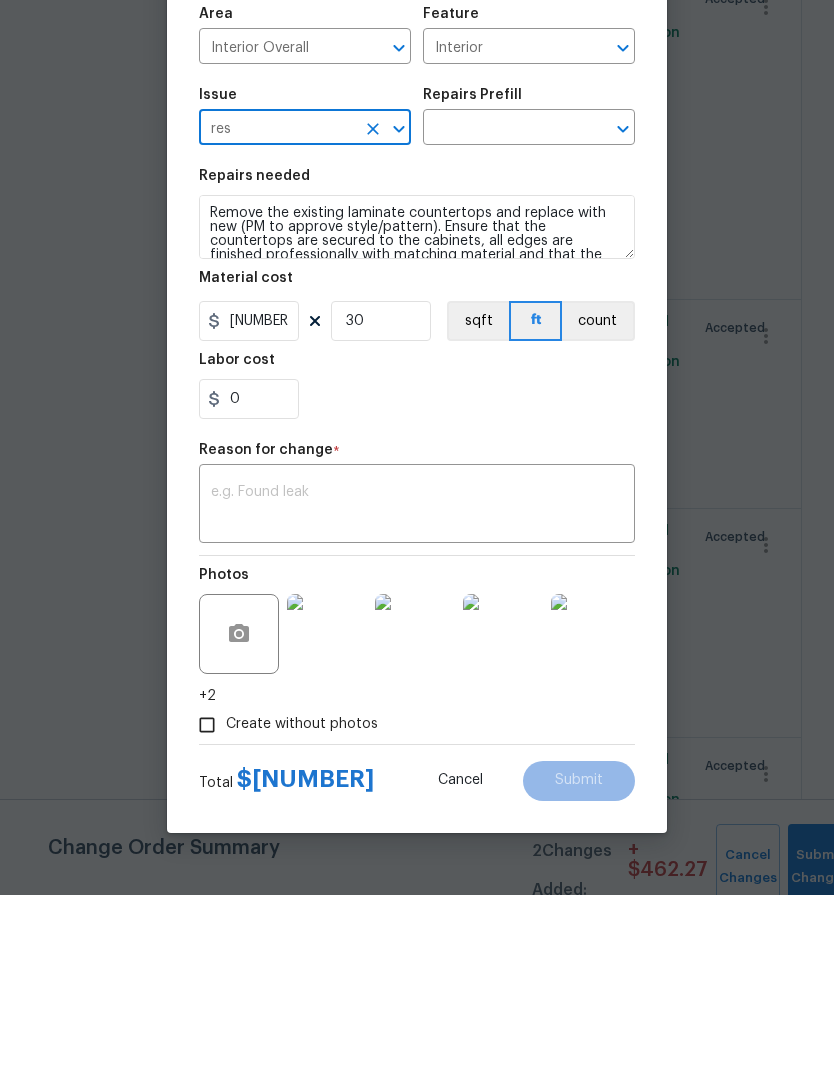 type on "Interior Resurfacing" 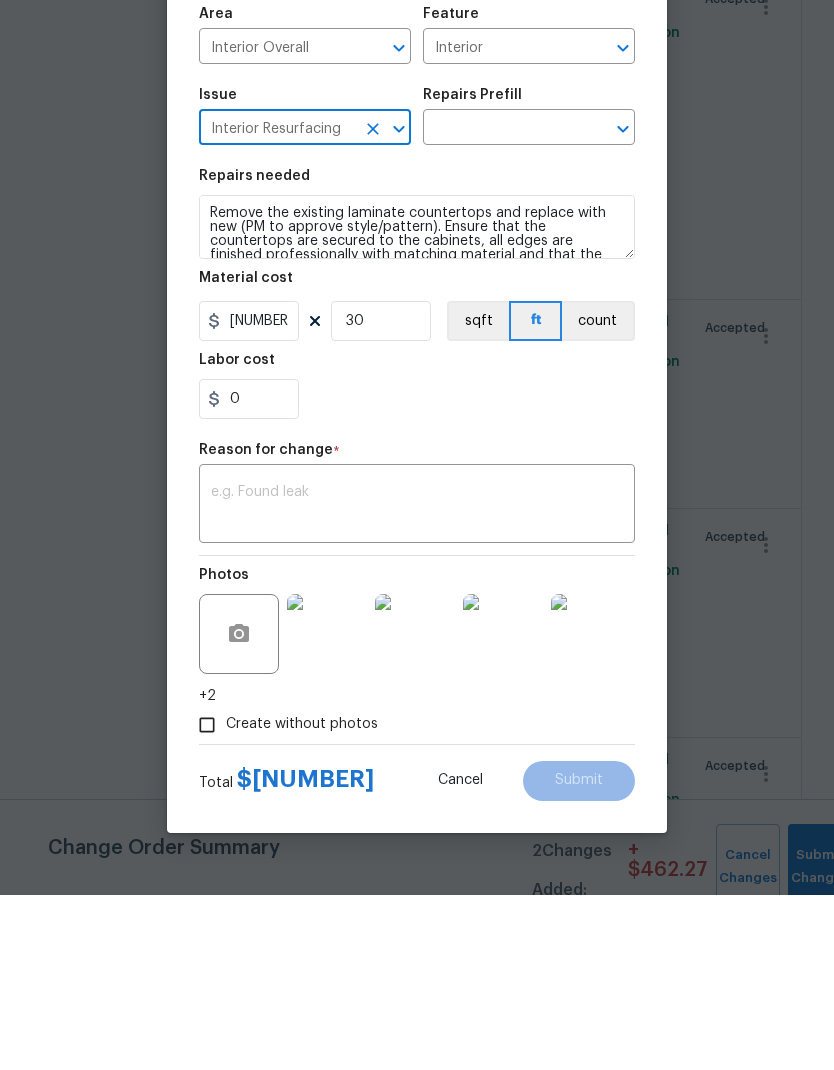 click at bounding box center (501, 304) 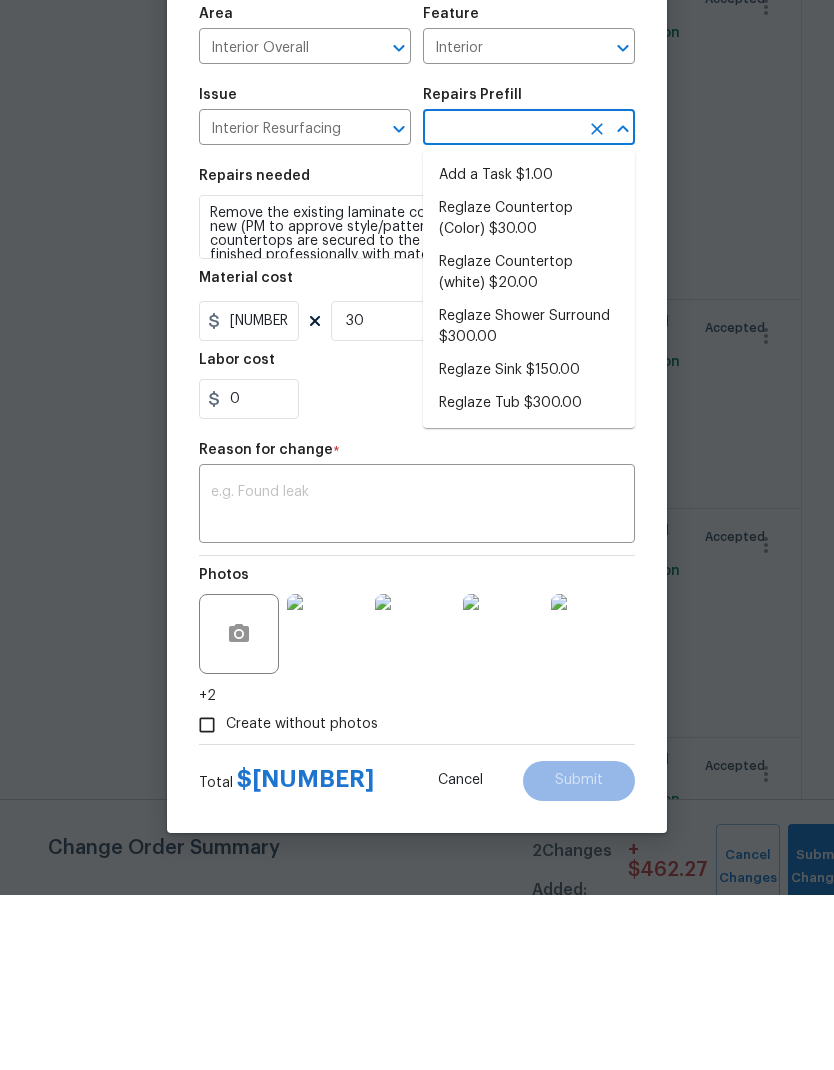click on "Reglaze Countertop (Color) $30.00" at bounding box center (529, 394) 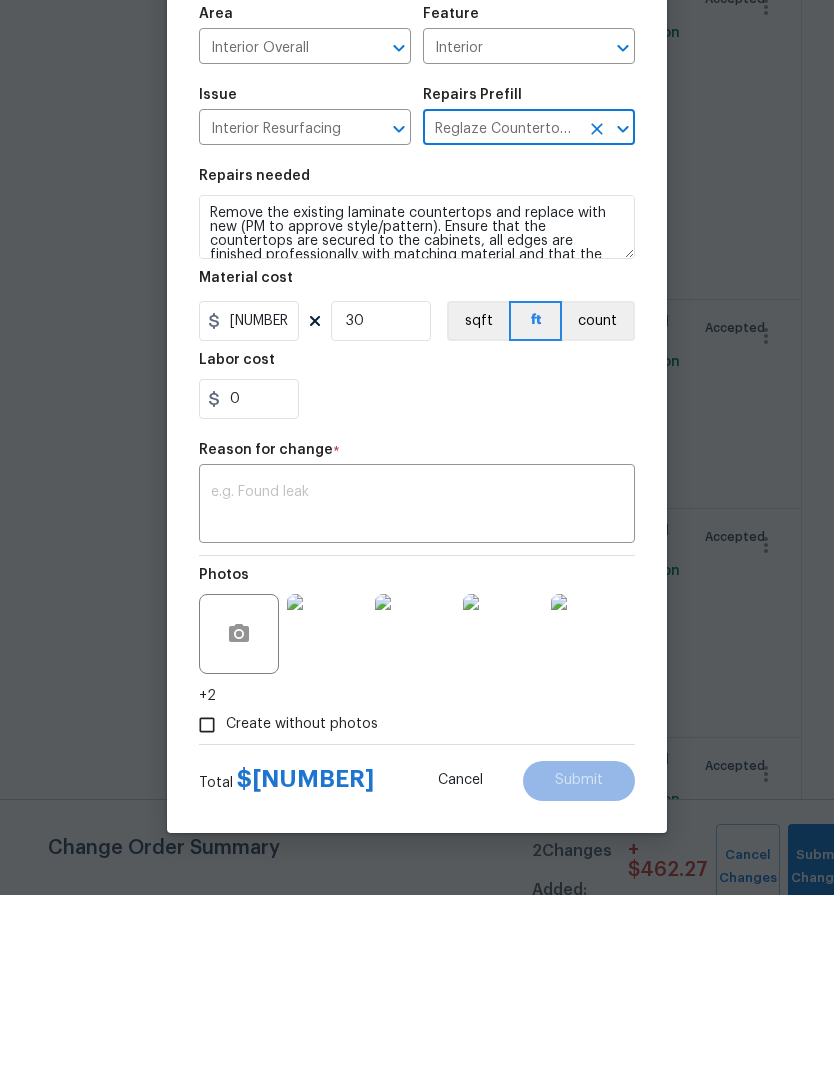 type on "Prep, mask and reglaze finish the countertop (Speckle) PM to approve of finish selection. Ensure that the finish is smooth, consistent and that the proper millage is applied. Clean up and dispose of all debris properly." 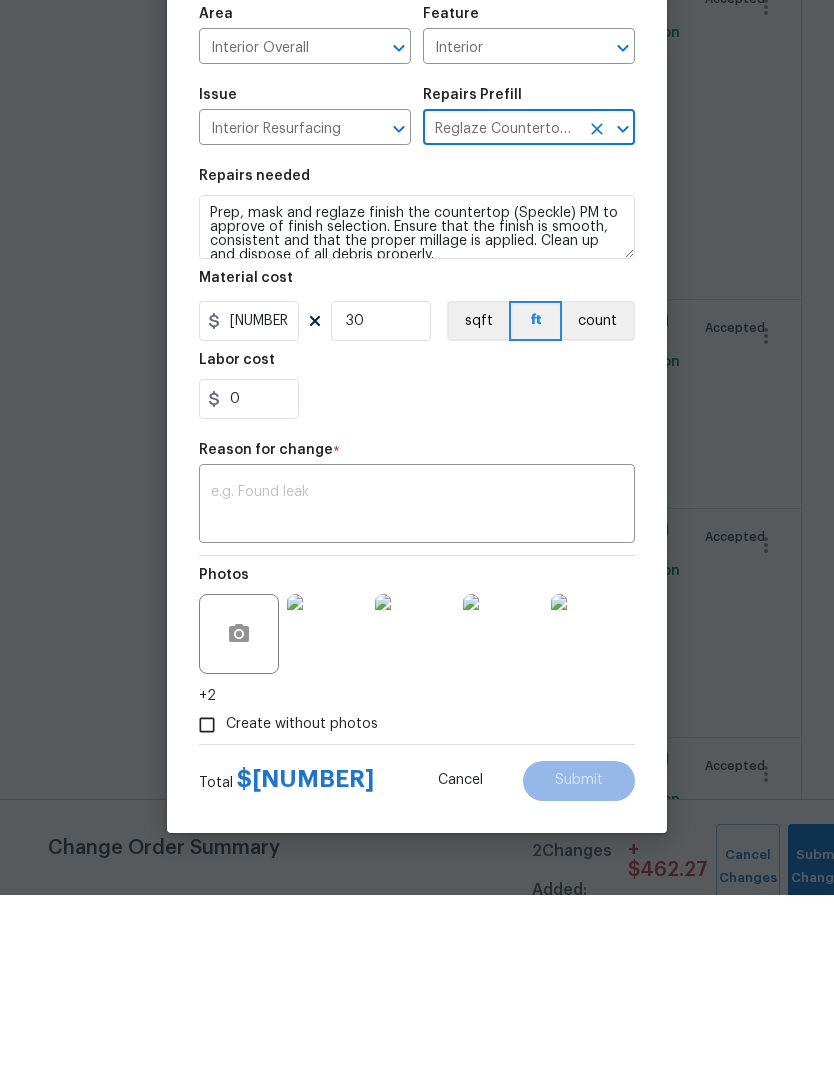 type on "30" 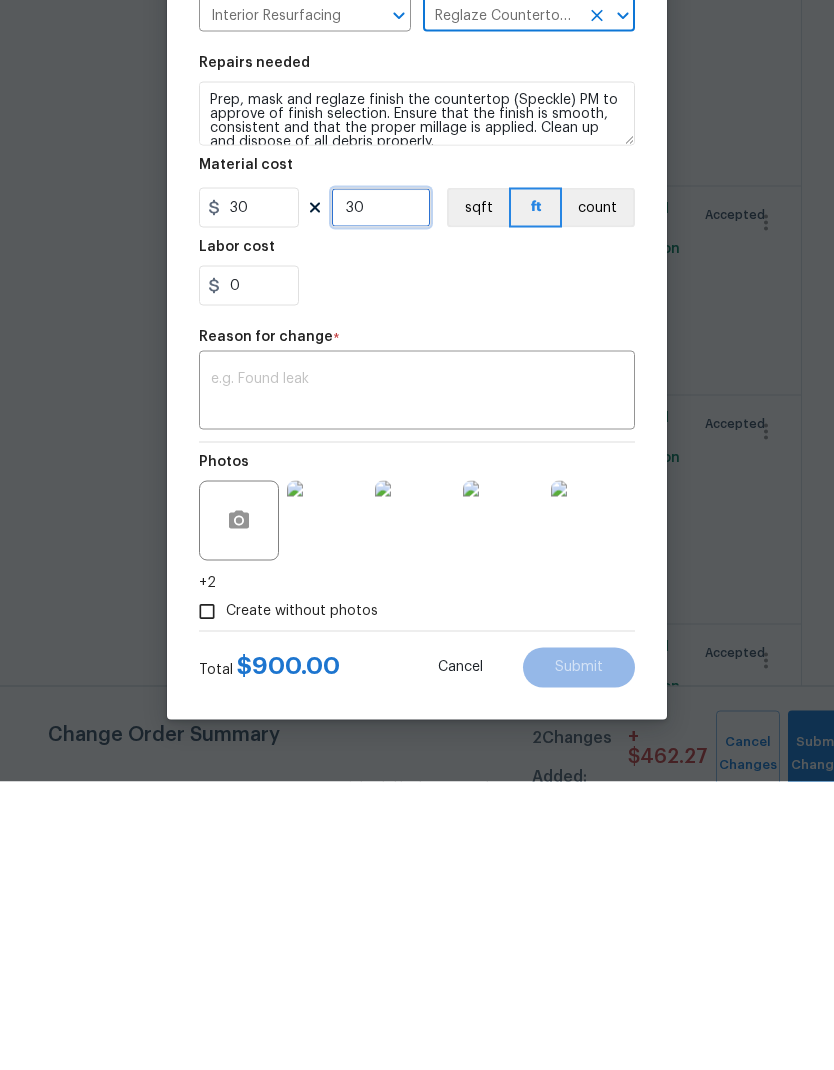 click on "30" at bounding box center [381, 496] 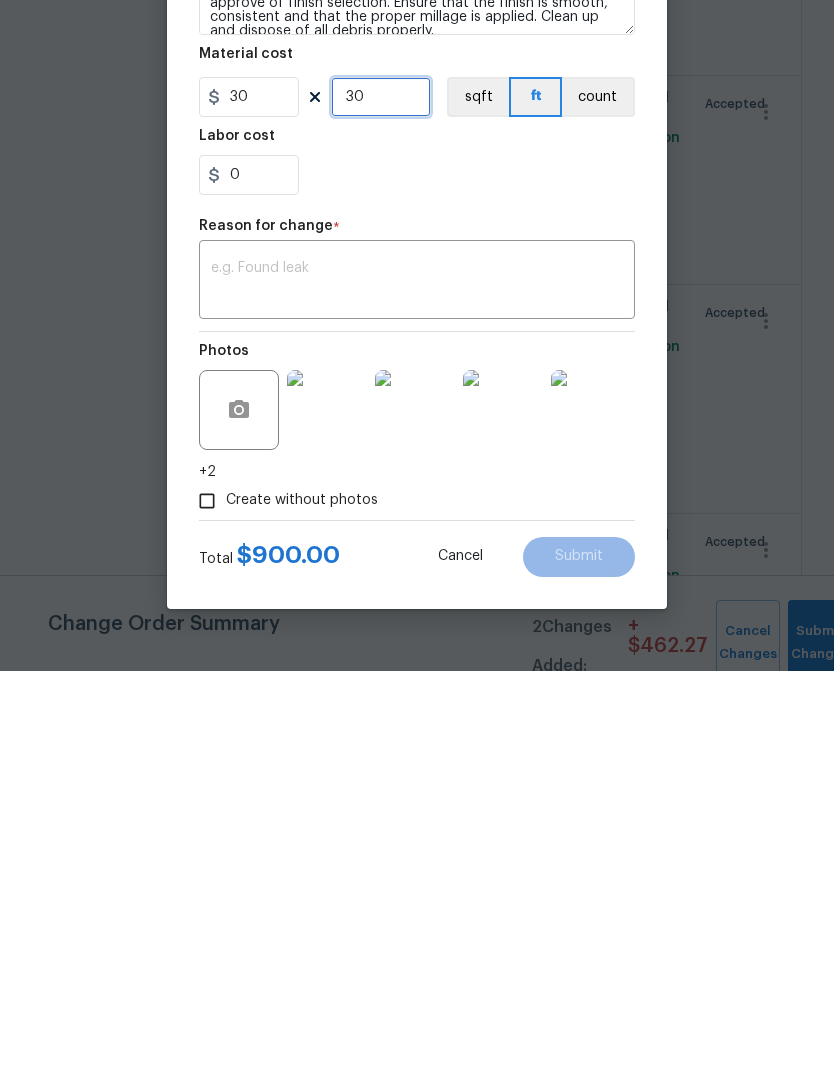 scroll, scrollTop: 44, scrollLeft: 0, axis: vertical 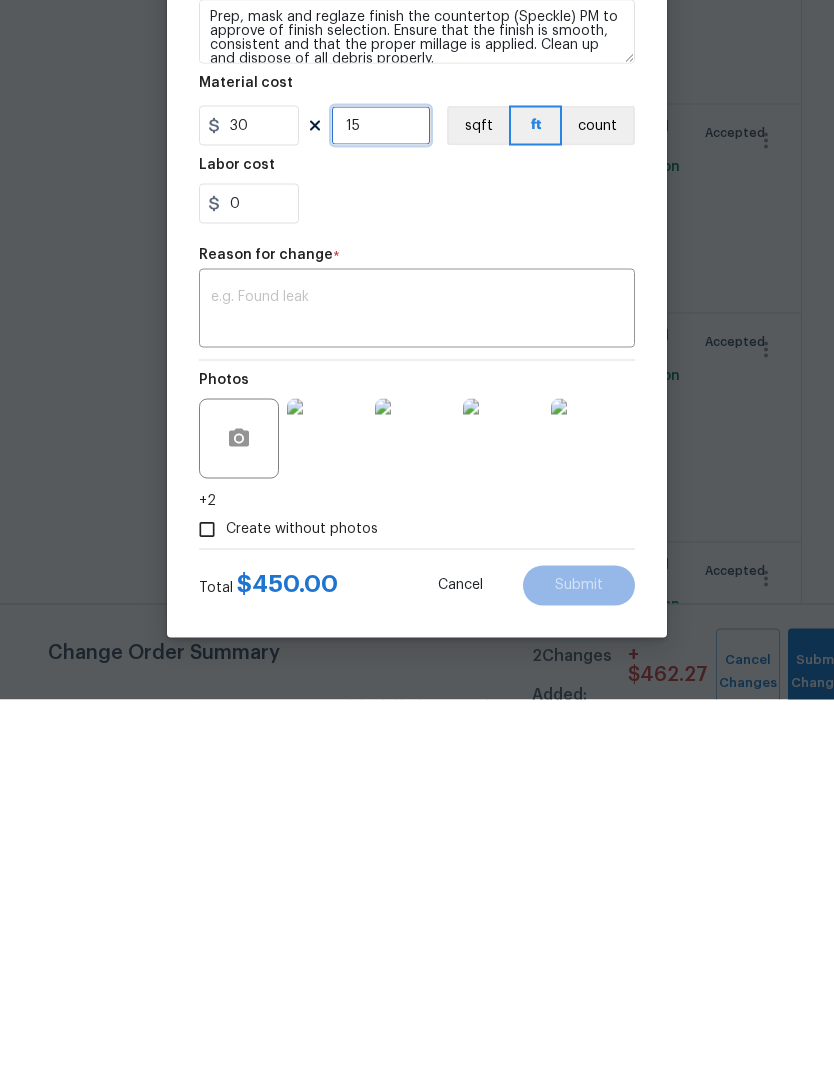 type on "15" 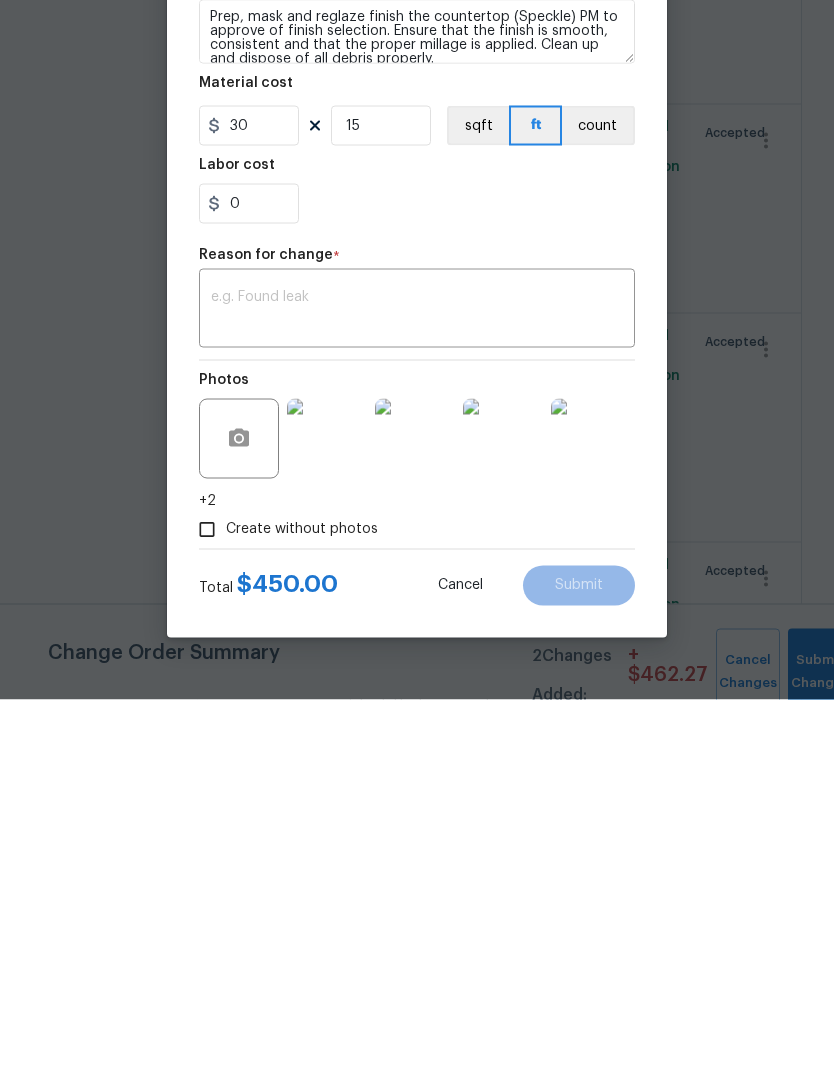 click at bounding box center [417, 681] 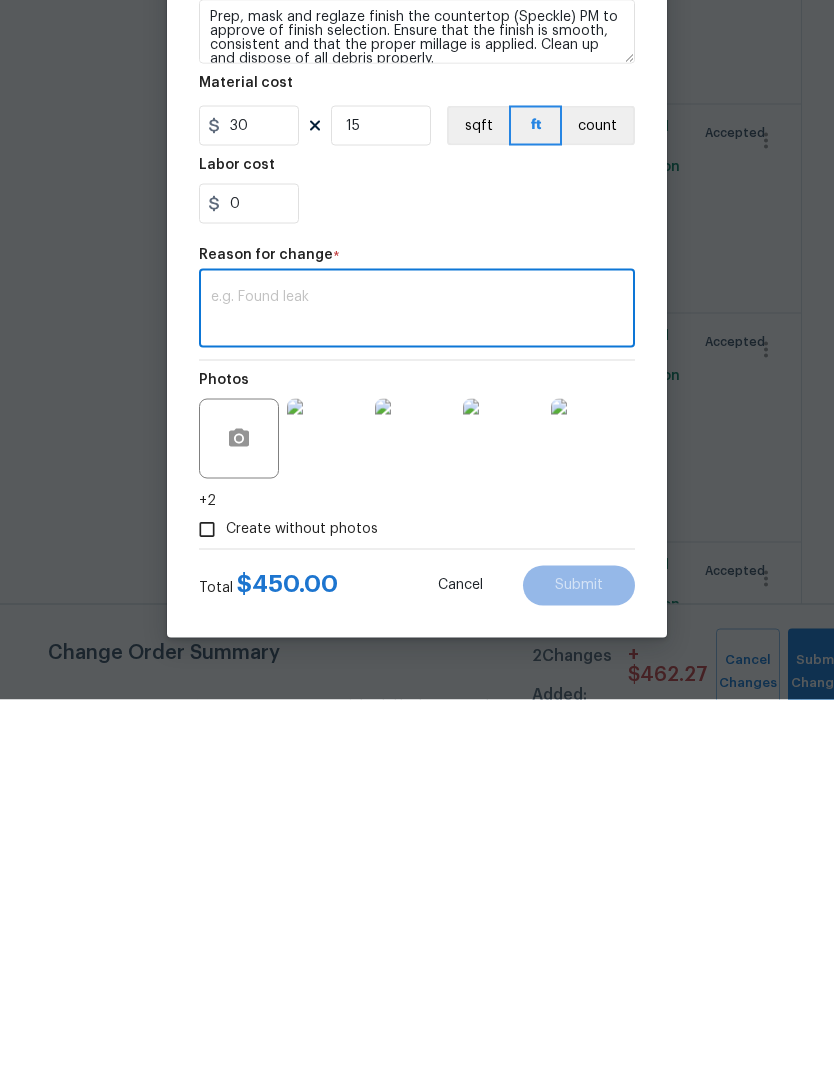 click at bounding box center [417, 681] 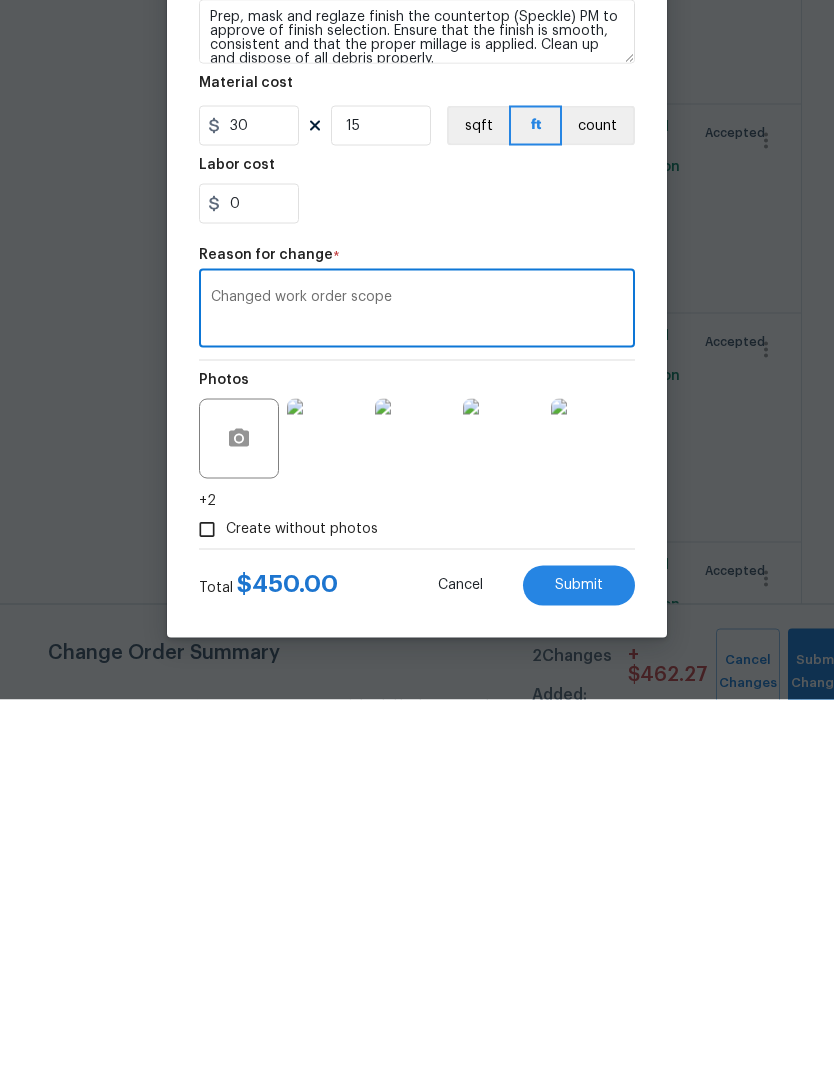 type on "Changed work order scope" 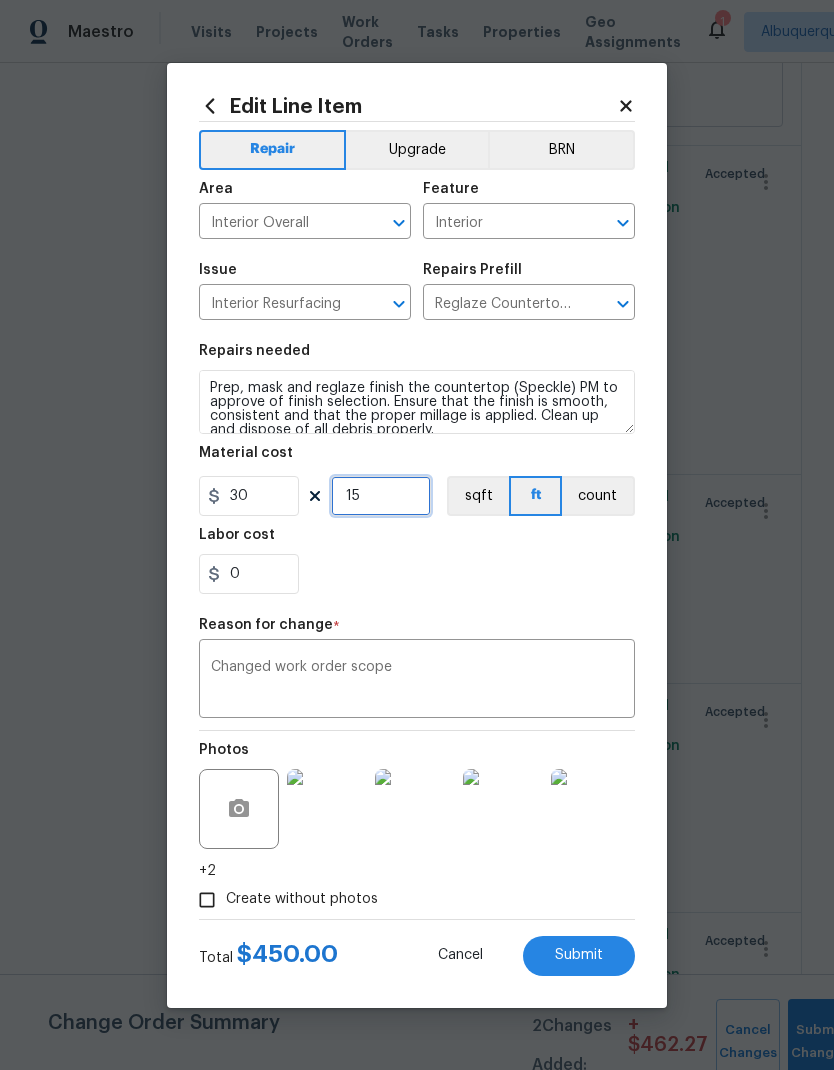 click on "15" at bounding box center (381, 496) 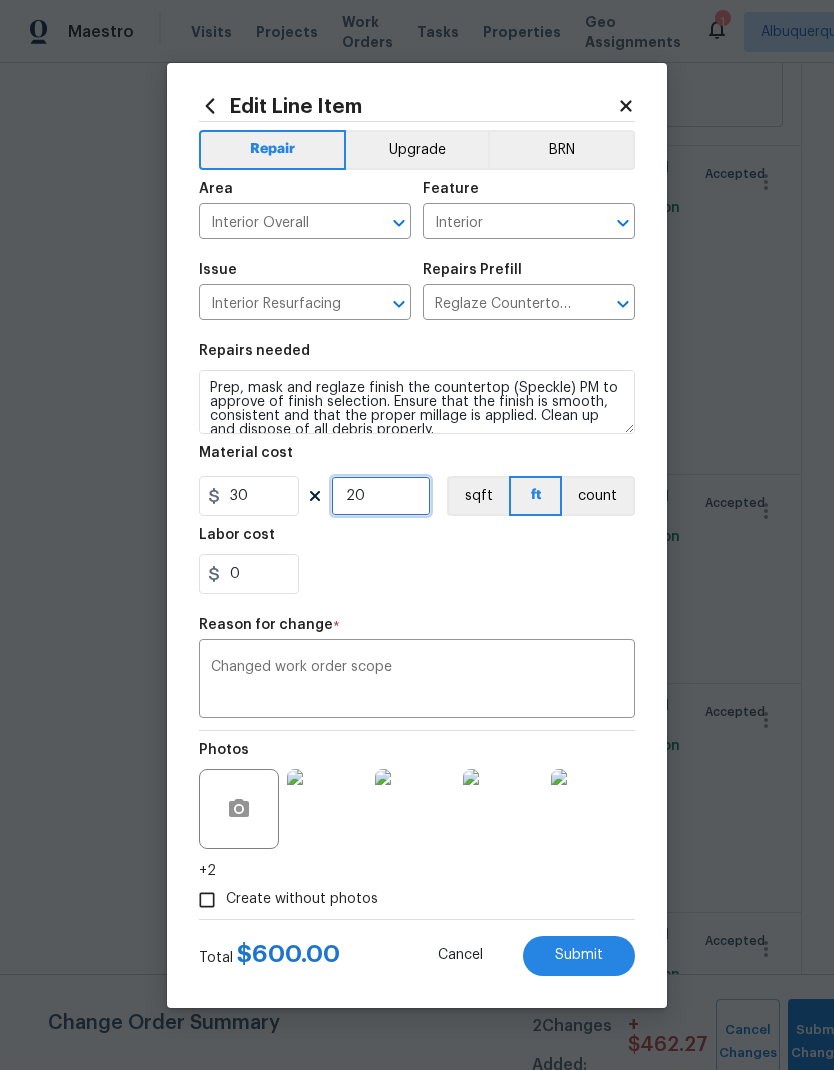 type on "20" 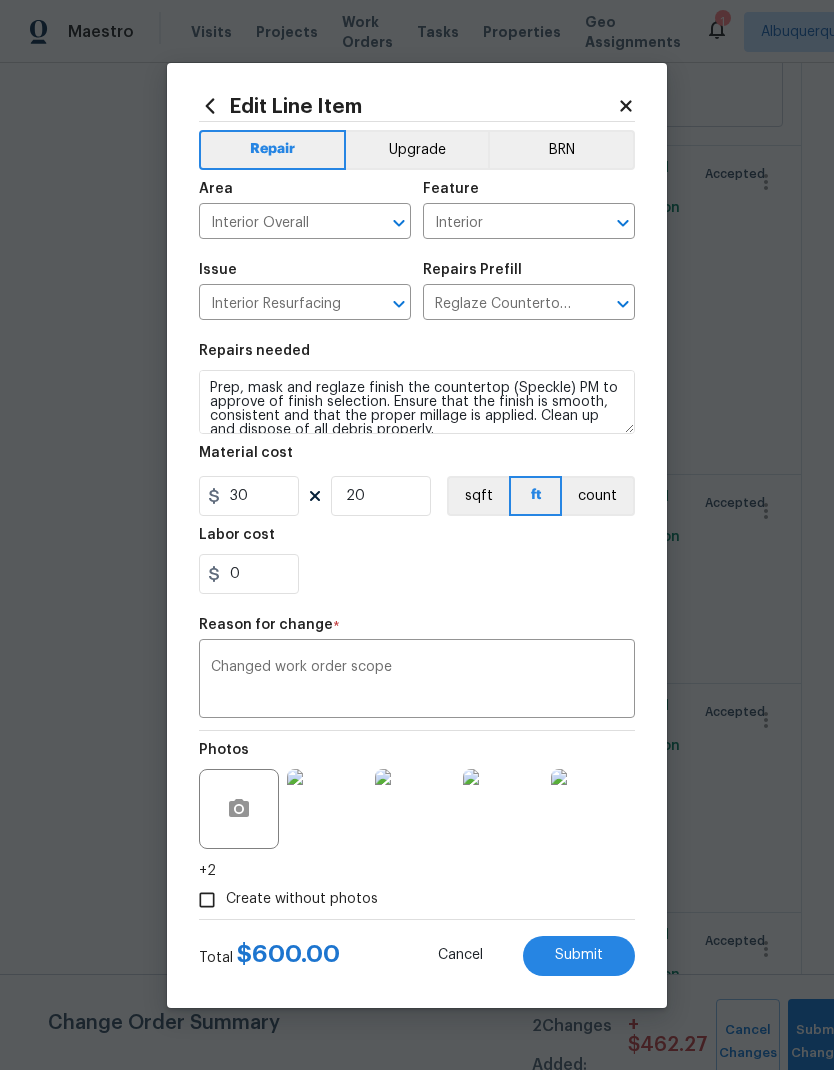 click on "Labor cost" at bounding box center [417, 541] 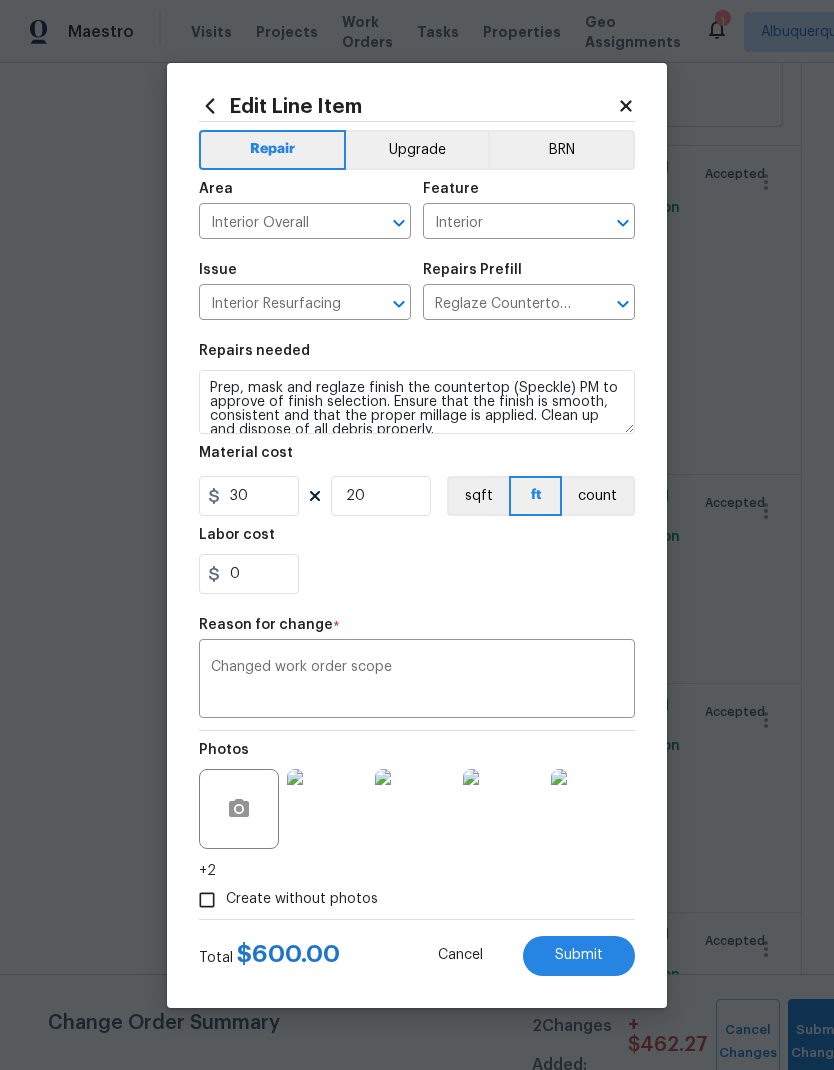 click on "Submit" at bounding box center [579, 956] 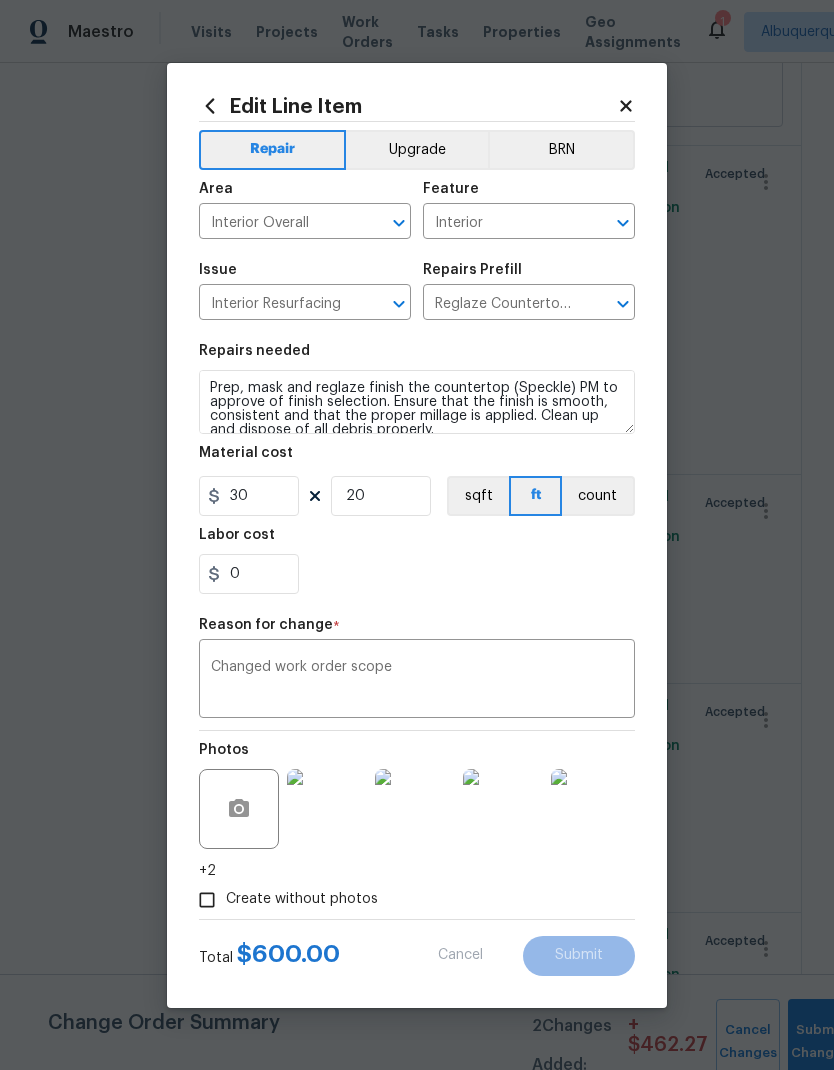 type on "Remove the existing laminate countertops and replace with new (PM to approve style/pattern). Ensure that the countertops are secured to the cabinets, all edges are finished professionally with matching material and that the back of the countertop is scribed to the wall/backsplash. Includes removal of sink and reinstall. Haul away and dispose of all debris properly. (AVERAGE)" 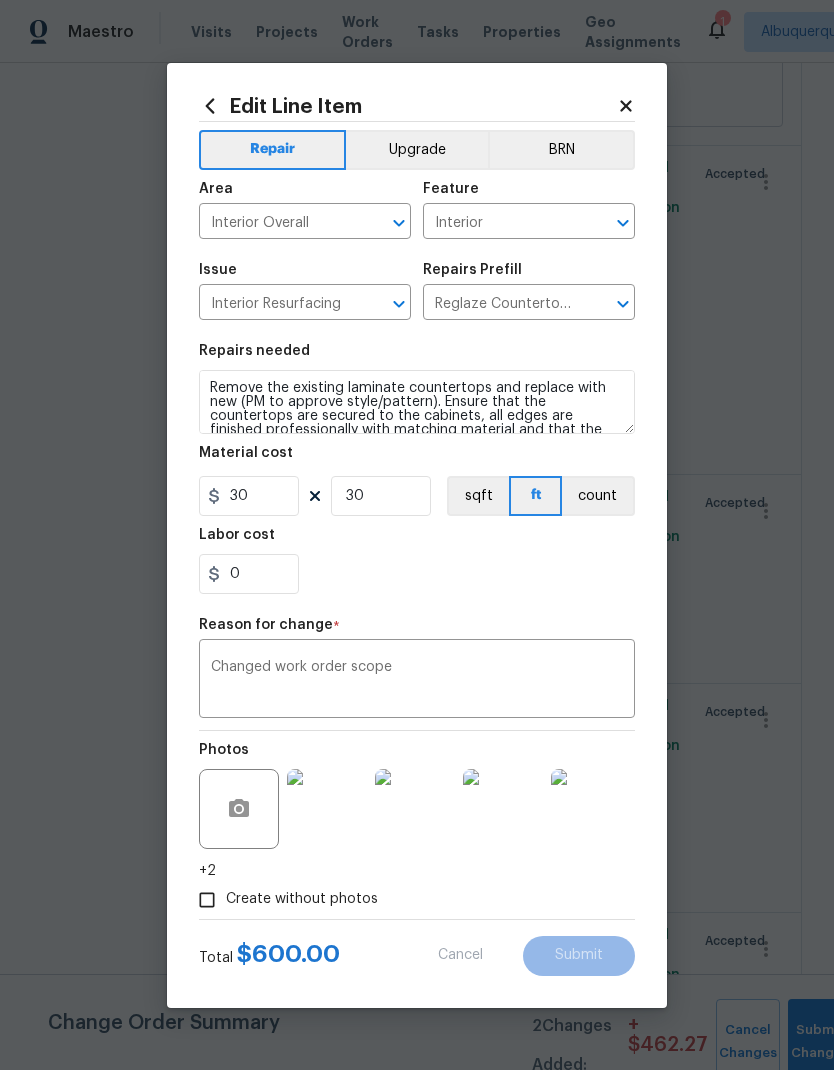 type on "Exterior Overall" 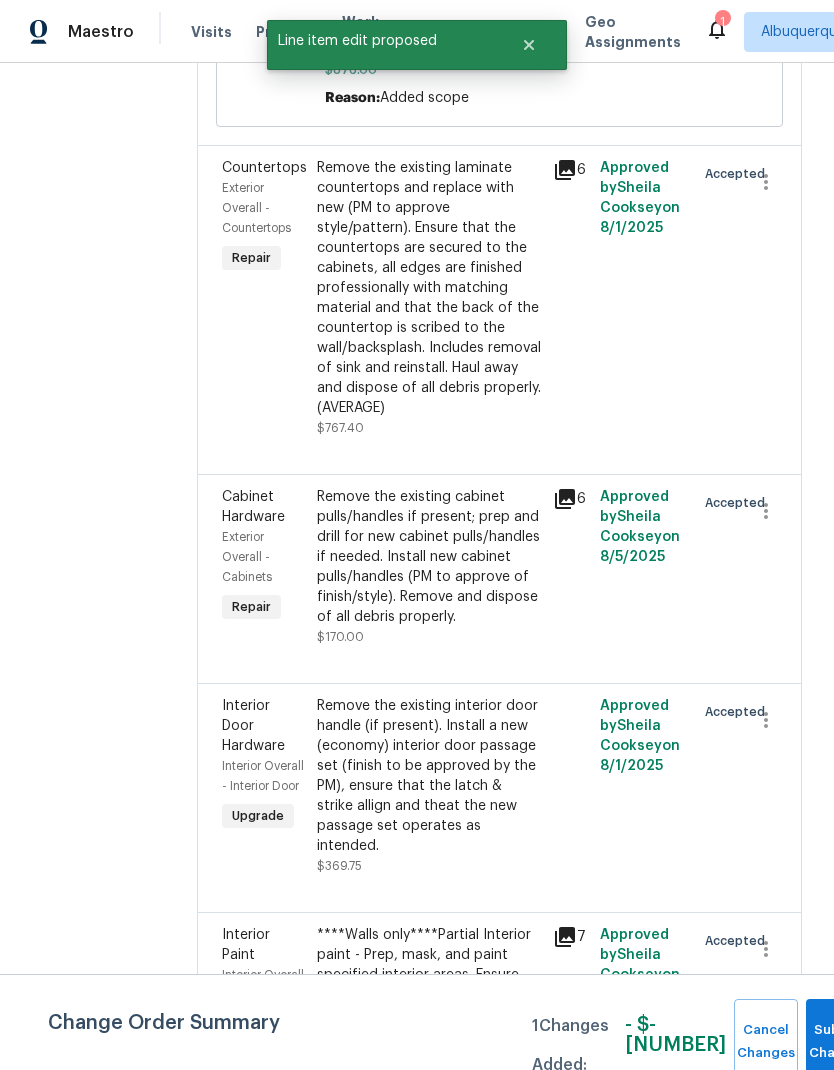 scroll, scrollTop: 0, scrollLeft: 0, axis: both 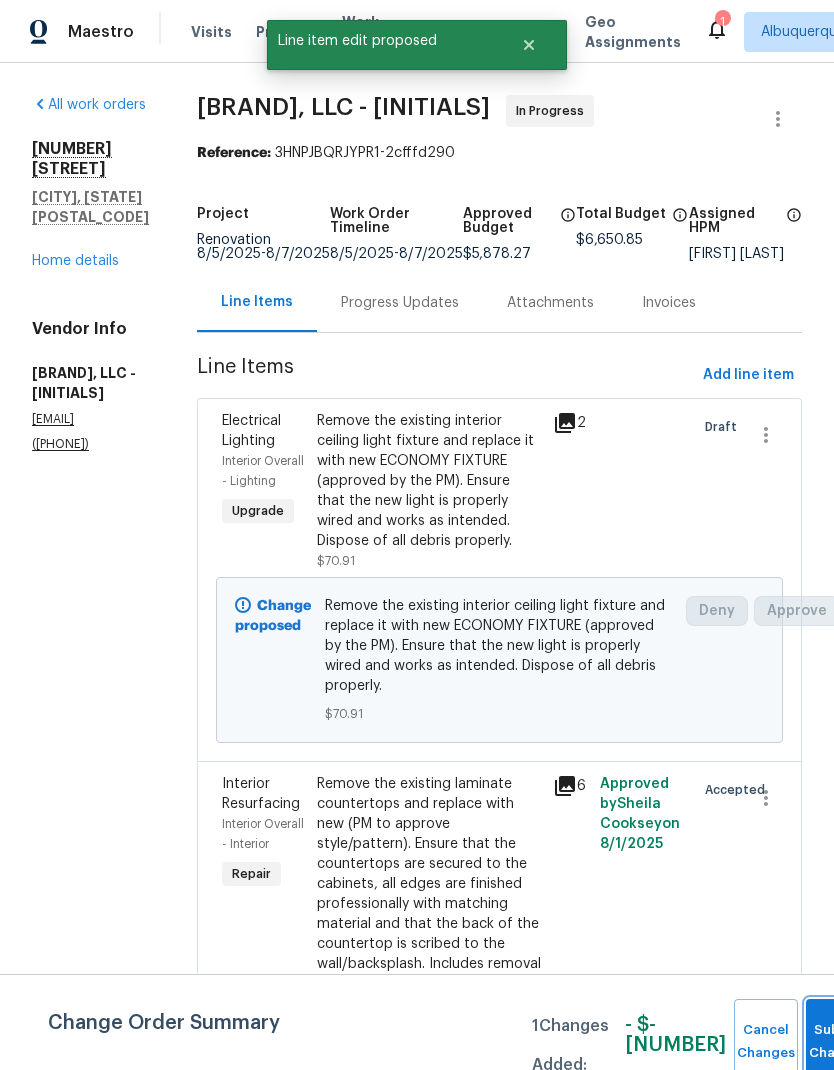 click on "Submit Changes" at bounding box center [838, 1042] 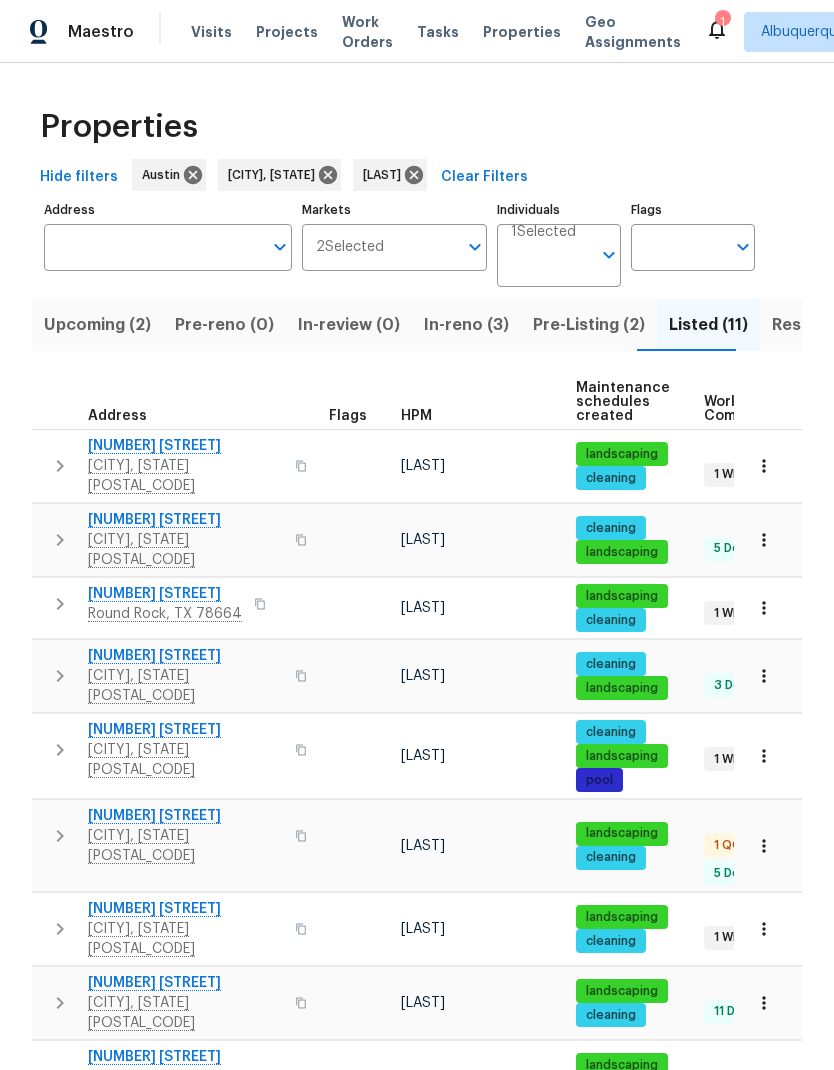 scroll, scrollTop: 33, scrollLeft: 0, axis: vertical 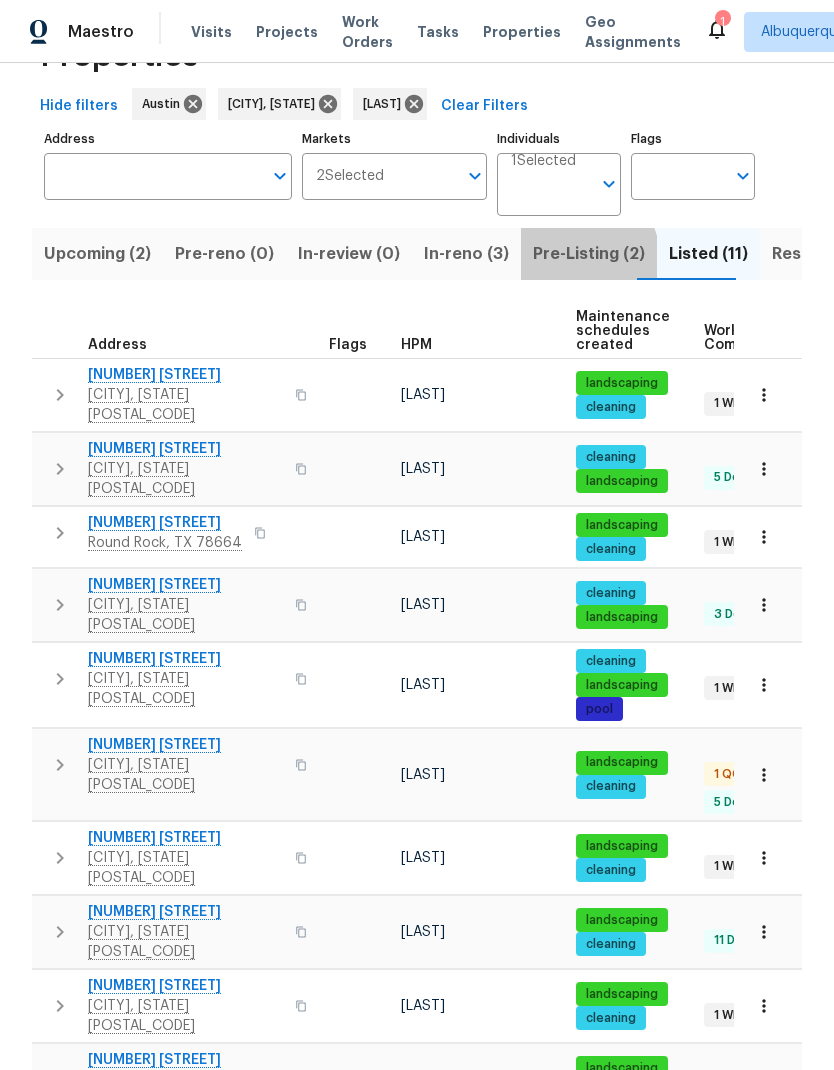 click on "Pre-Listing (2)" at bounding box center [589, 254] 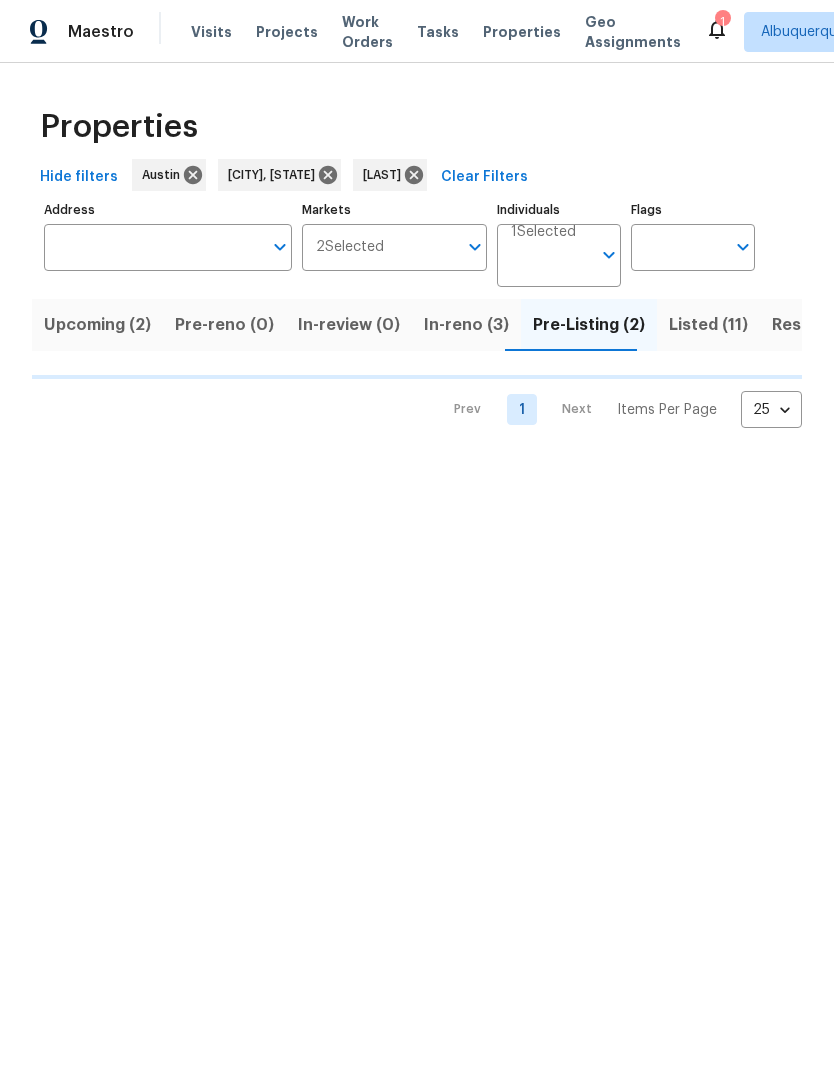 scroll, scrollTop: 0, scrollLeft: 0, axis: both 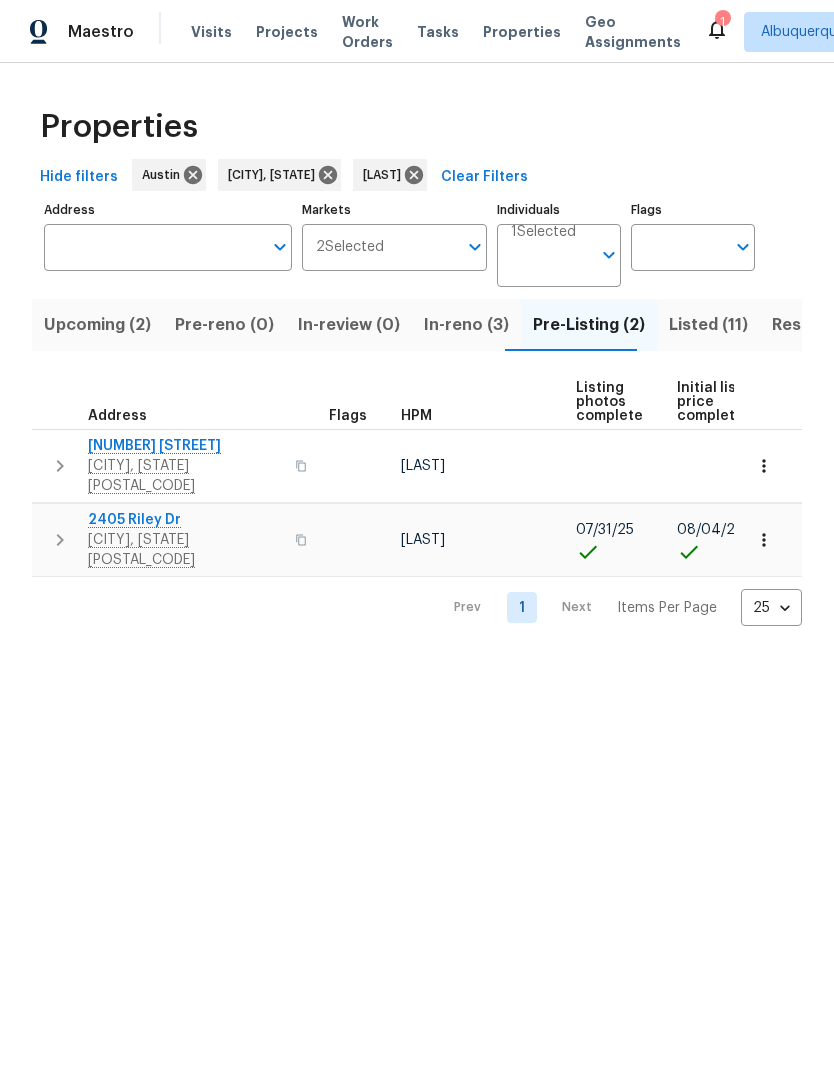 click on "Maestro Visits Projects Work Orders Tasks Properties Geo Assignments 1 [CITY], [STATE] [LAST] [LAST] Properties Hide filters [CITY] [CITY], [STATE] [LAST] Clear Filters Address Address Markets 2  Selected Markets Individuals 1  Selected Individuals Flags Flags Upcoming (2) Pre-reno (0) In-review (0) In-reno (3) Pre-Listing (2) Listed (11) Resale (4) Done (165) Unknown (0) Address Flags HPM Listing photos complete Initial list price complete Reno completed date [NUMBER] [STREET] [CITY], [STATE] [LAST] [NUMBER] [STREET] [CITY], [STATE] [LAST] [DATE] [DATE] Prev 1 Next Items Per Page 25 25 ​" at bounding box center [417, 329] 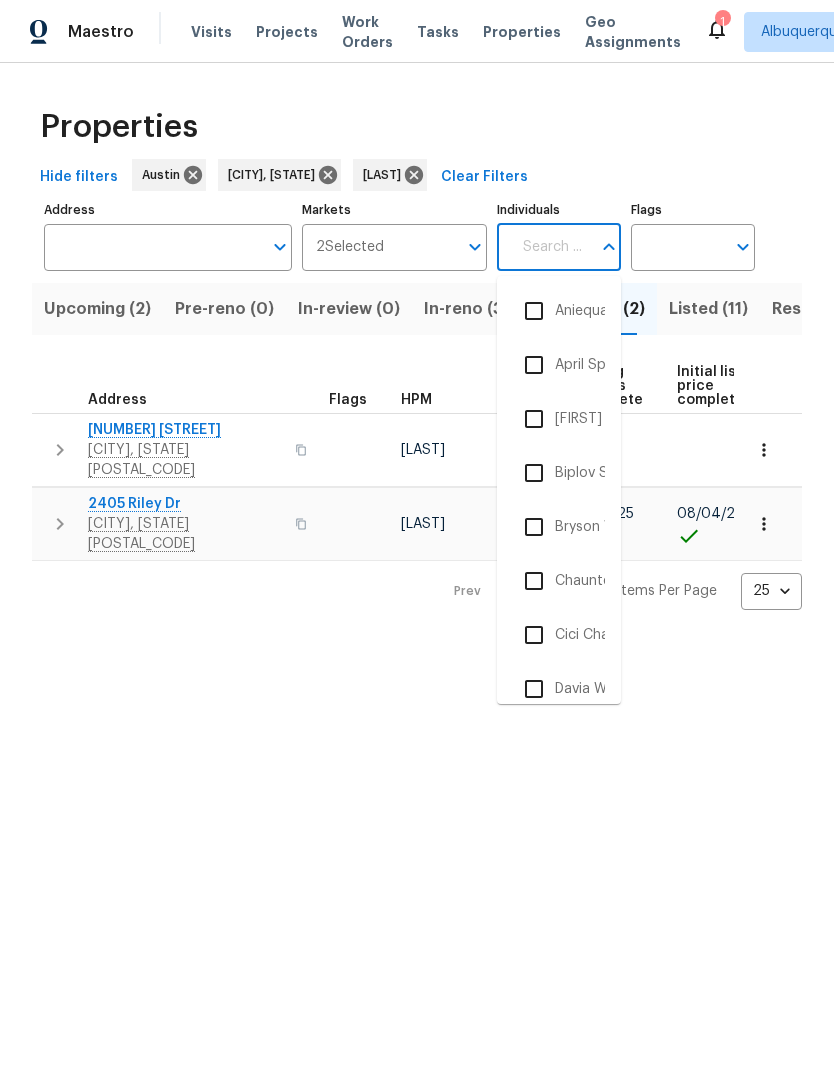 click on "Properties" at bounding box center [417, 127] 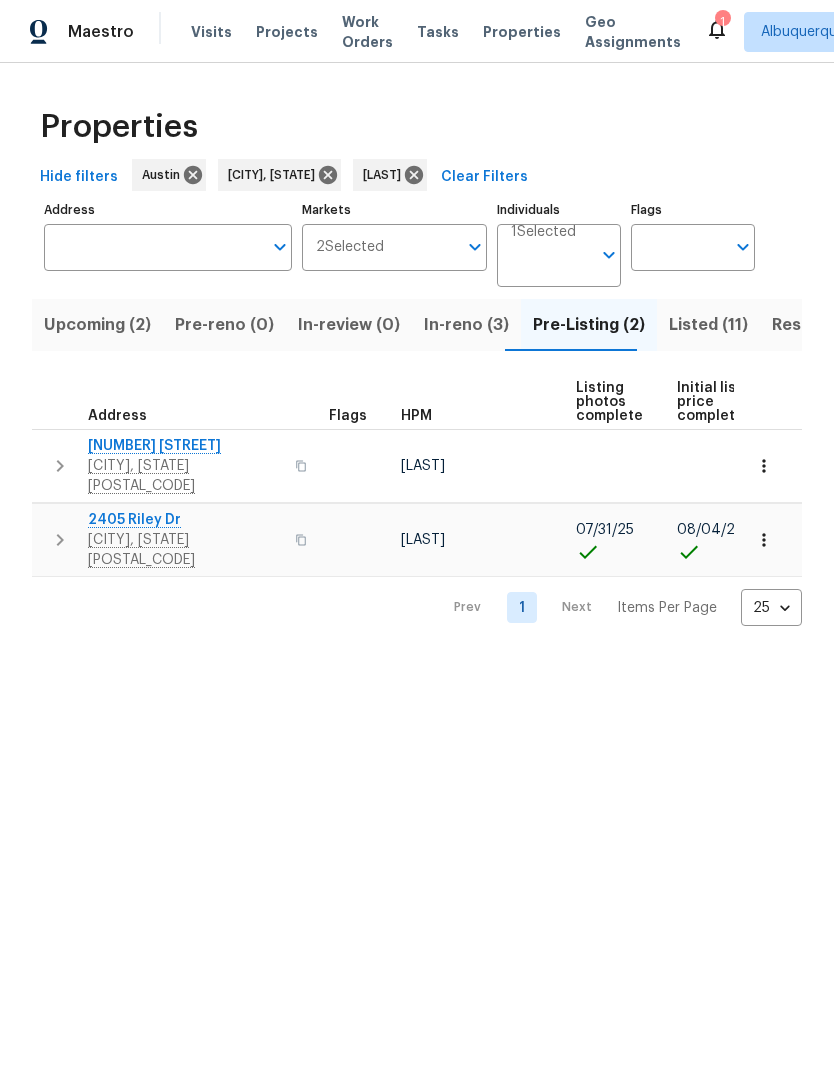 click on "Listed (11)" at bounding box center [708, 325] 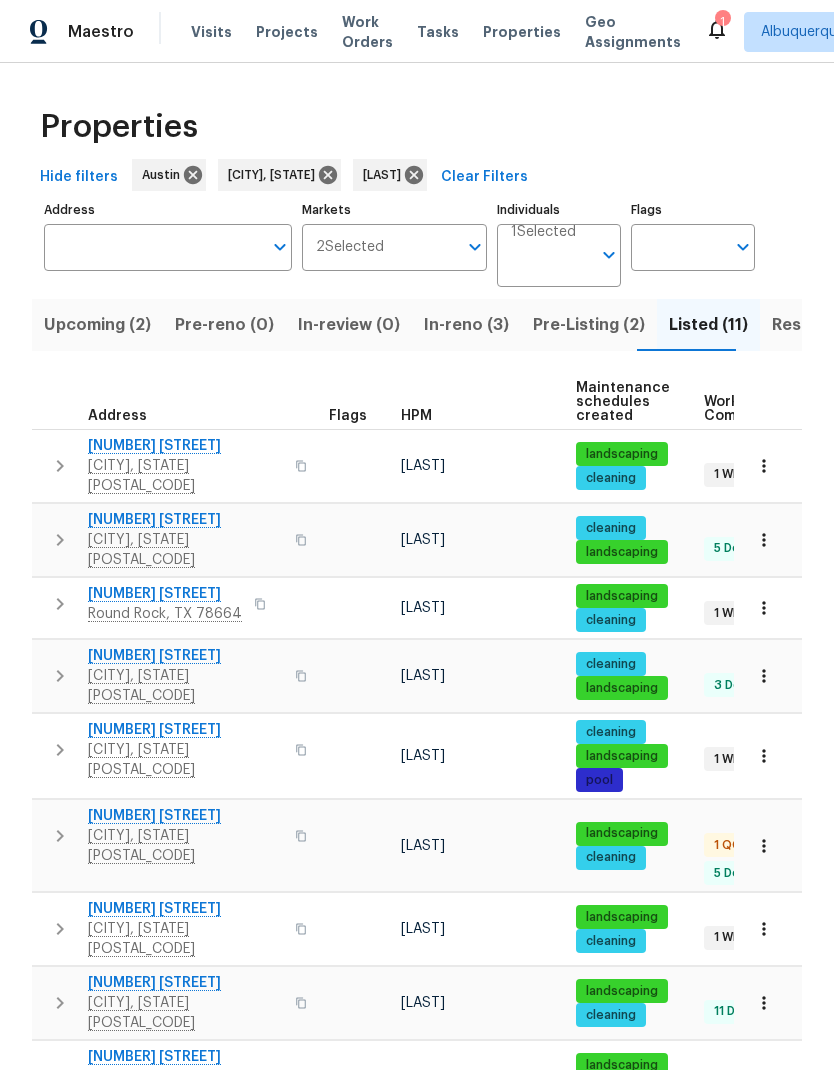 click on "[NUMBER] [STREET]" at bounding box center [165, 594] 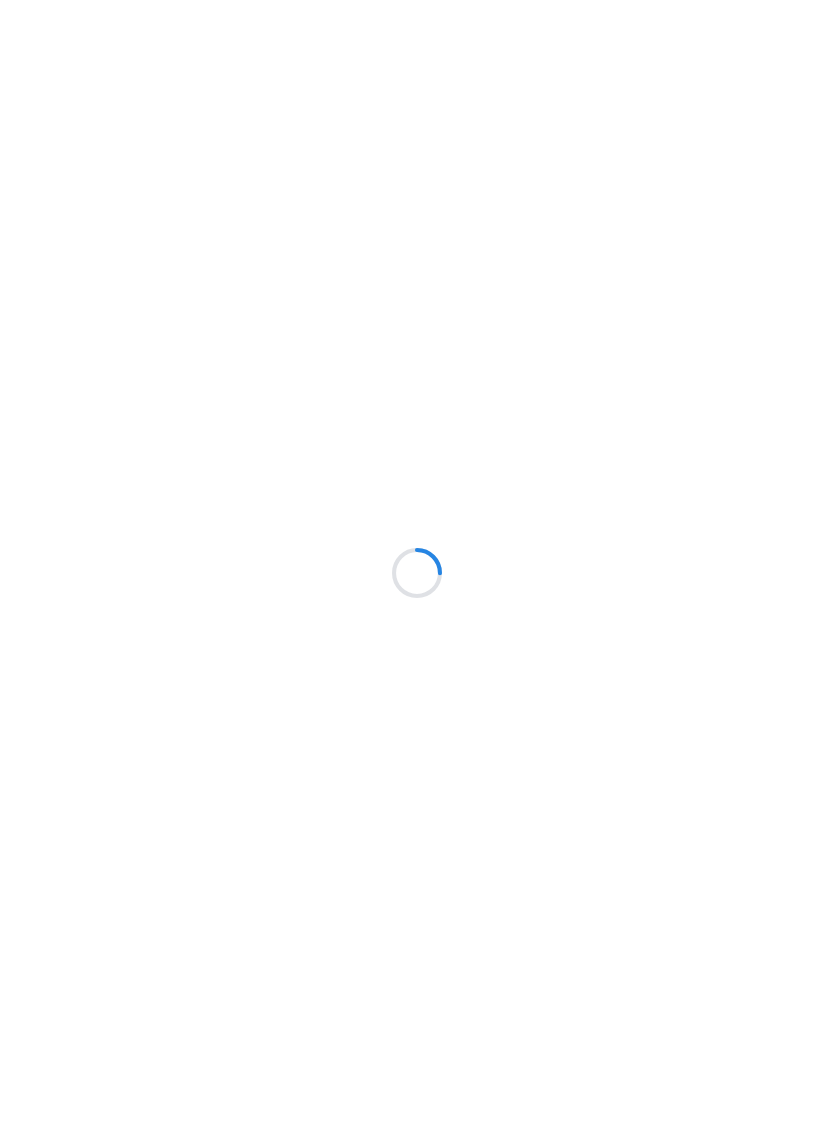 scroll, scrollTop: 0, scrollLeft: 0, axis: both 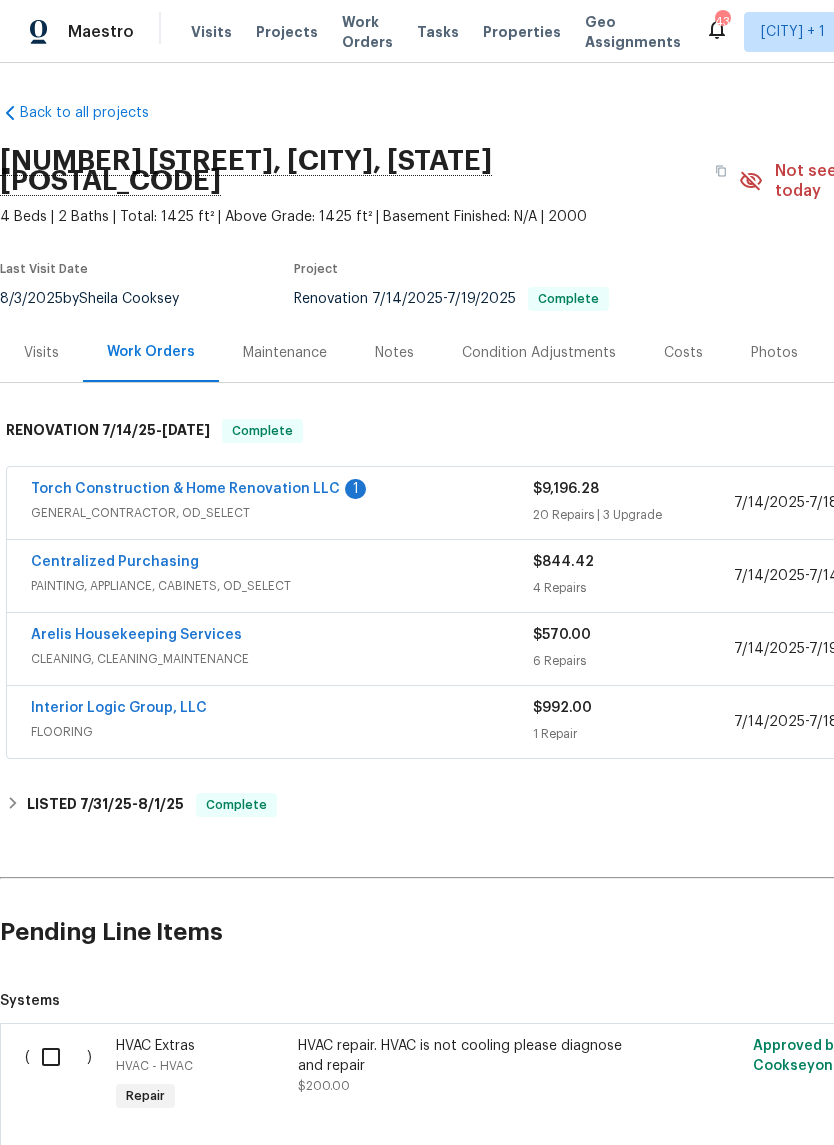 click on "Torch Construction & Home Renovation LLC" at bounding box center (185, 489) 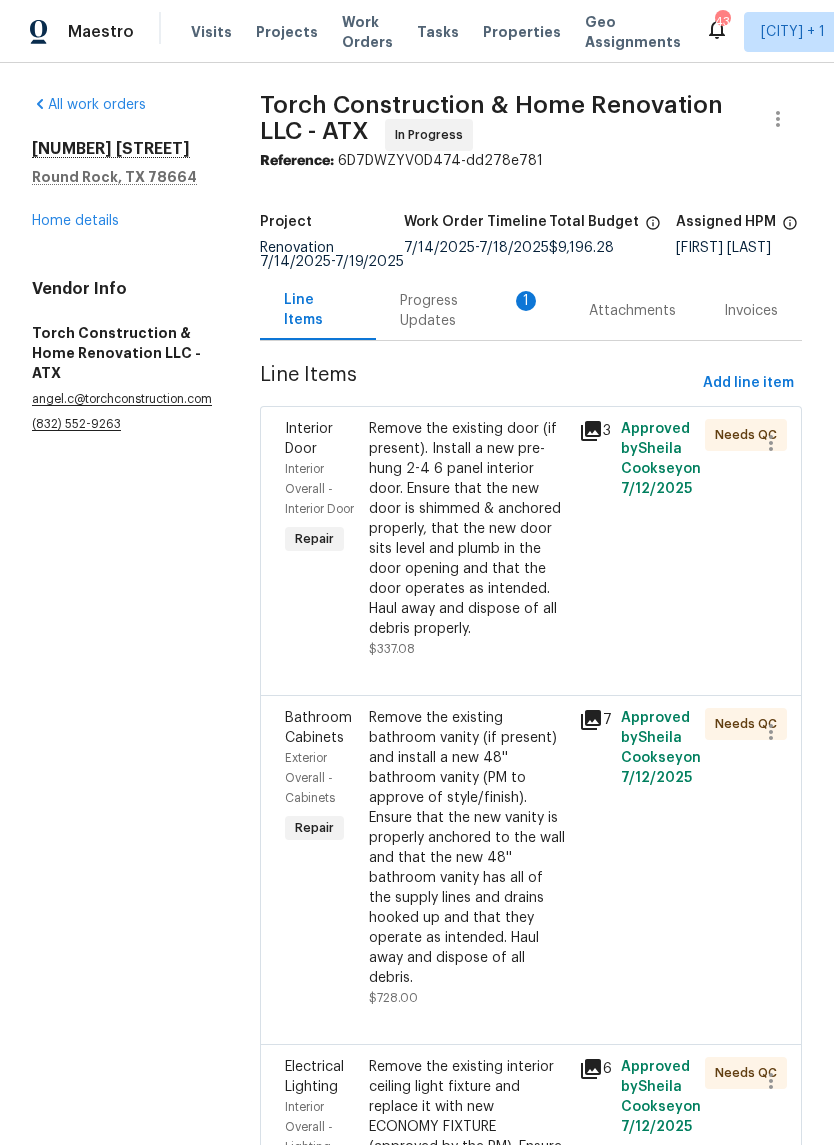click on "Progress Updates 1" at bounding box center (470, 311) 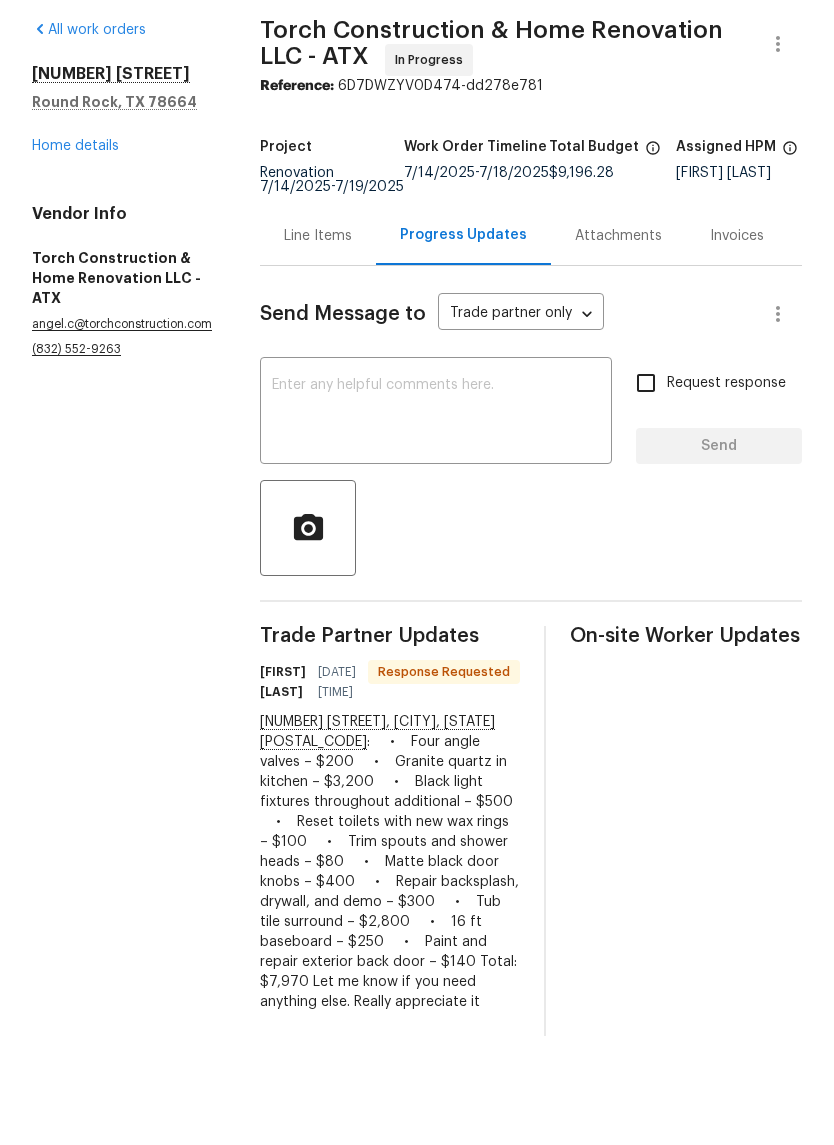 click on "Line Items" at bounding box center (318, 311) 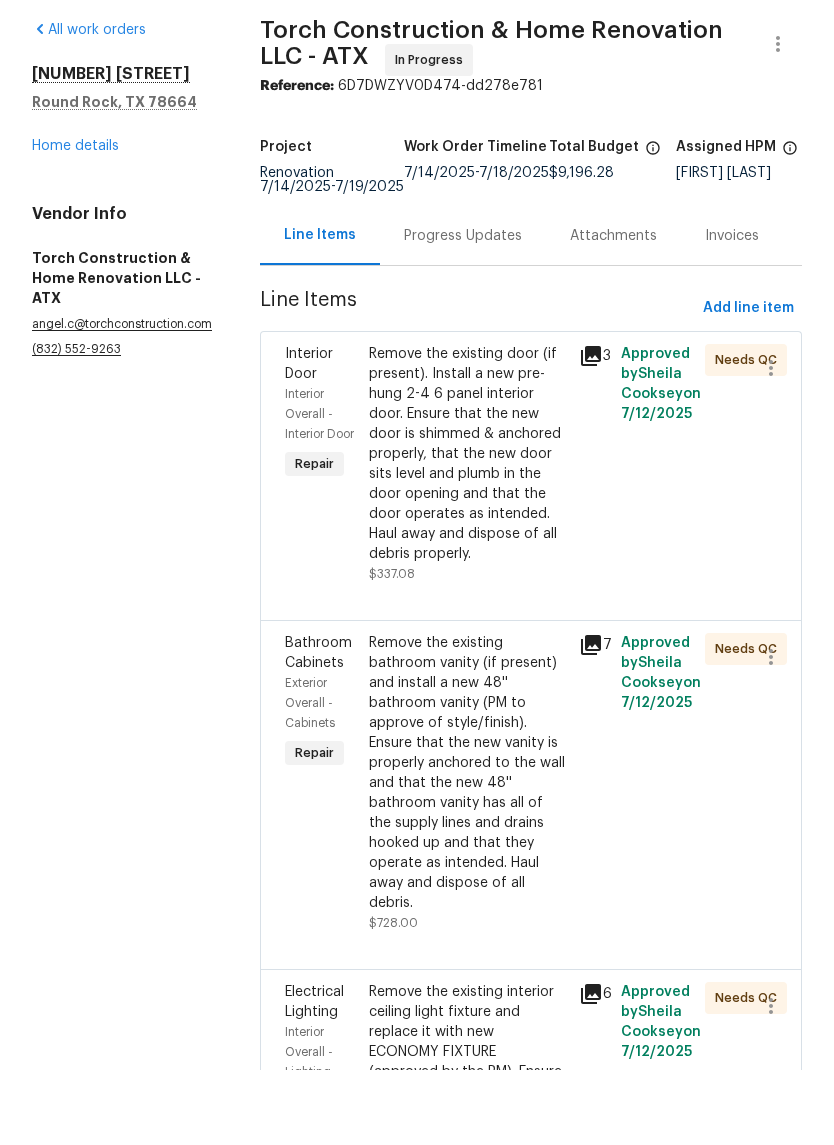 scroll, scrollTop: 0, scrollLeft: 0, axis: both 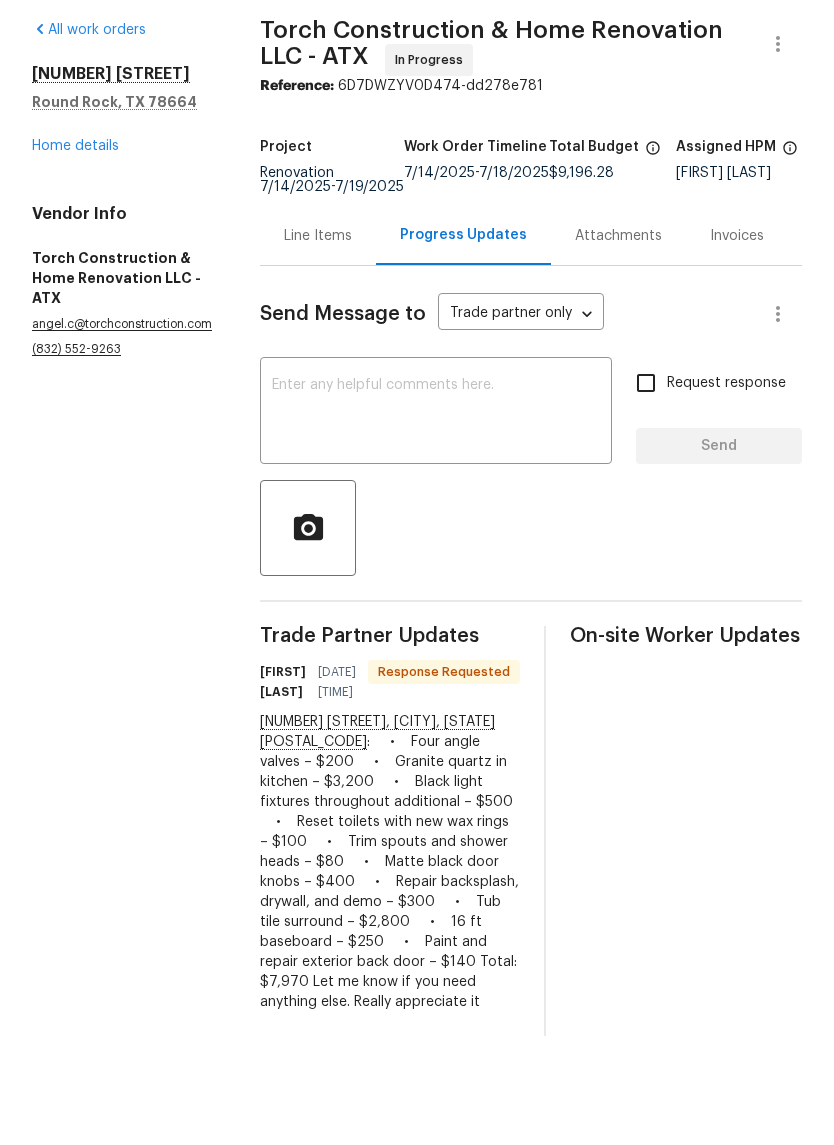 click on "Line Items" at bounding box center [318, 311] 